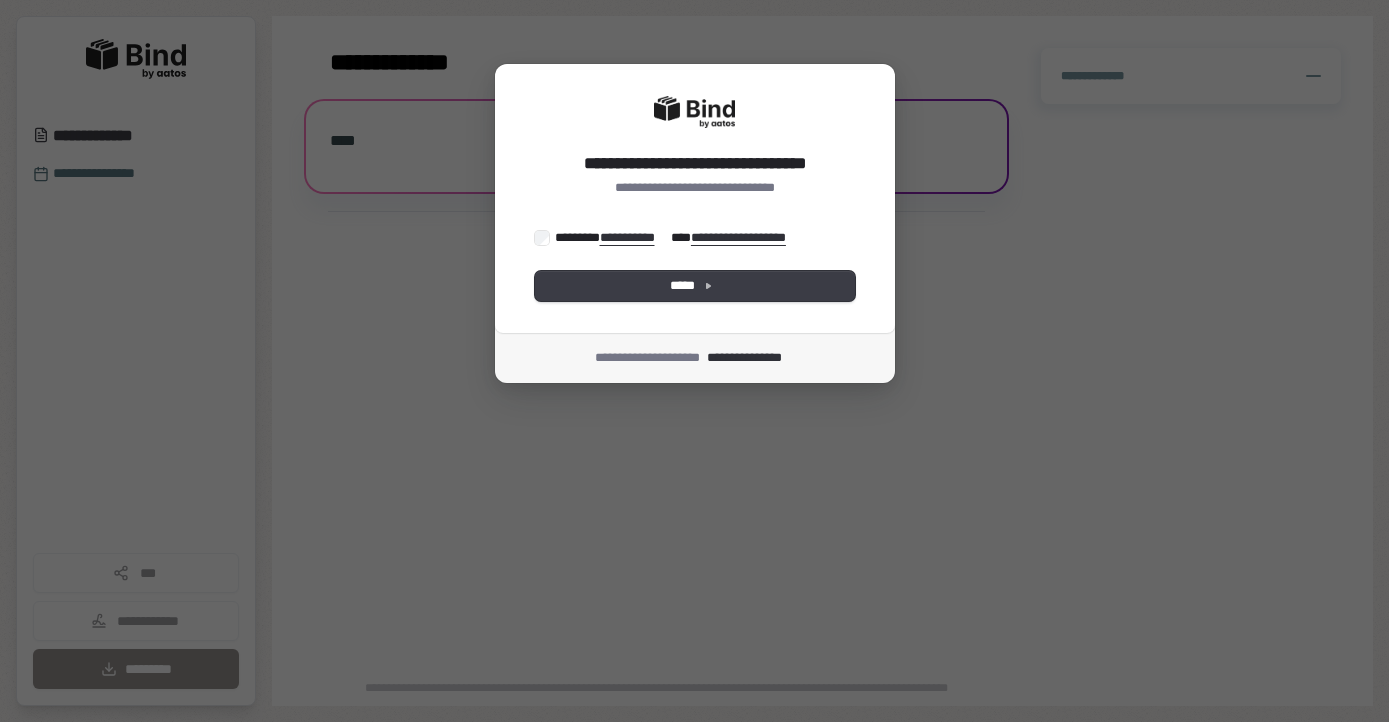 scroll, scrollTop: 0, scrollLeft: 0, axis: both 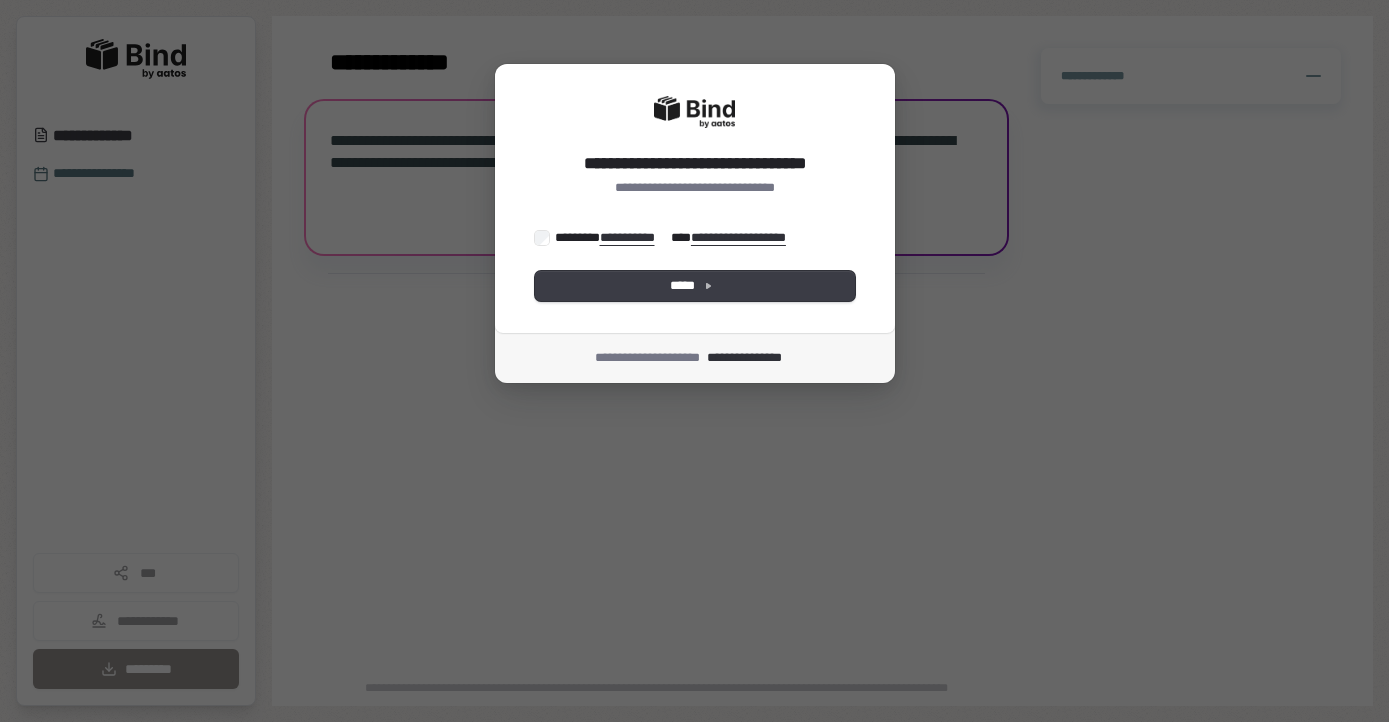 click 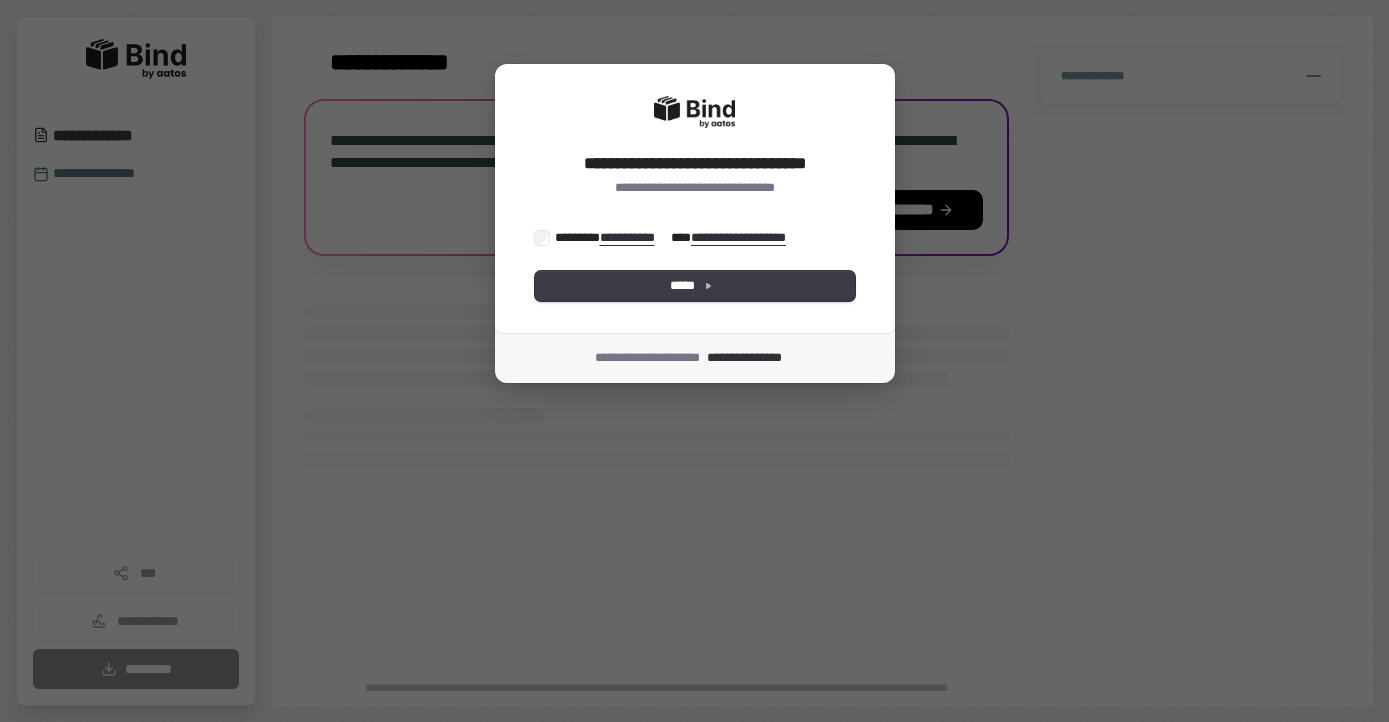 click on "*****" at bounding box center [695, 286] 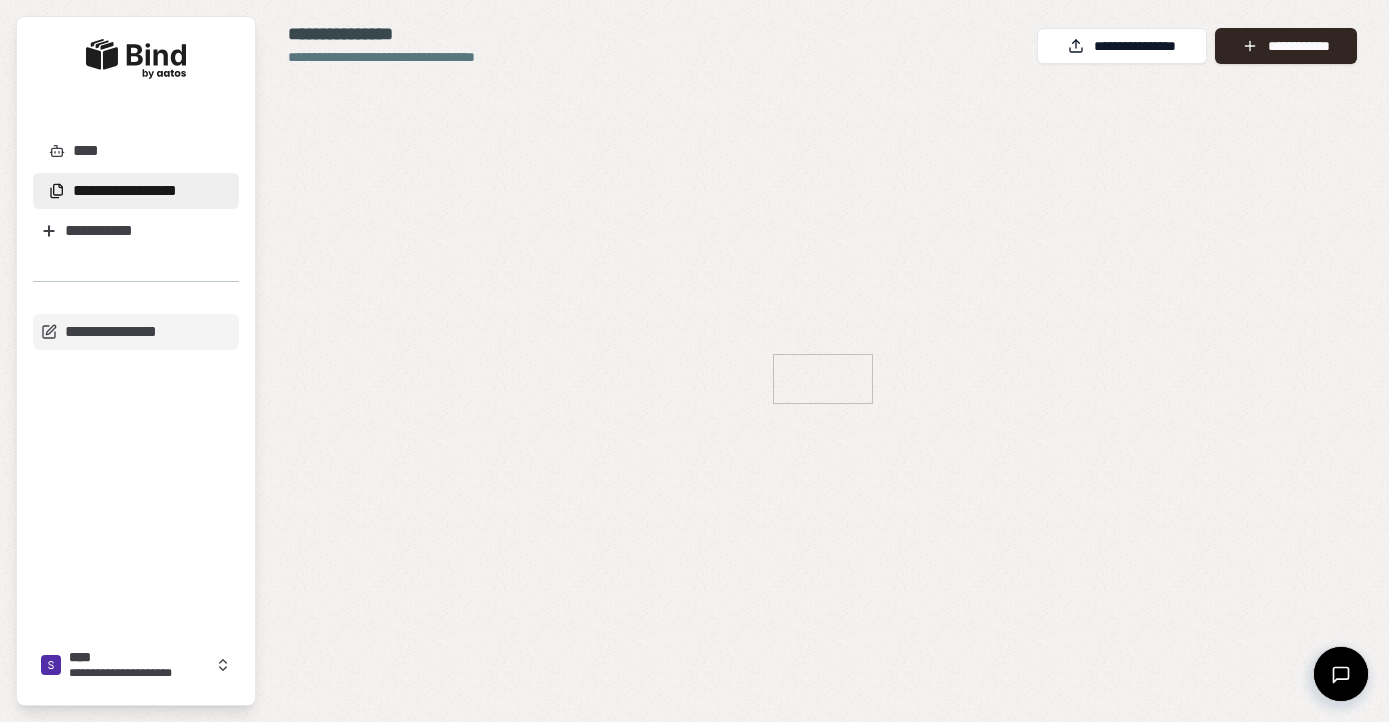 scroll, scrollTop: 0, scrollLeft: 0, axis: both 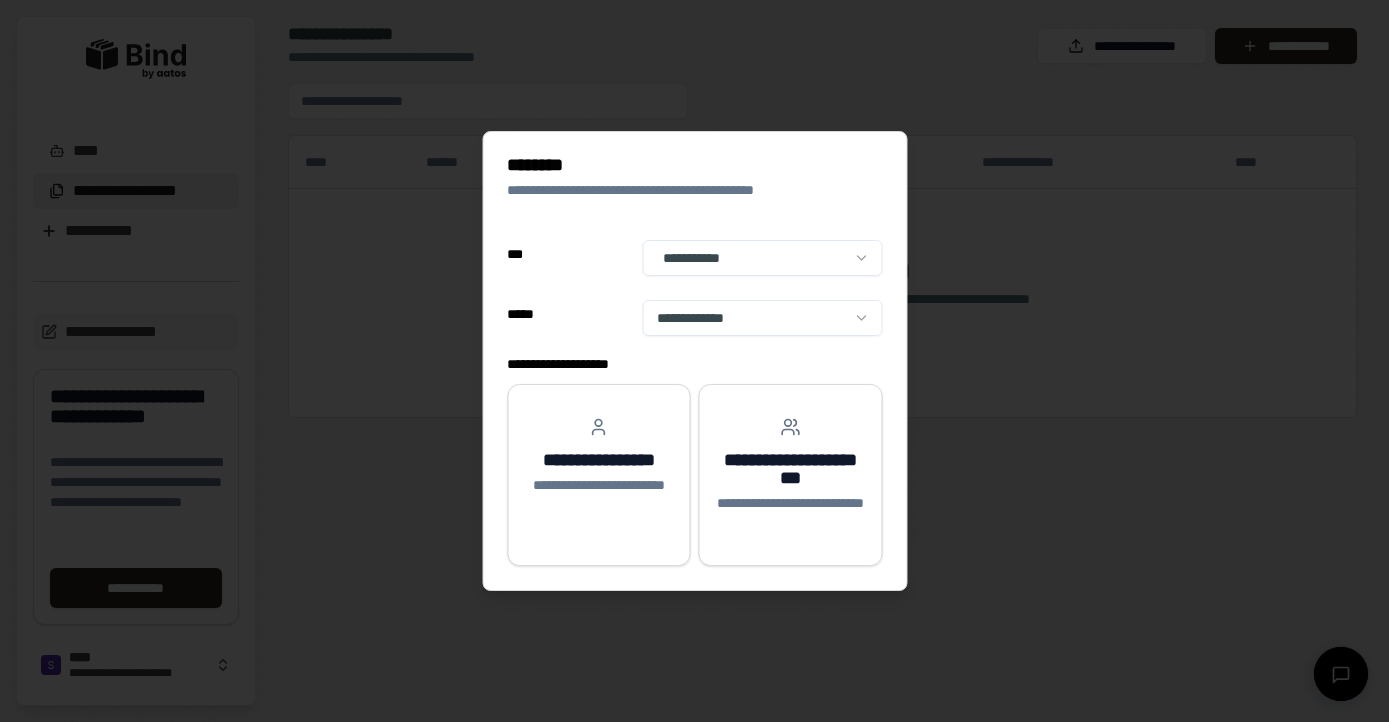 select on "**" 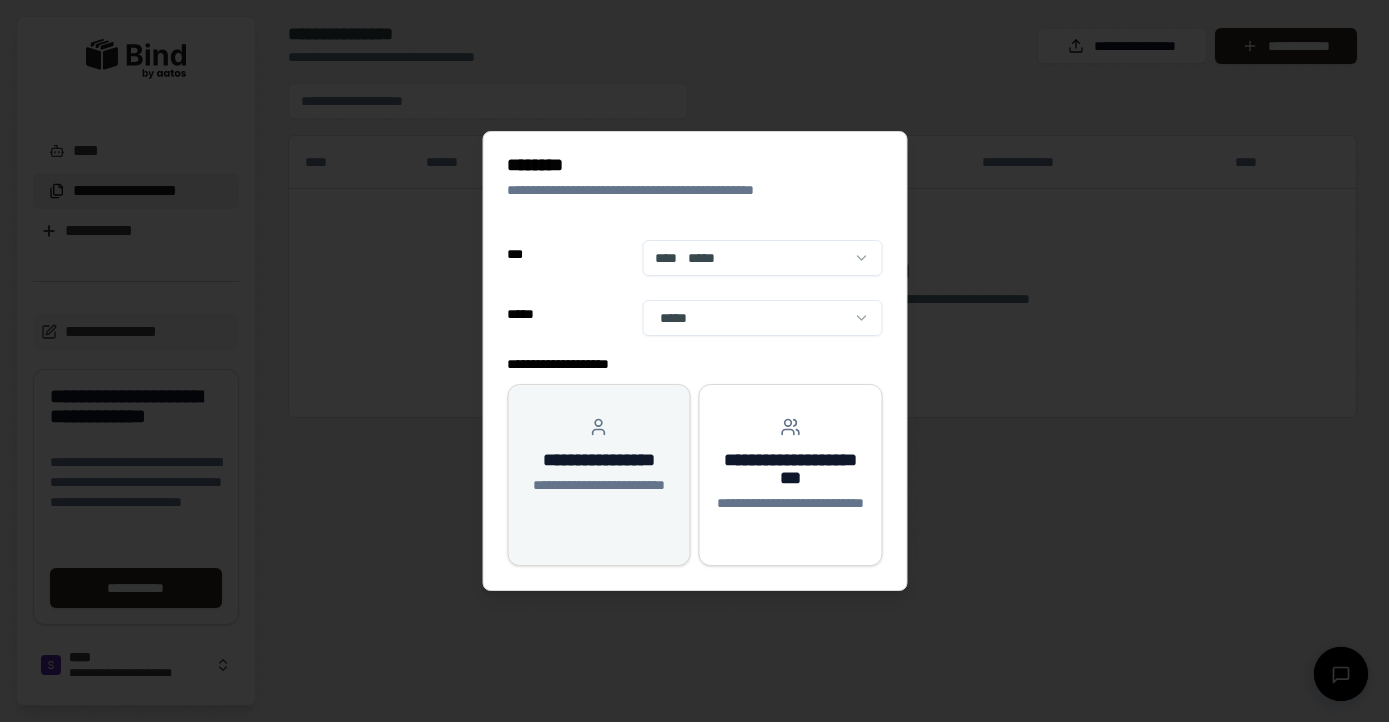 click on "**********" at bounding box center (599, 466) 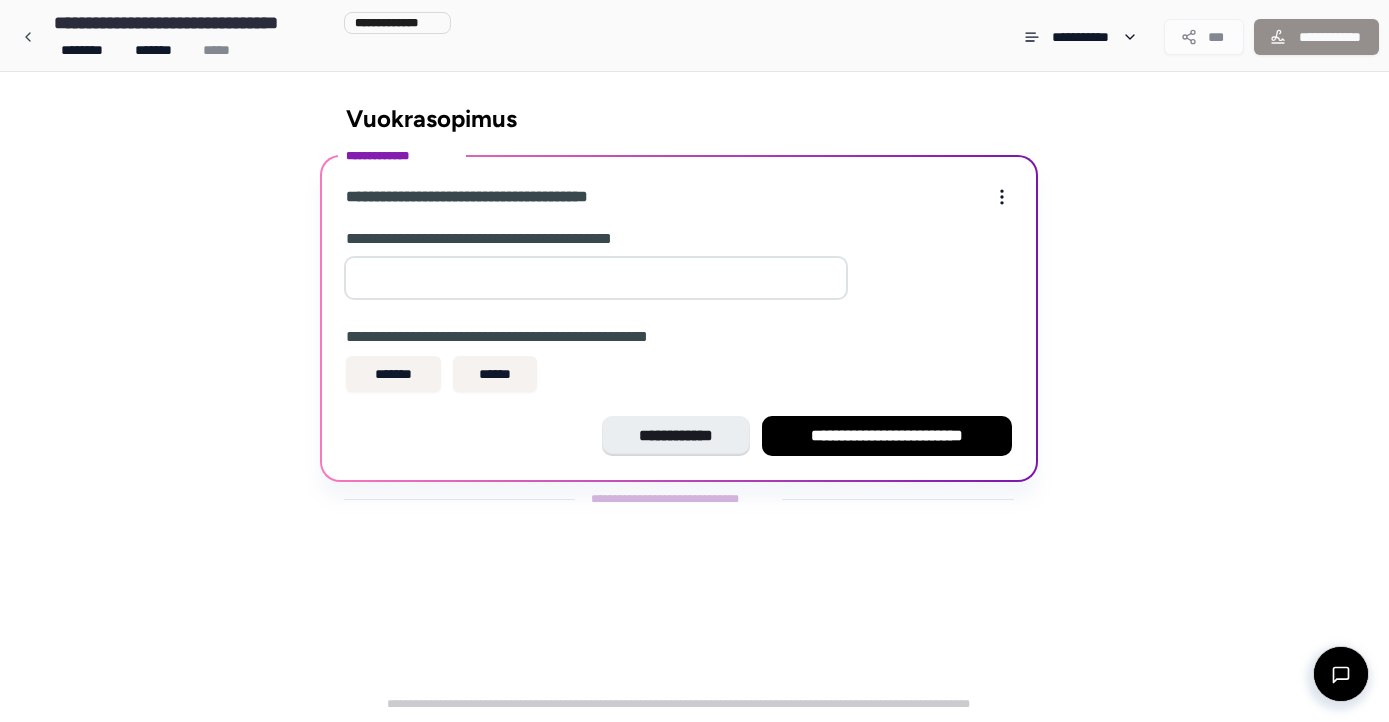 click at bounding box center (596, 278) 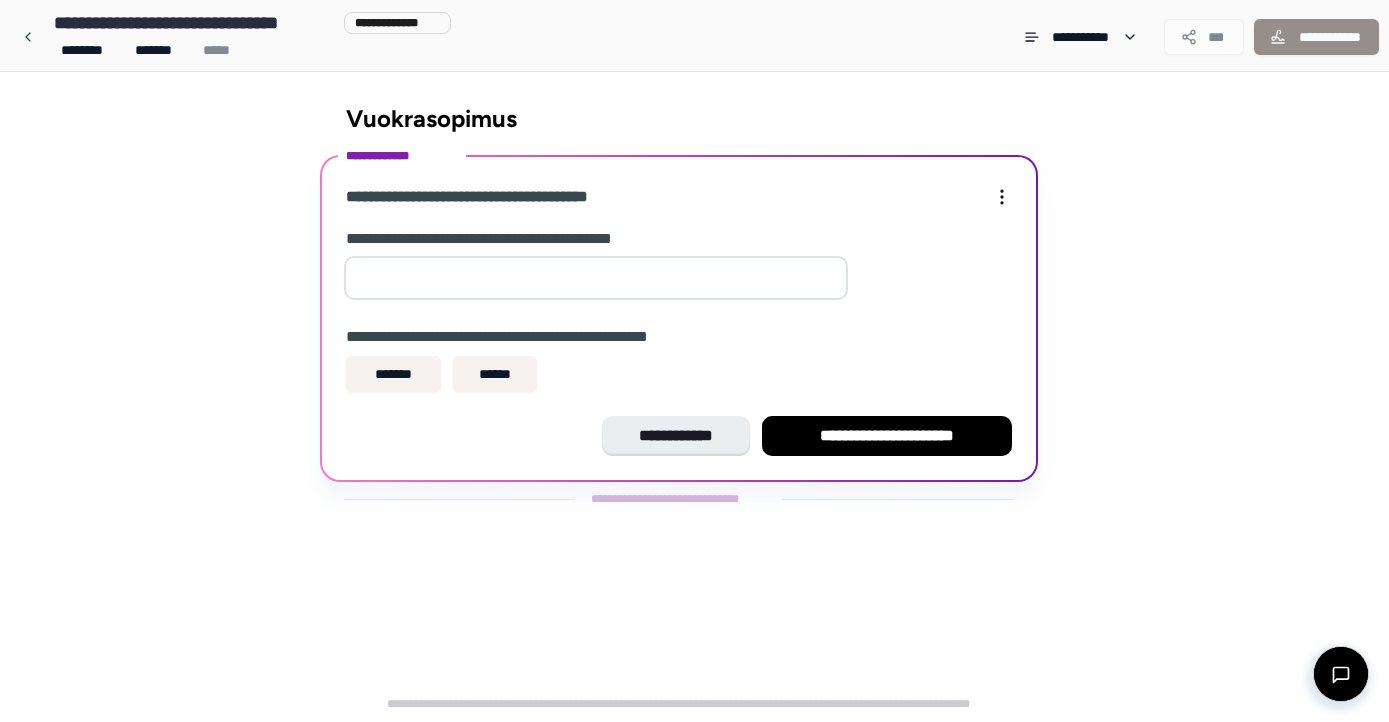 click on "*" at bounding box center [596, 278] 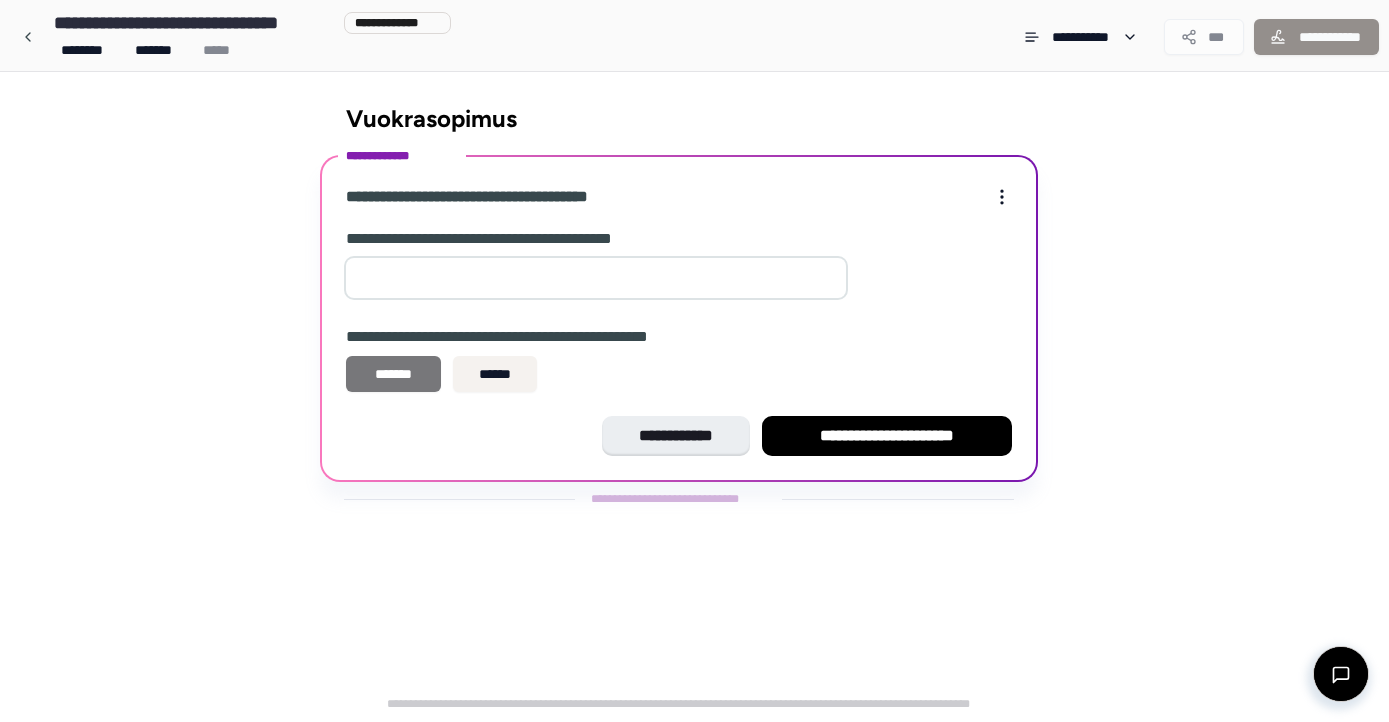 click on "*******" at bounding box center (394, 374) 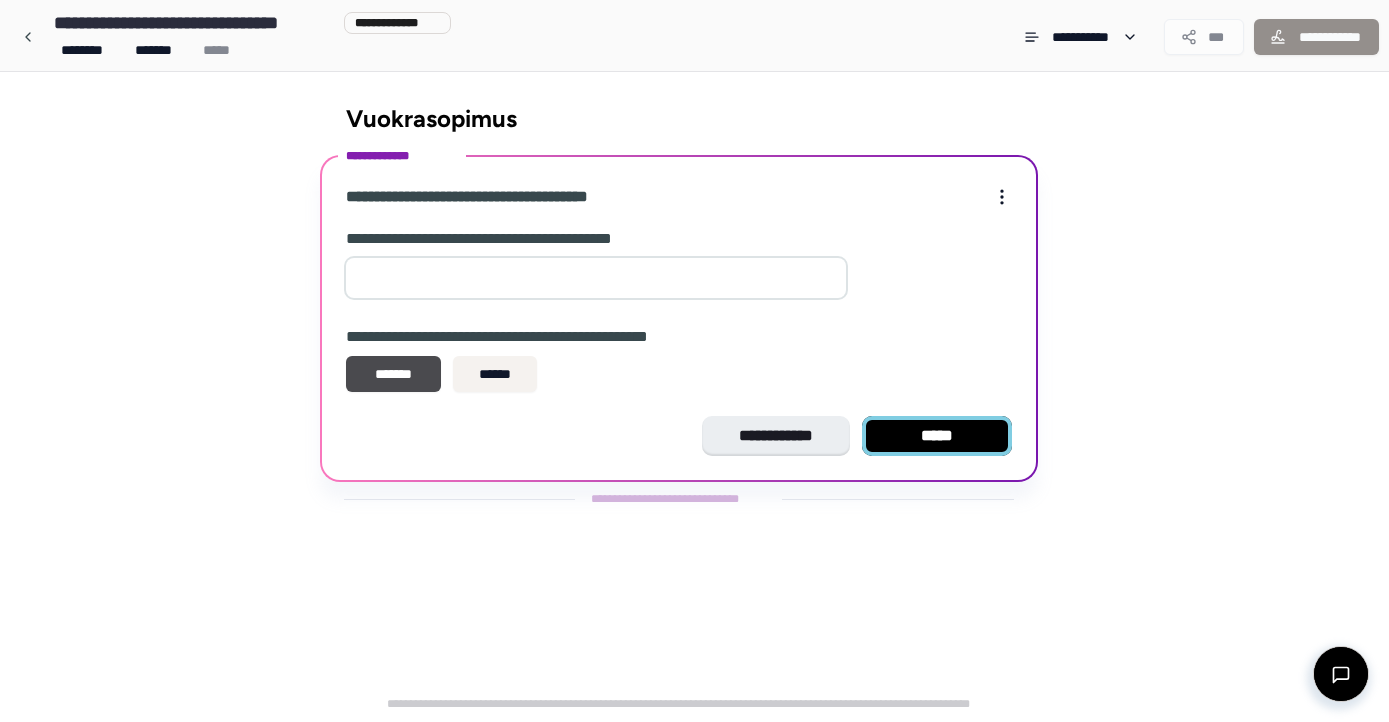 click on "*****" at bounding box center (937, 436) 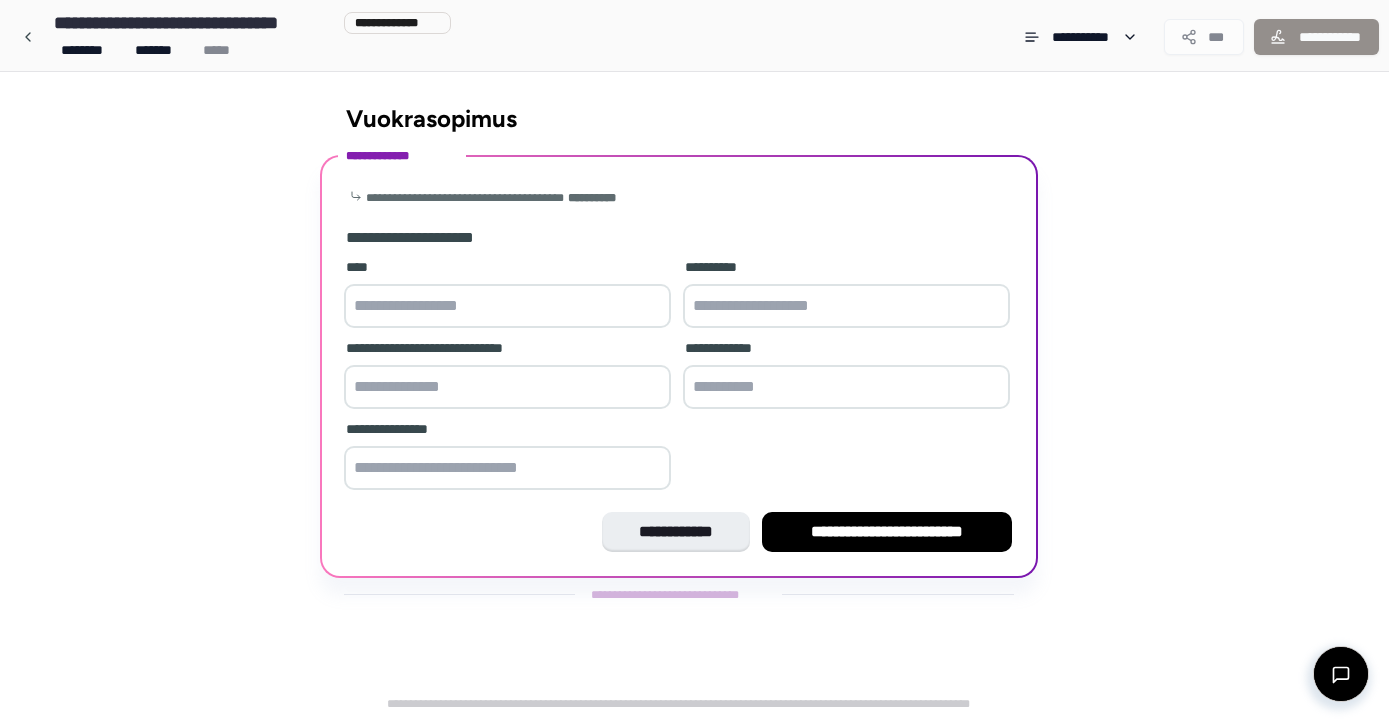 click at bounding box center (507, 306) 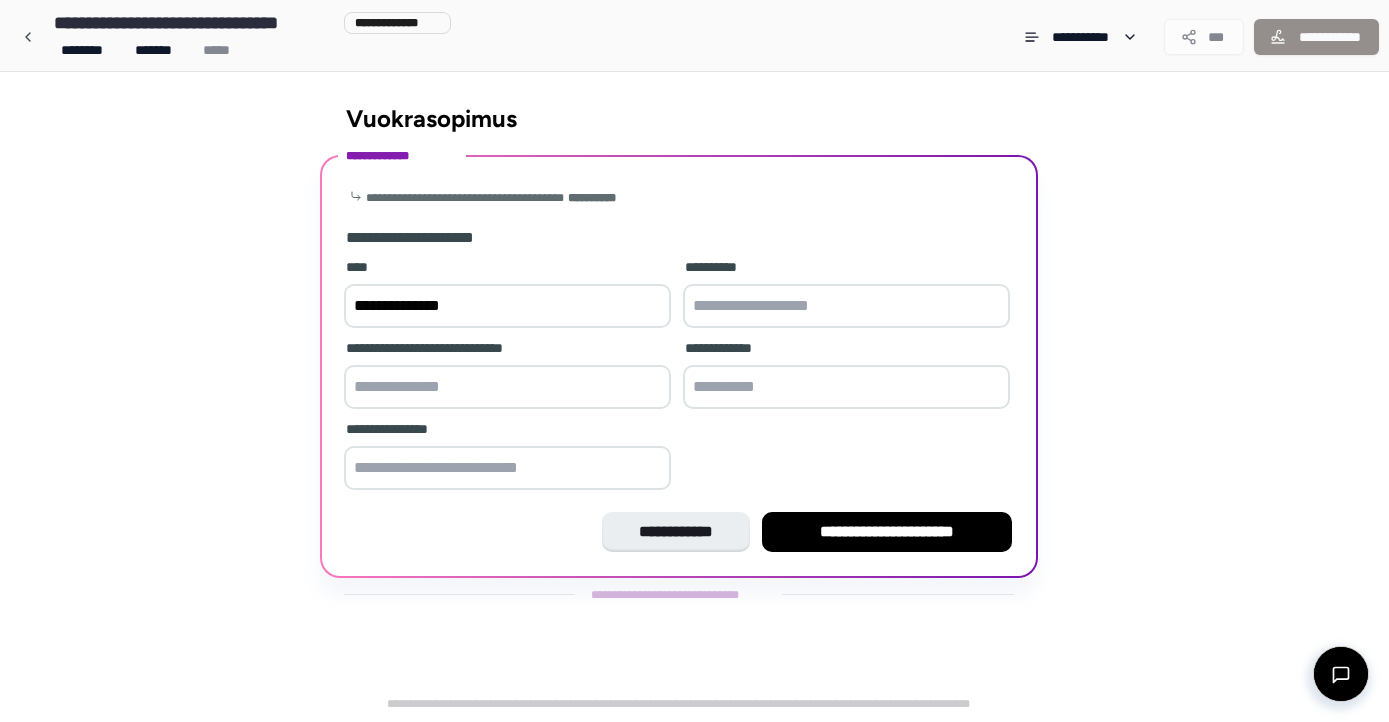 type on "**********" 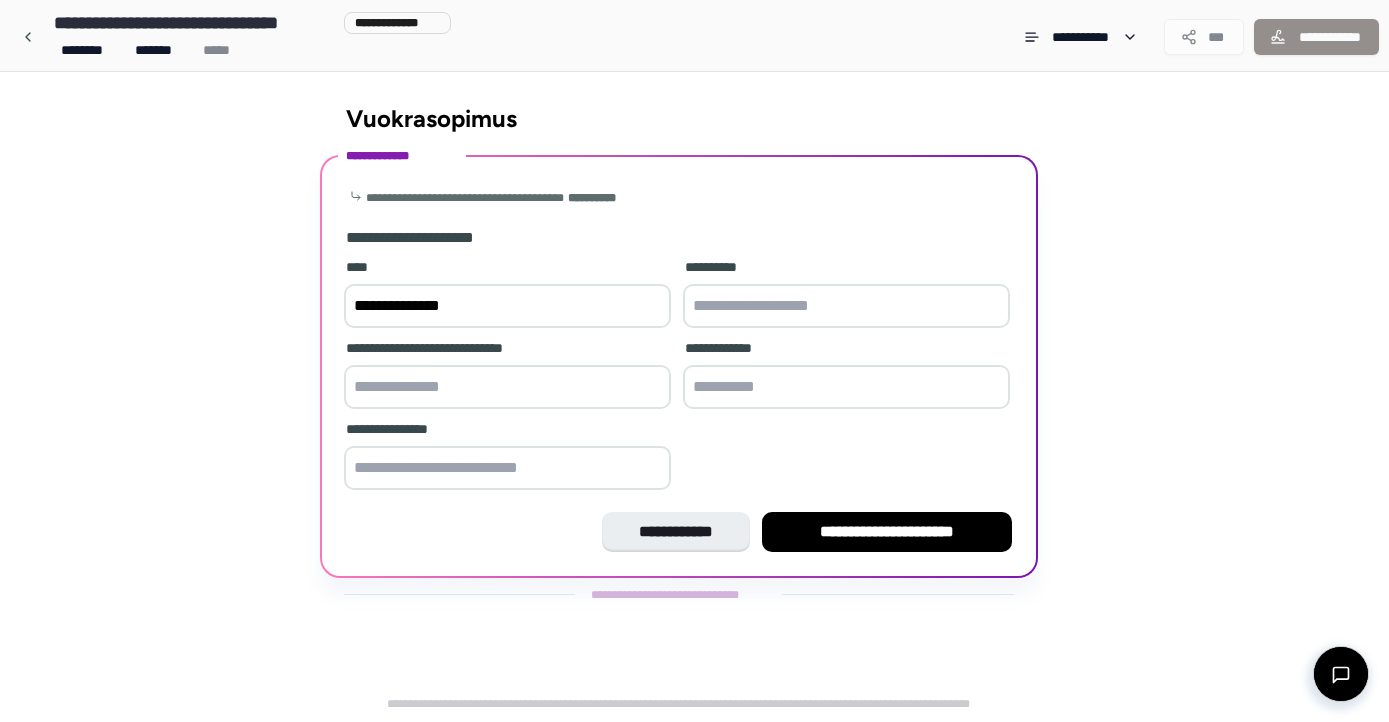 click at bounding box center [846, 306] 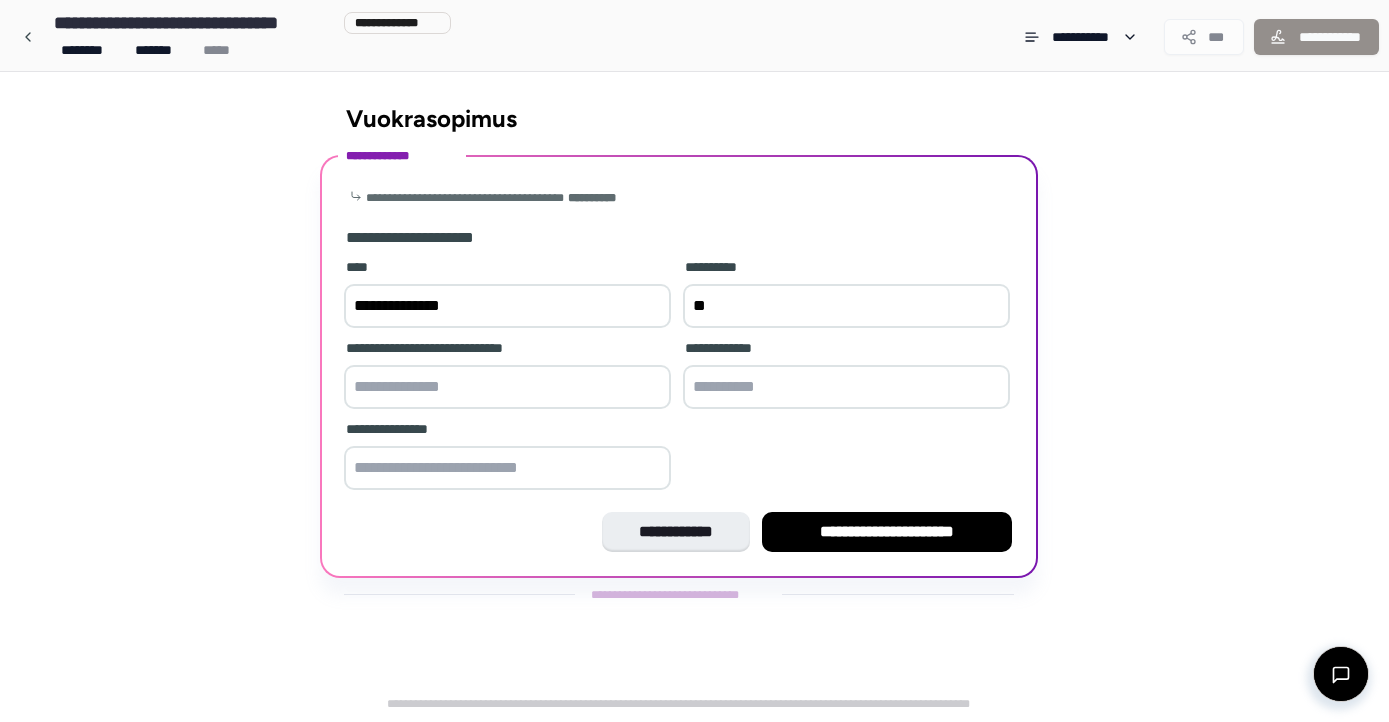 type on "*" 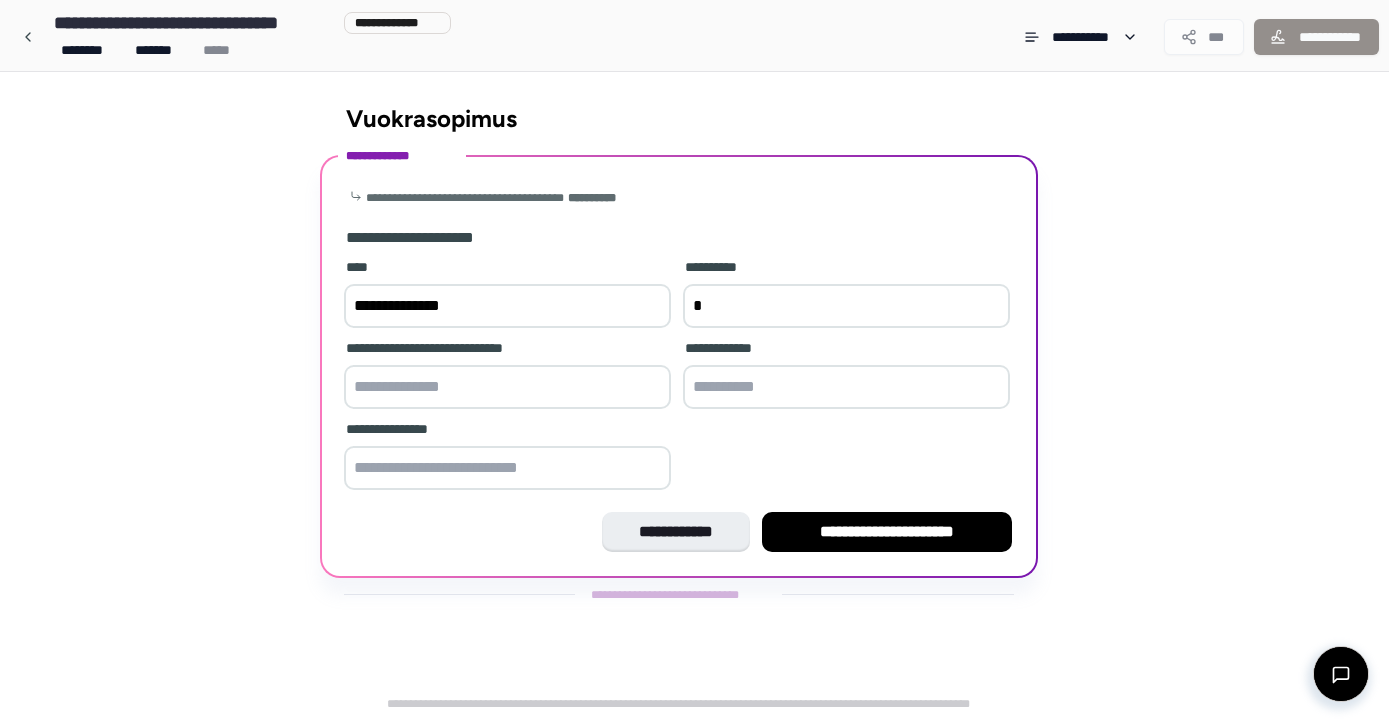 type 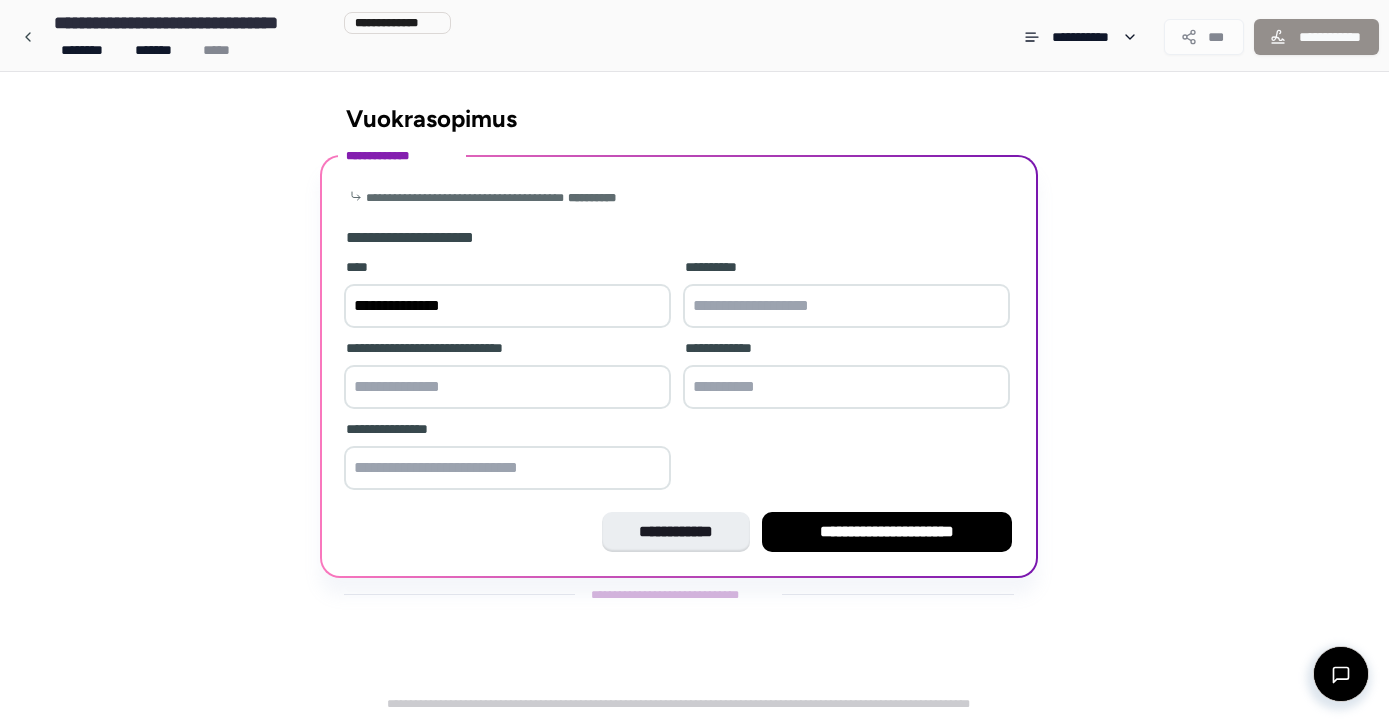 click at bounding box center [507, 468] 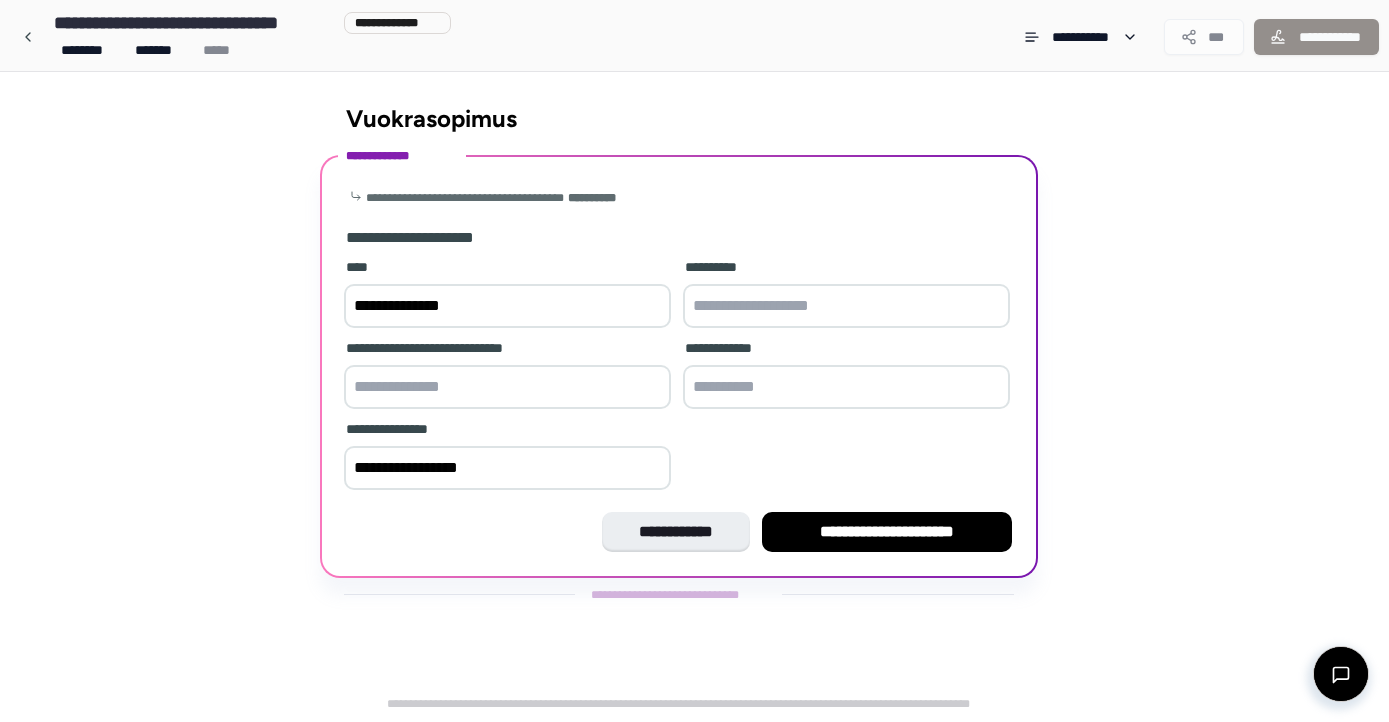 type on "**********" 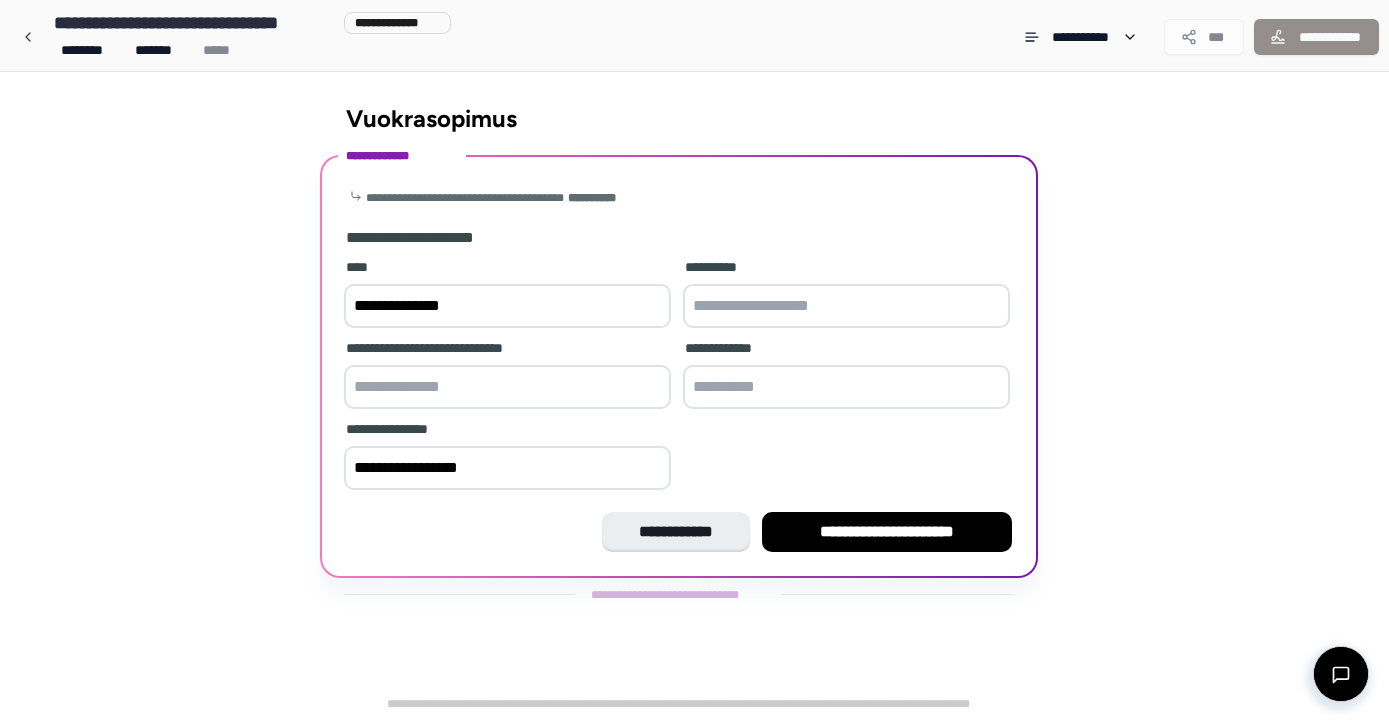 click at bounding box center (846, 387) 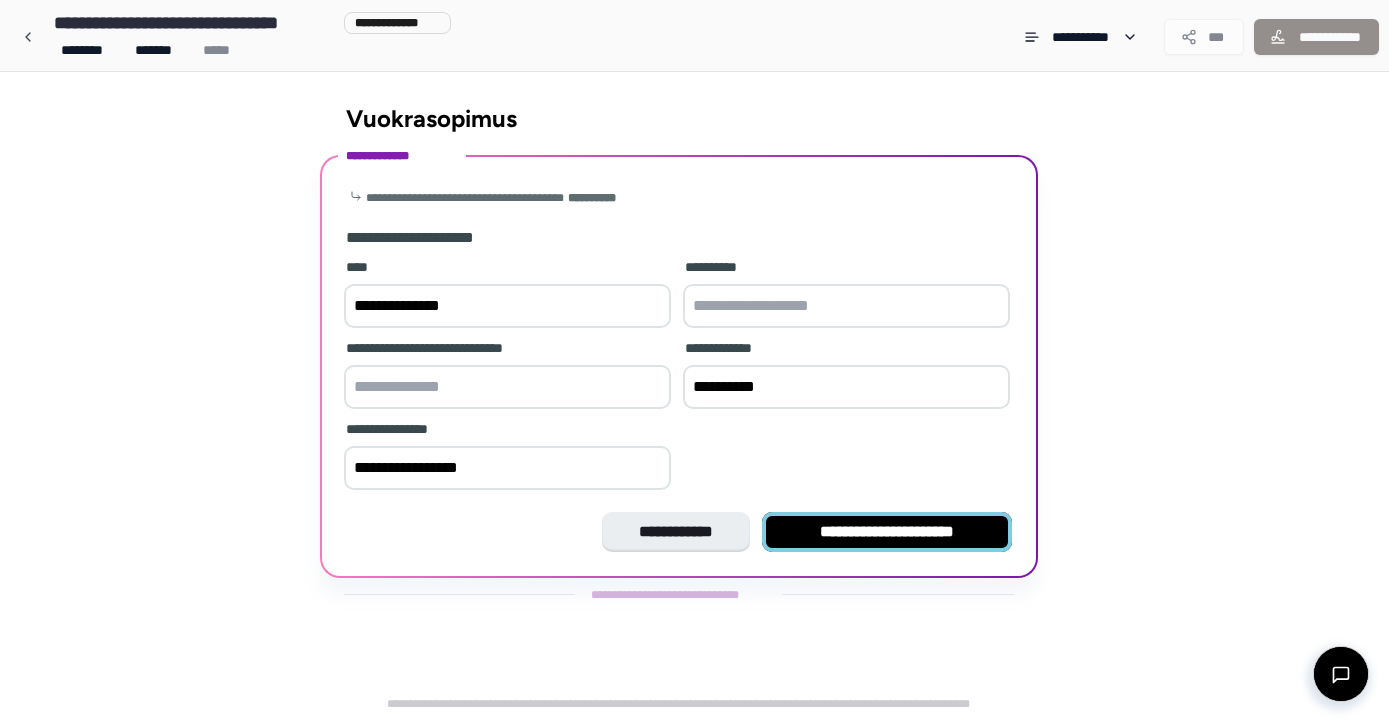 type on "**********" 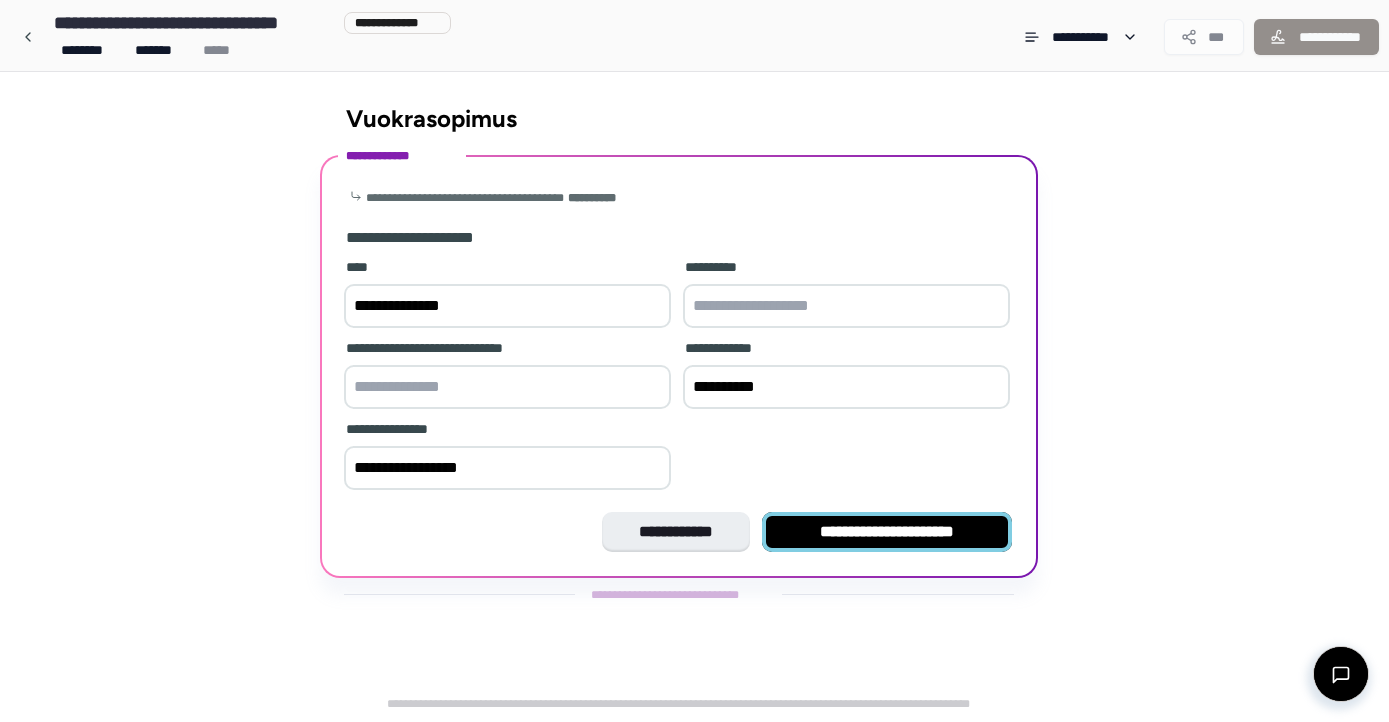 click on "**********" at bounding box center (887, 532) 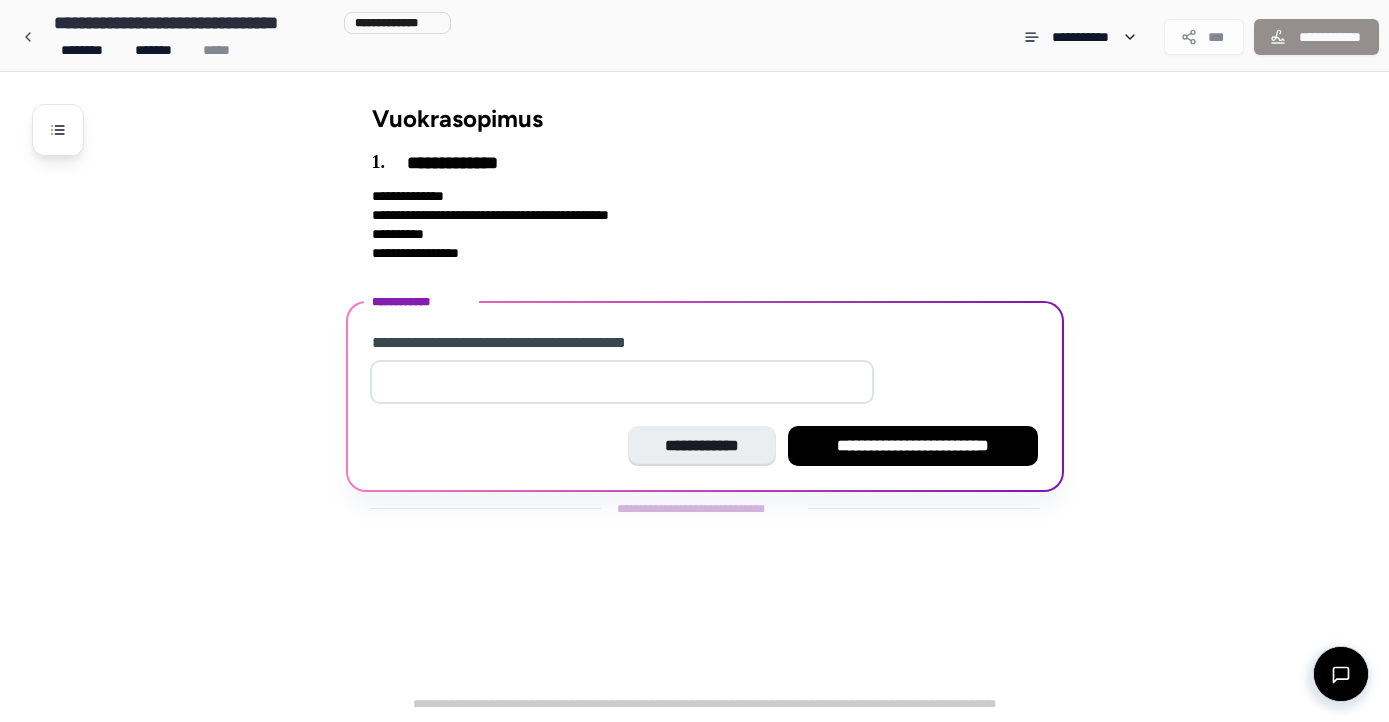click at bounding box center [622, 382] 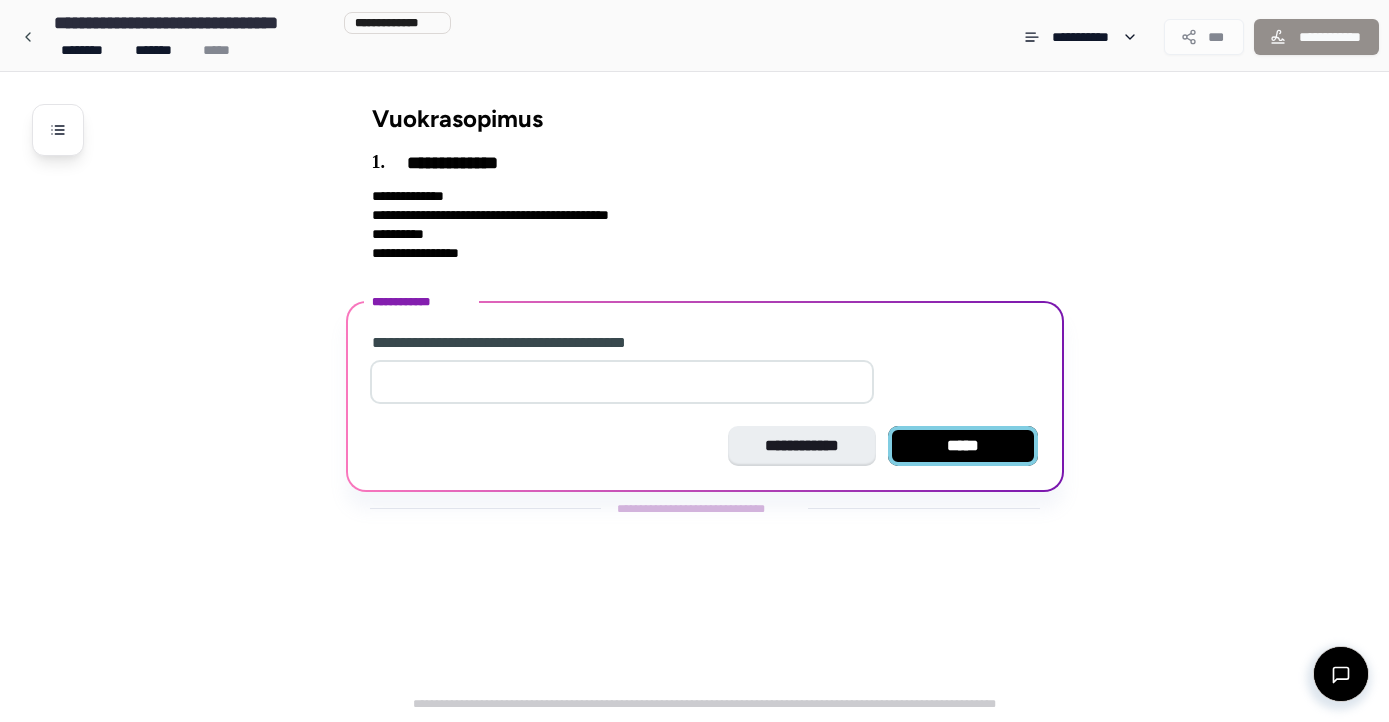 click on "*****" at bounding box center [963, 446] 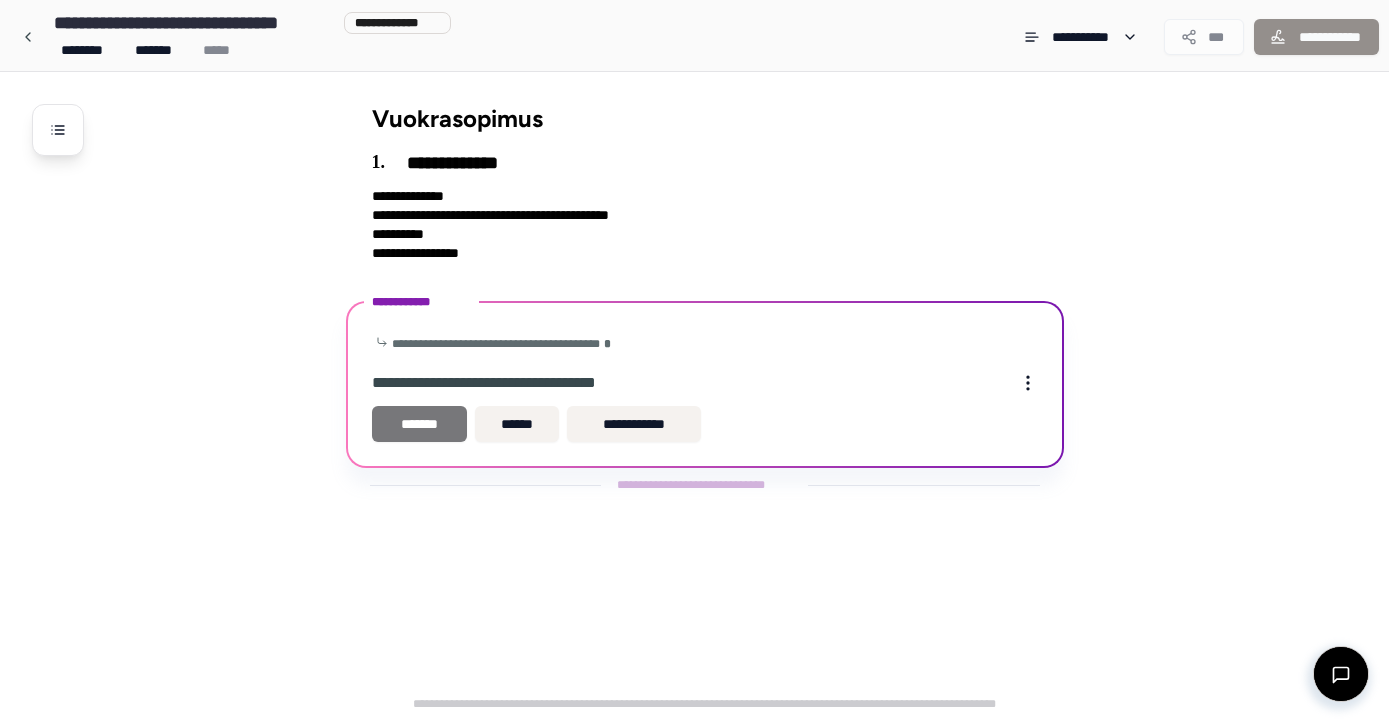 click on "*******" at bounding box center (420, 424) 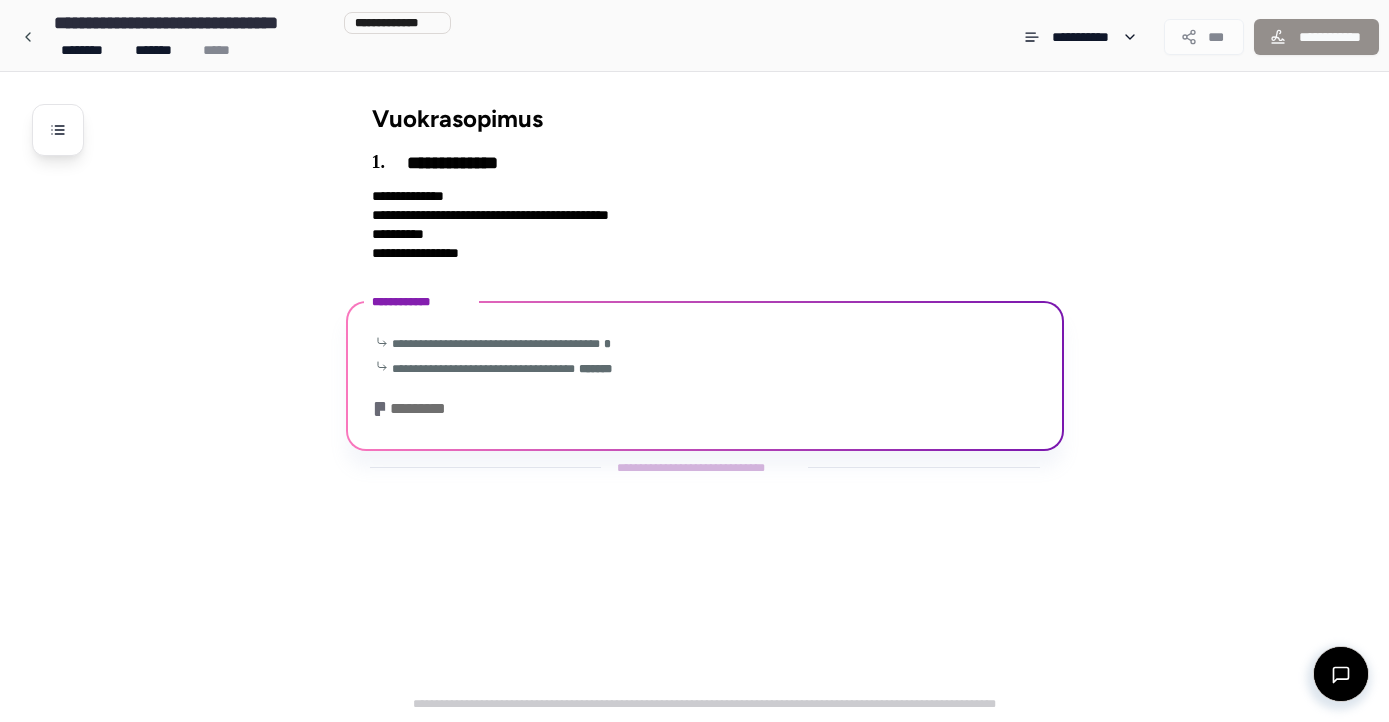 scroll, scrollTop: 105, scrollLeft: 0, axis: vertical 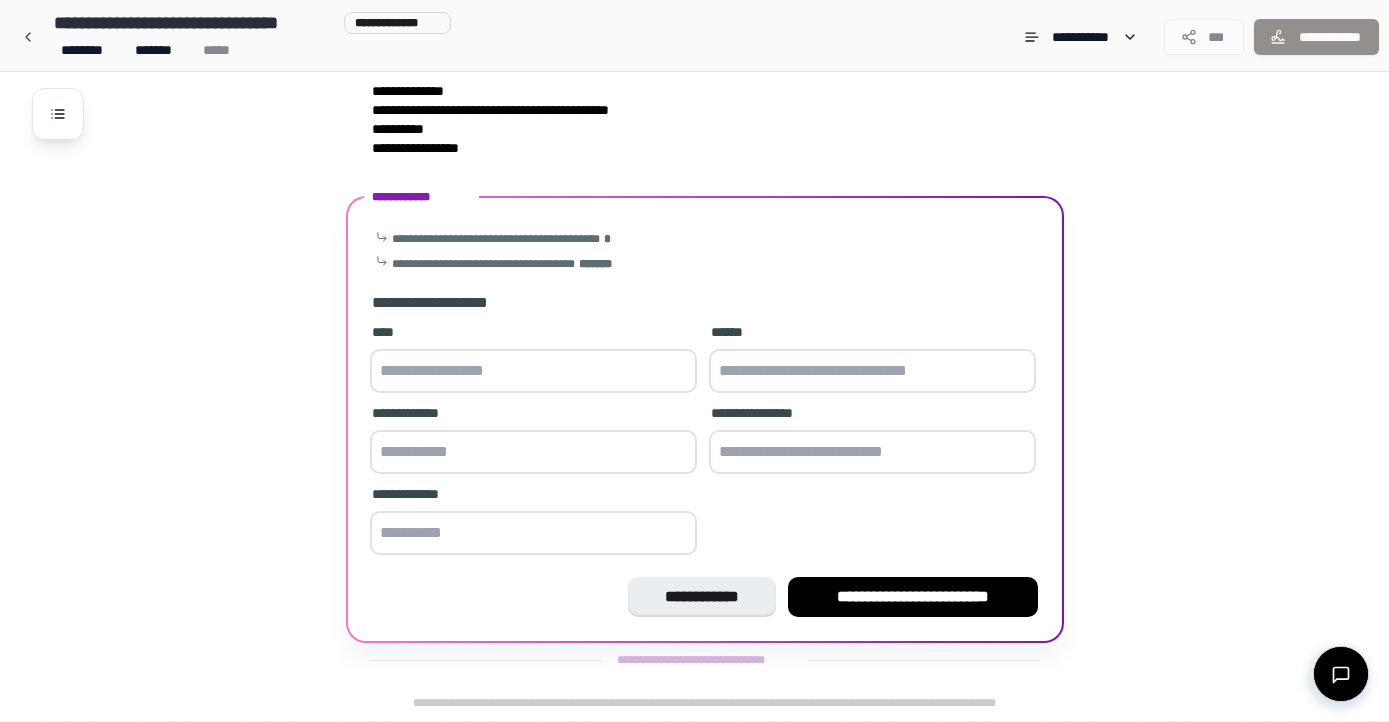 click at bounding box center [533, 371] 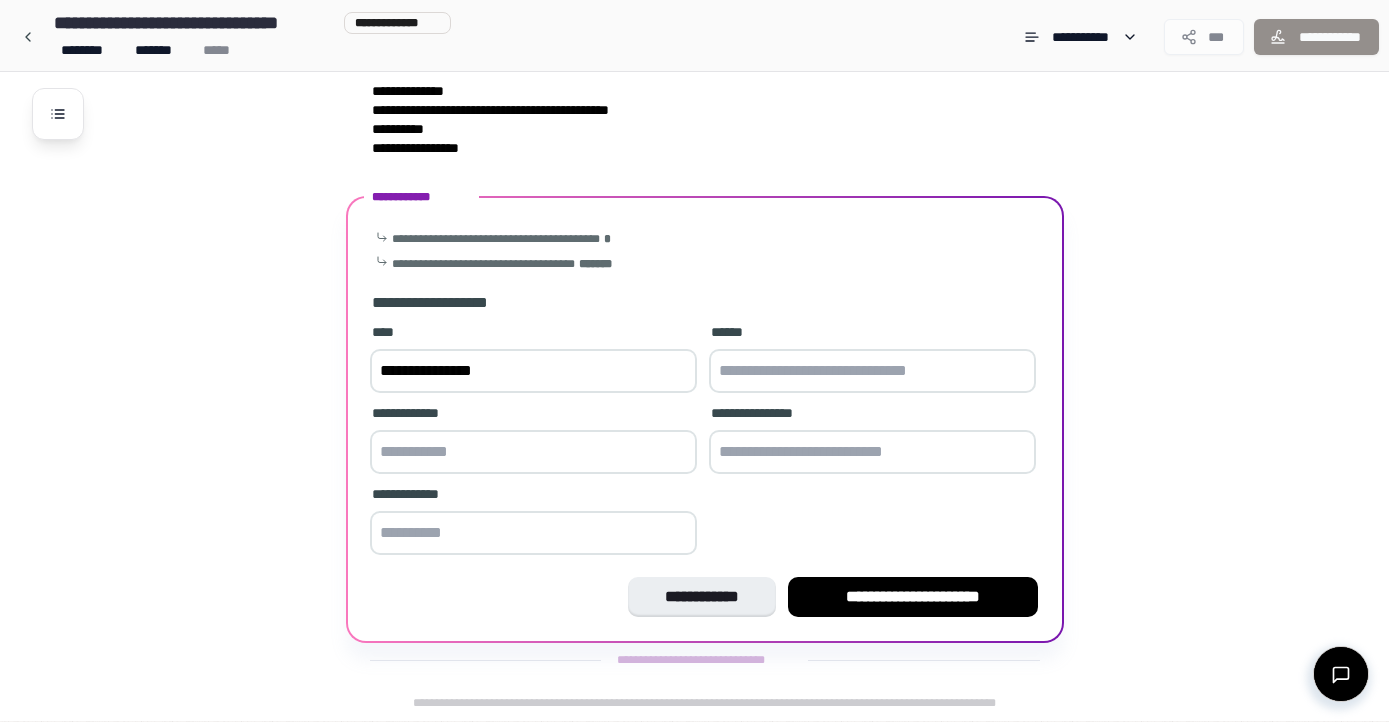 type on "**********" 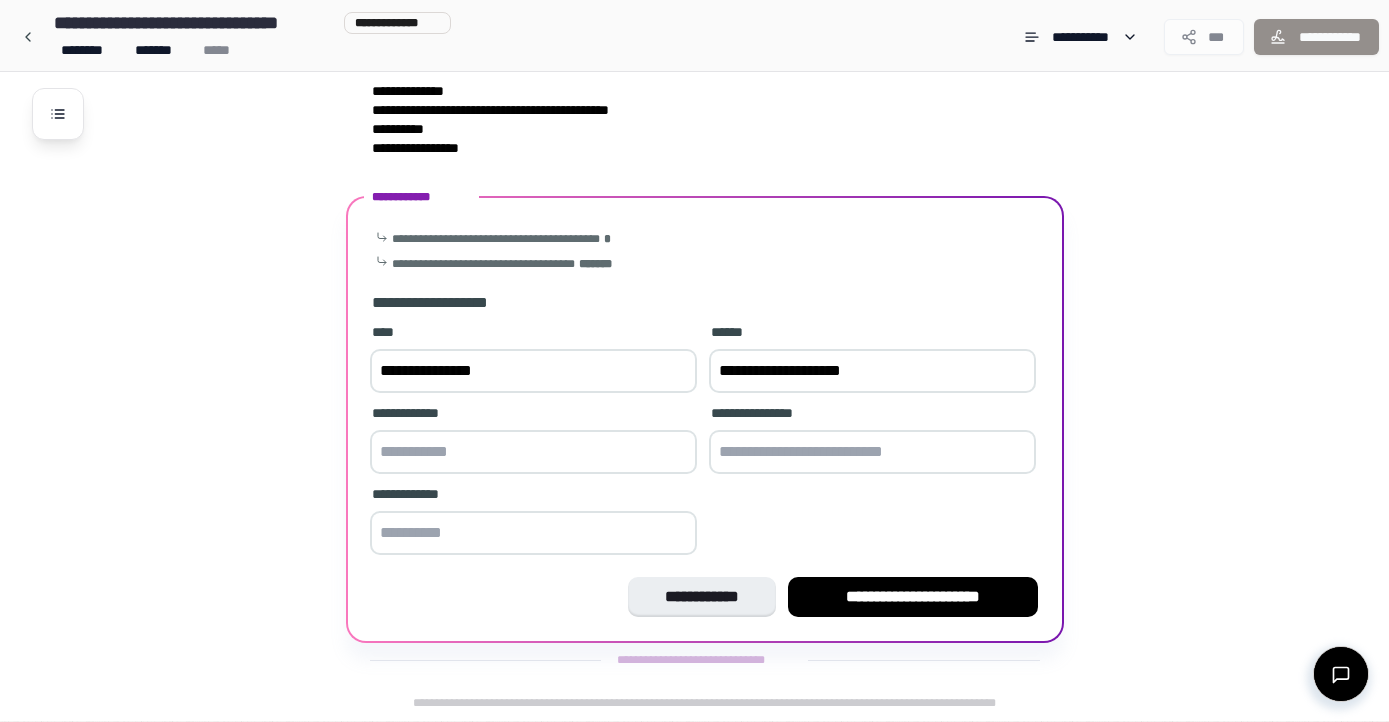 click on "**********" at bounding box center (872, 371) 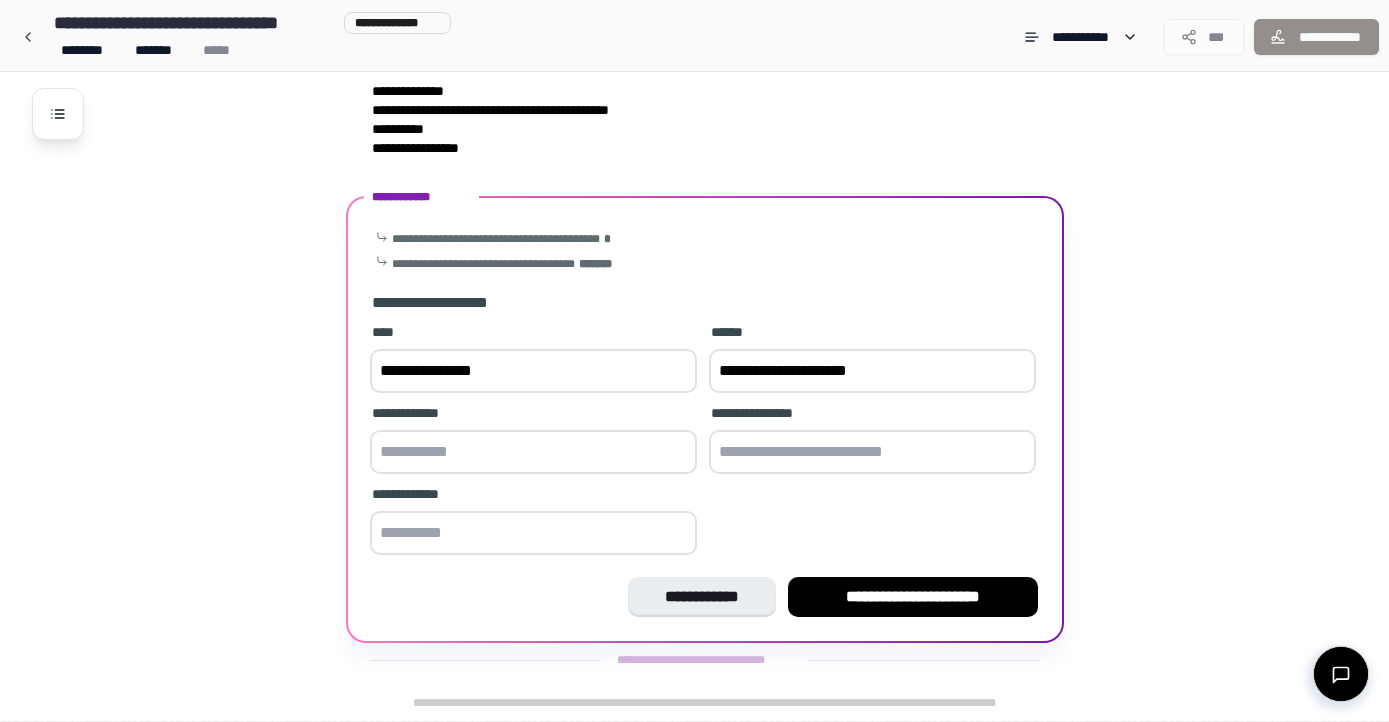 type on "**********" 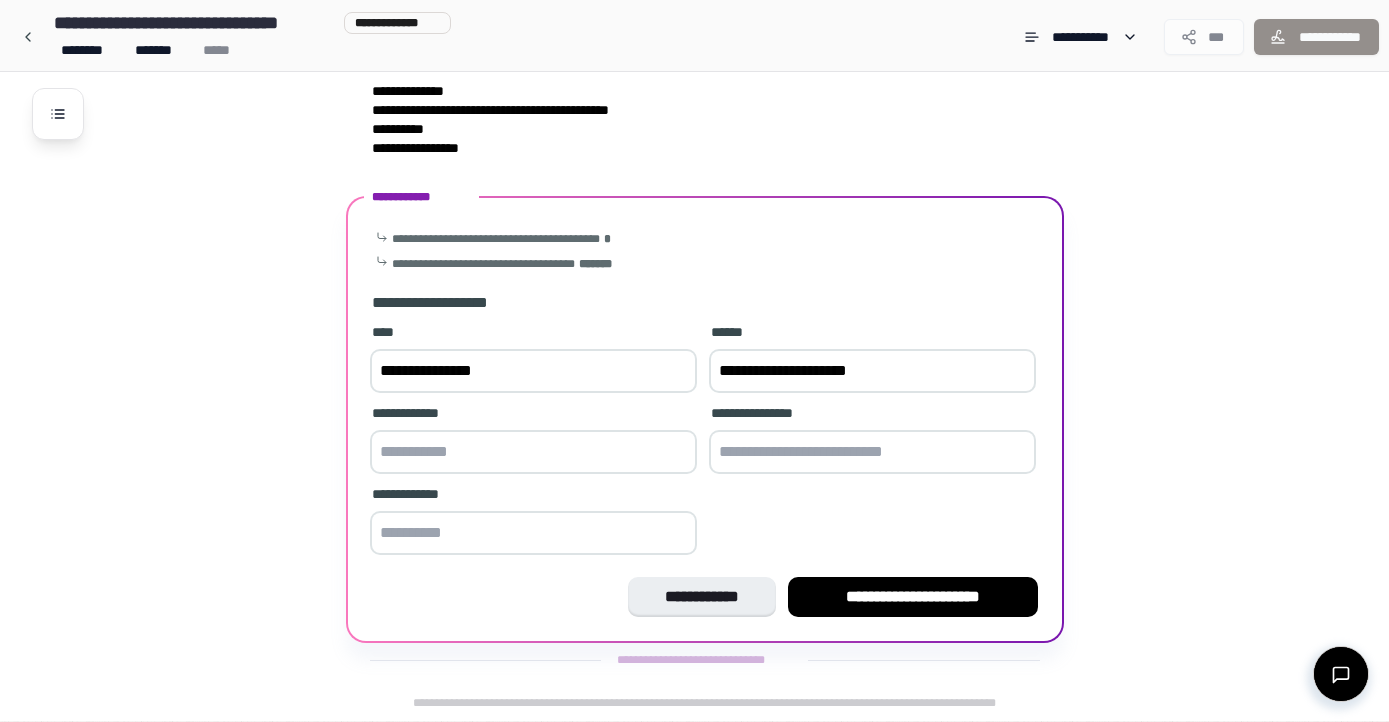 click at bounding box center (533, 452) 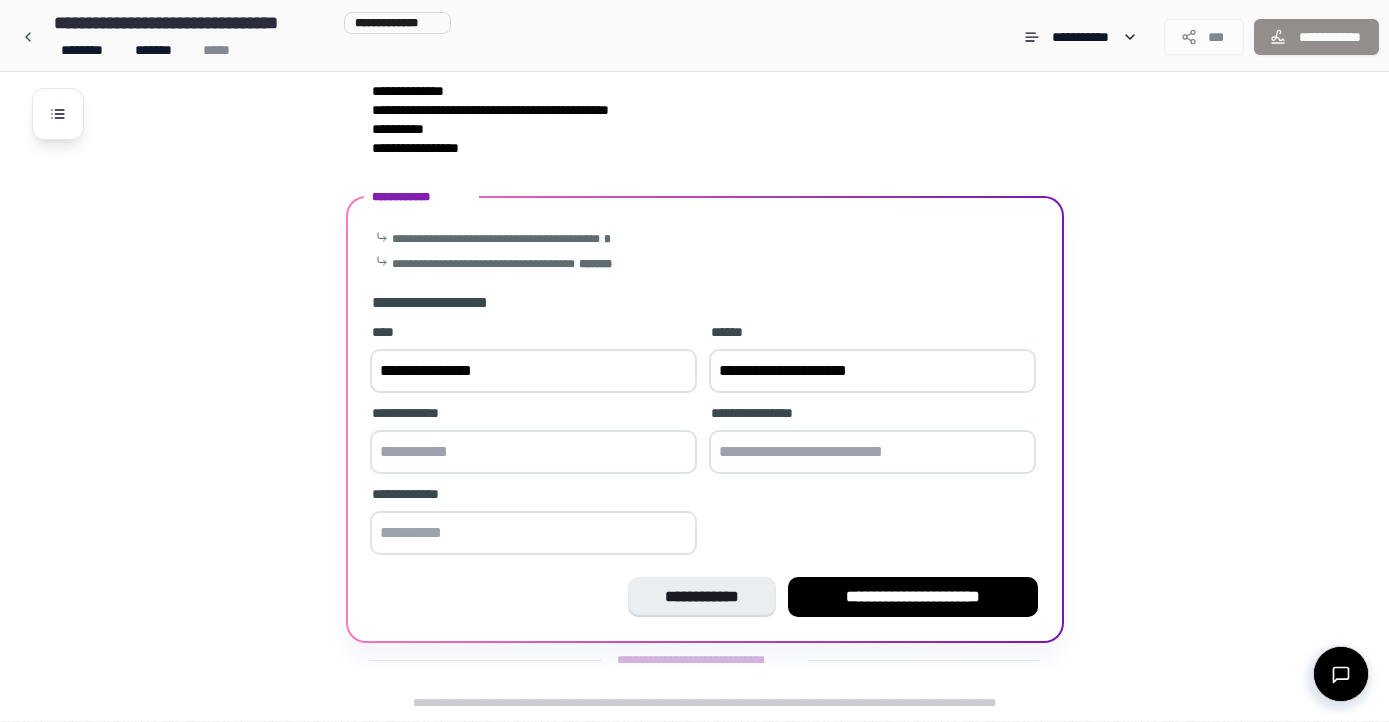 click on "**********" at bounding box center [533, 371] 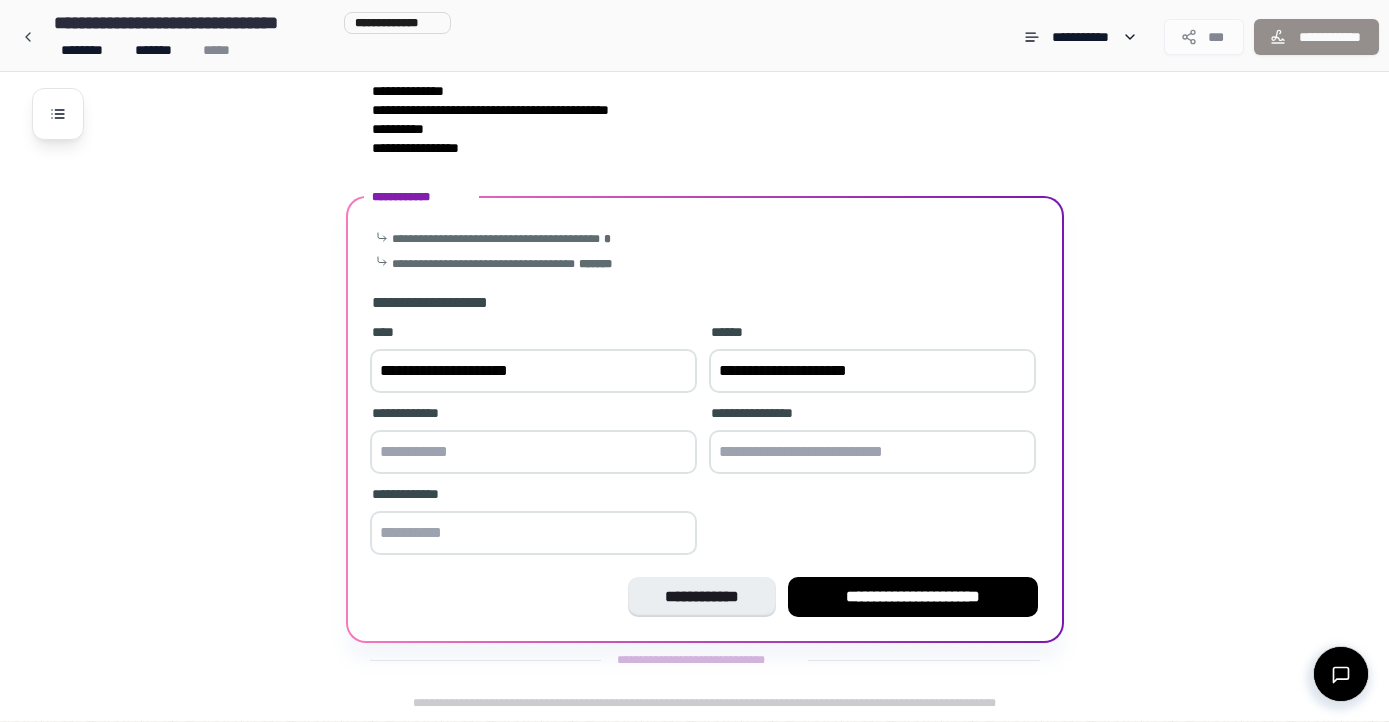 type on "**********" 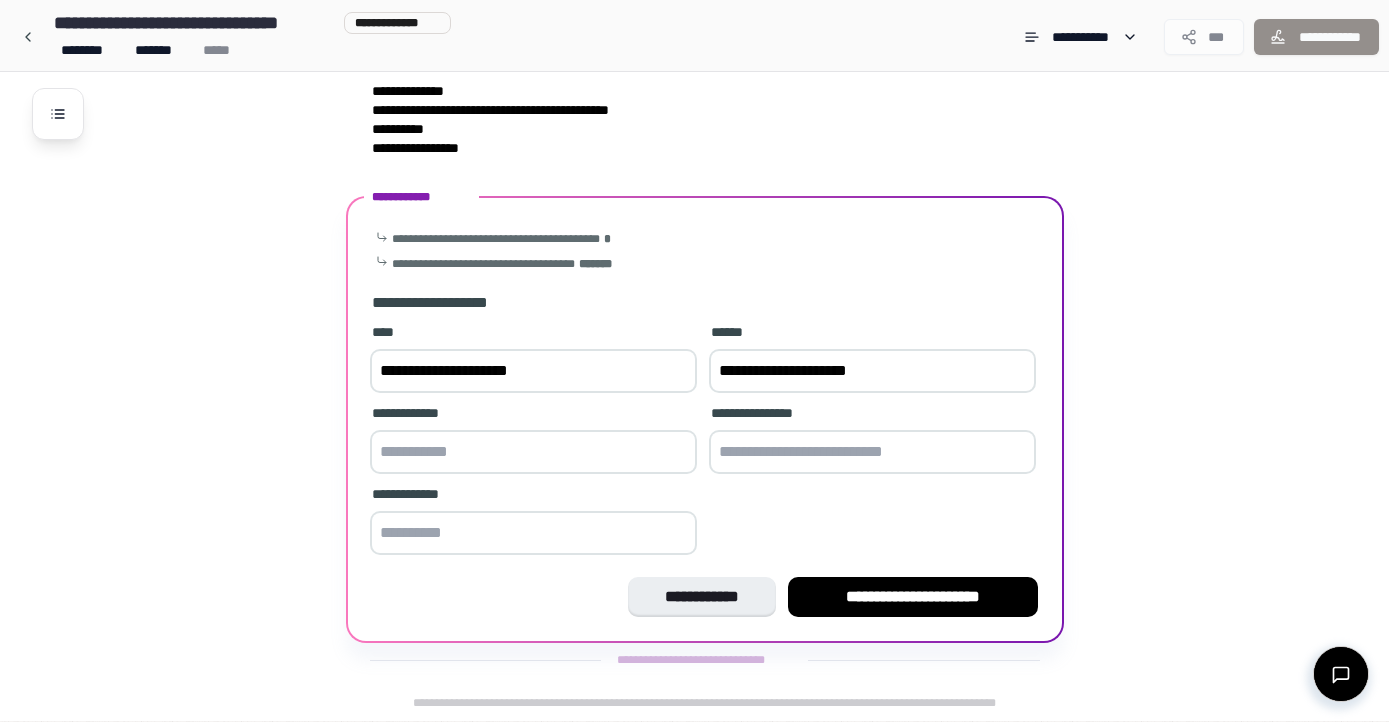 click at bounding box center [533, 452] 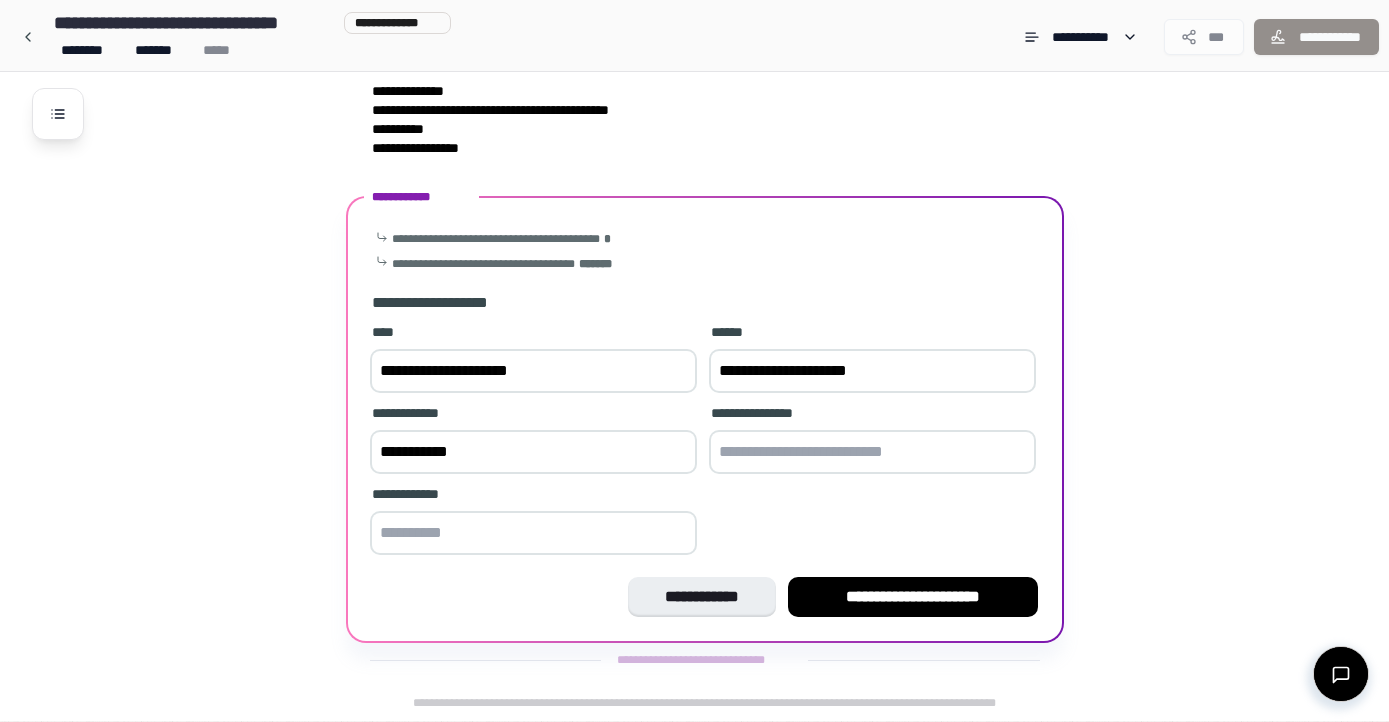 type on "**********" 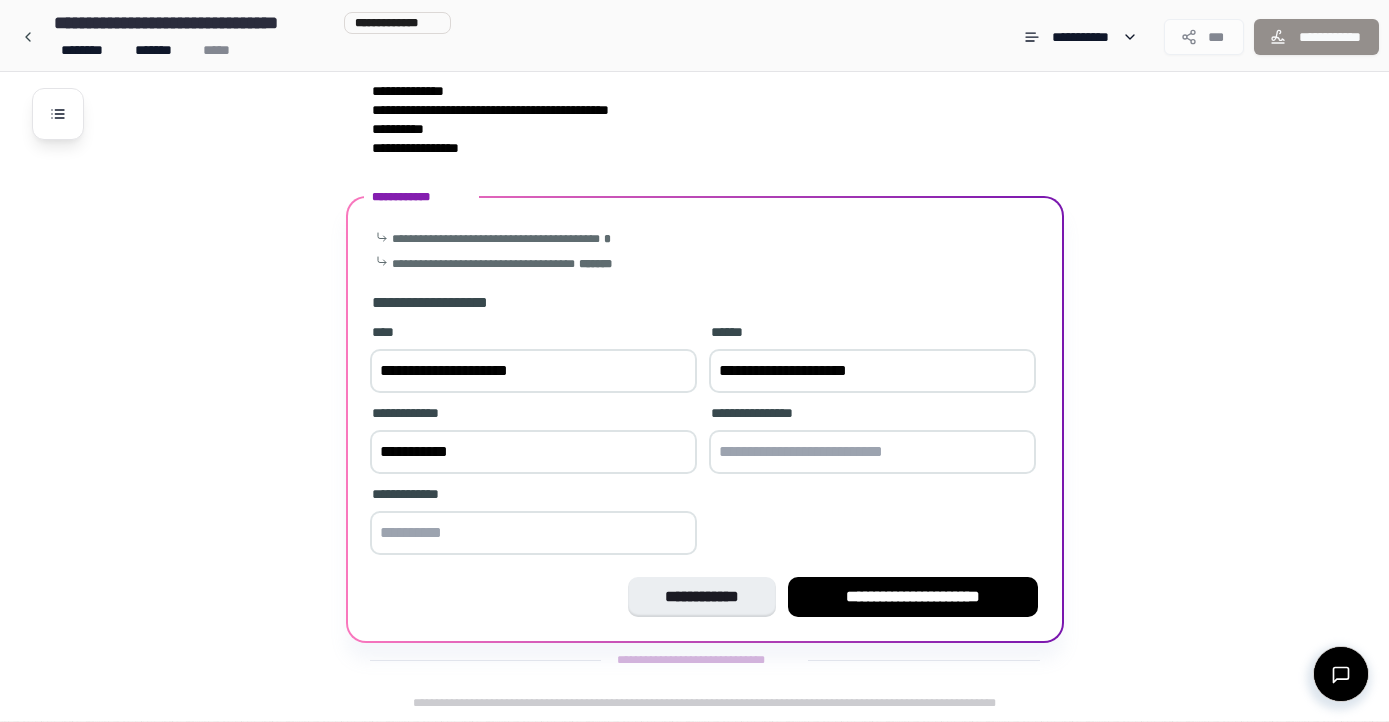 click at bounding box center (872, 452) 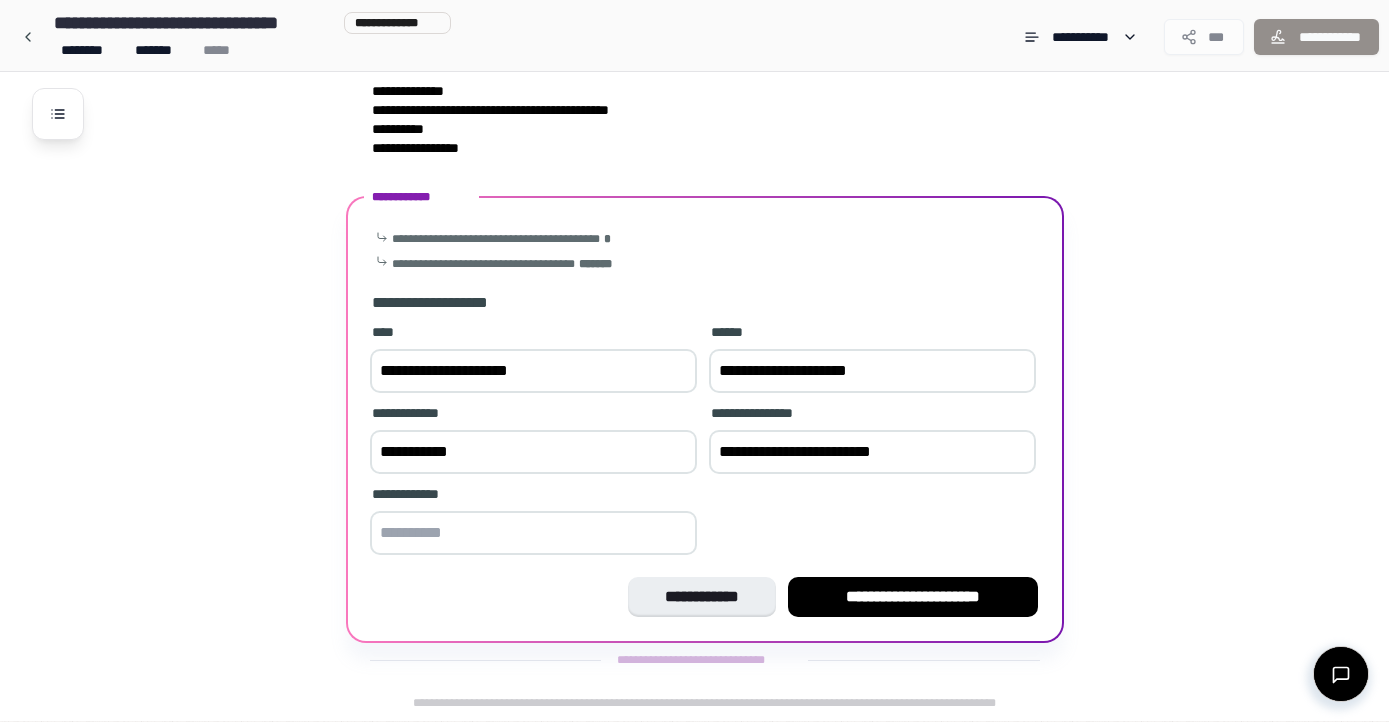 type on "**********" 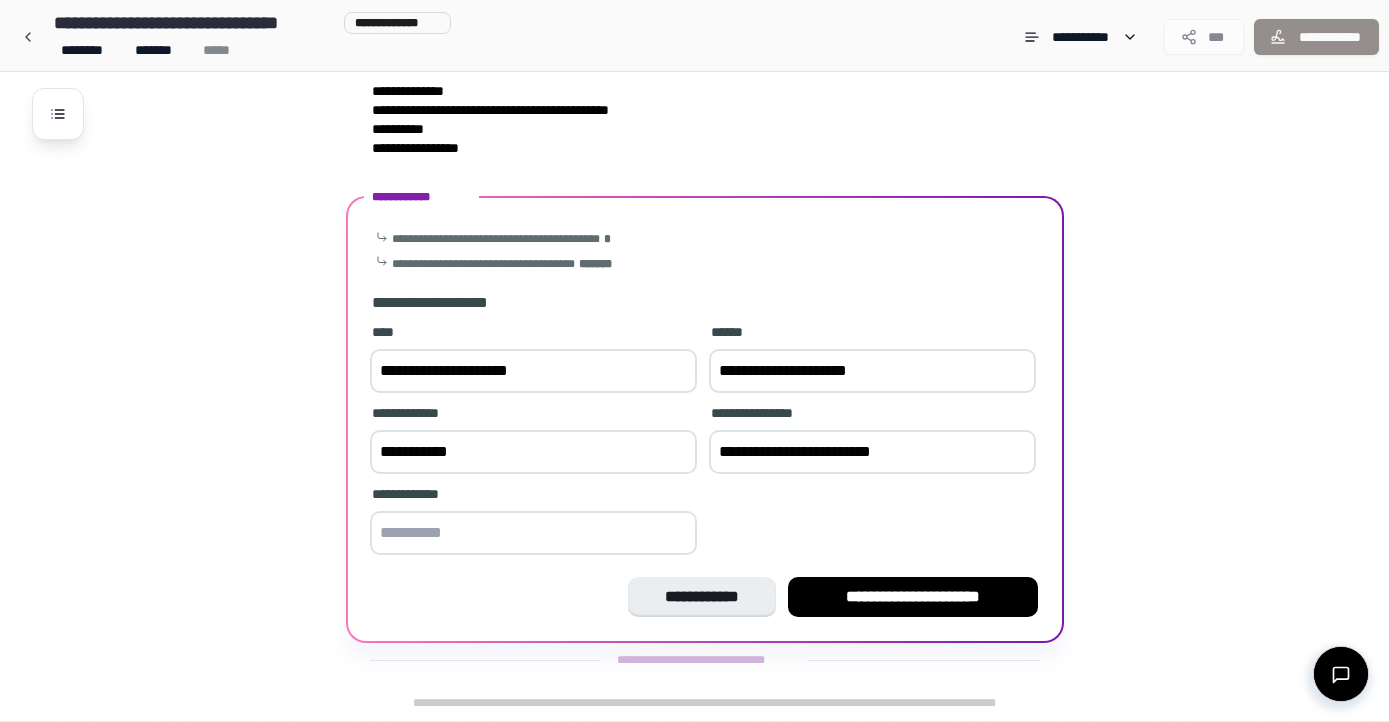 click at bounding box center [533, 533] 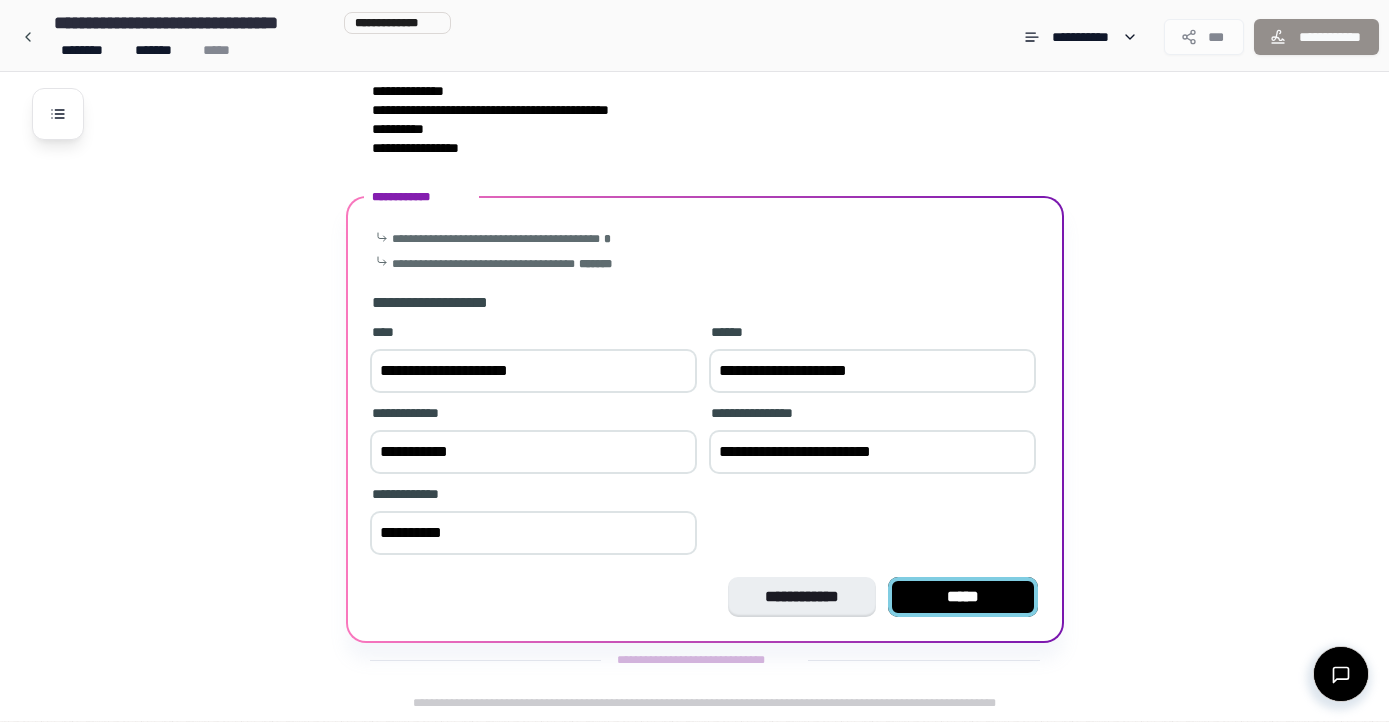 type on "**********" 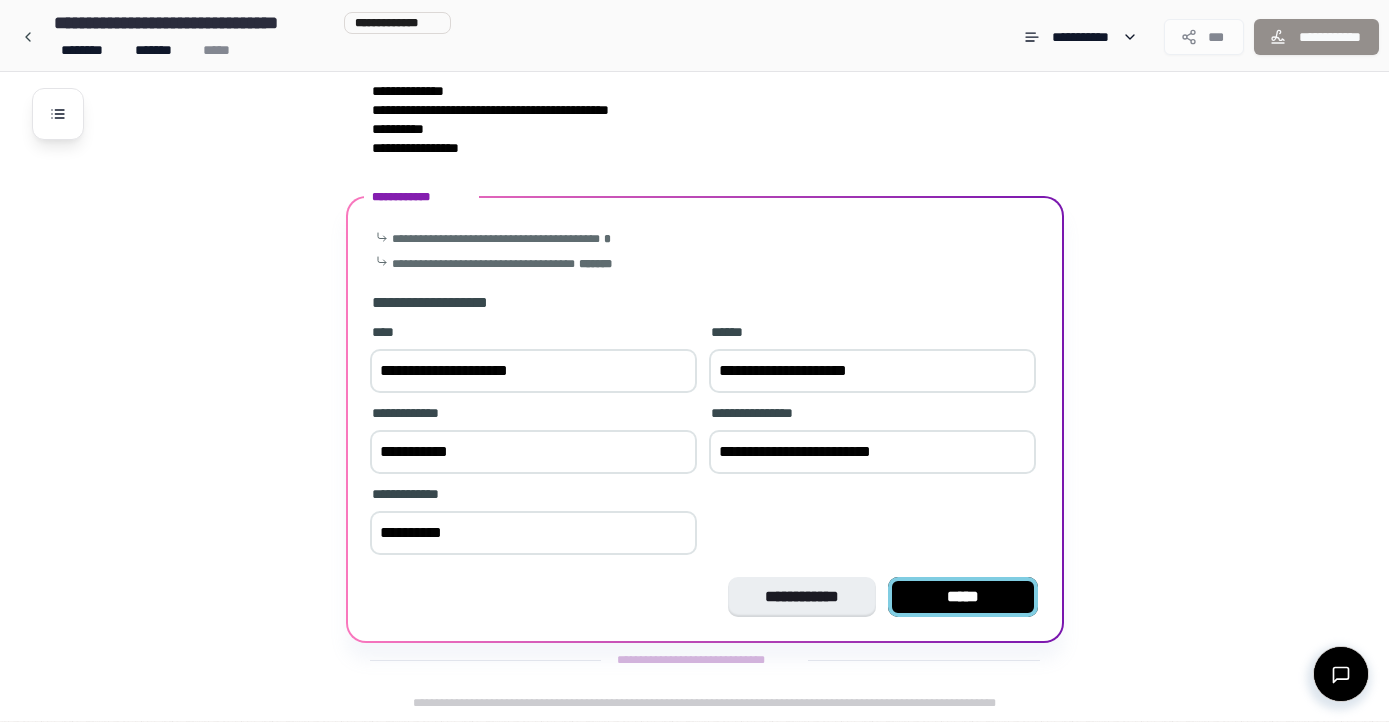 click on "*****" at bounding box center [963, 597] 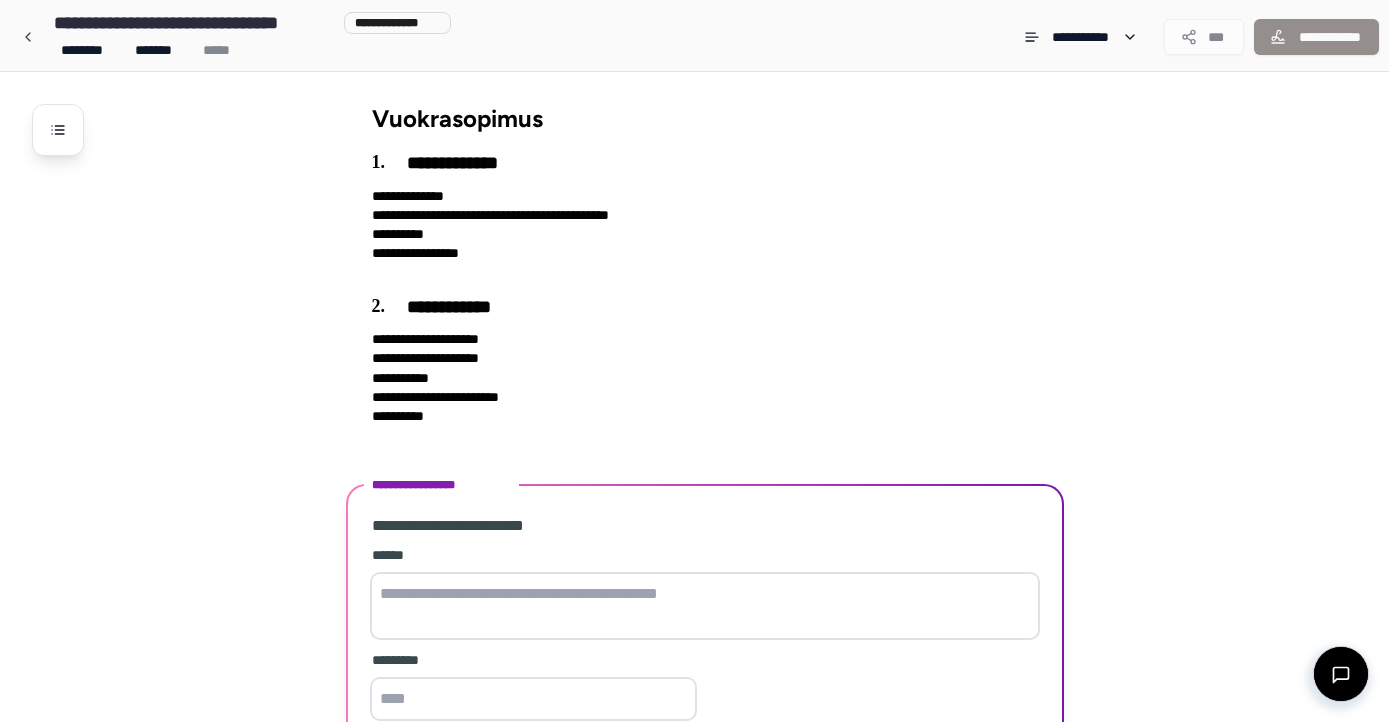 scroll, scrollTop: 242, scrollLeft: 0, axis: vertical 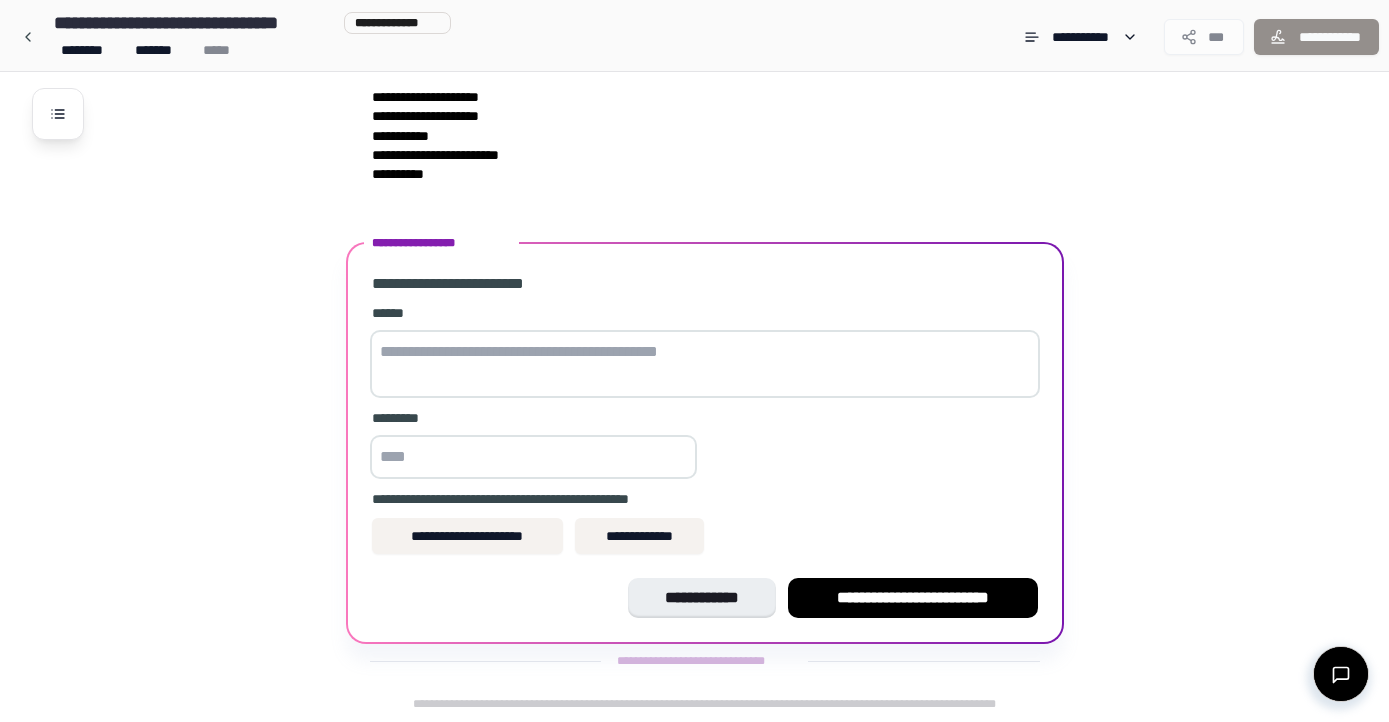 click at bounding box center [705, 364] 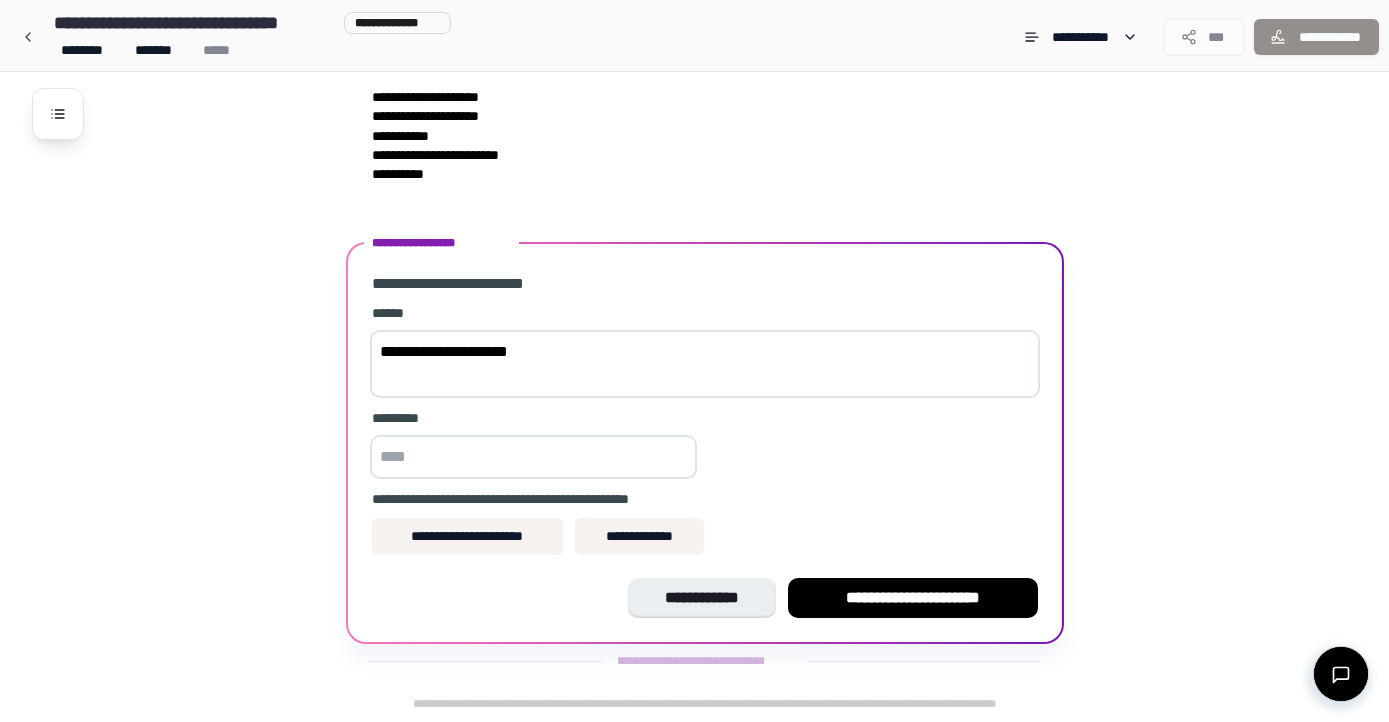 type on "**********" 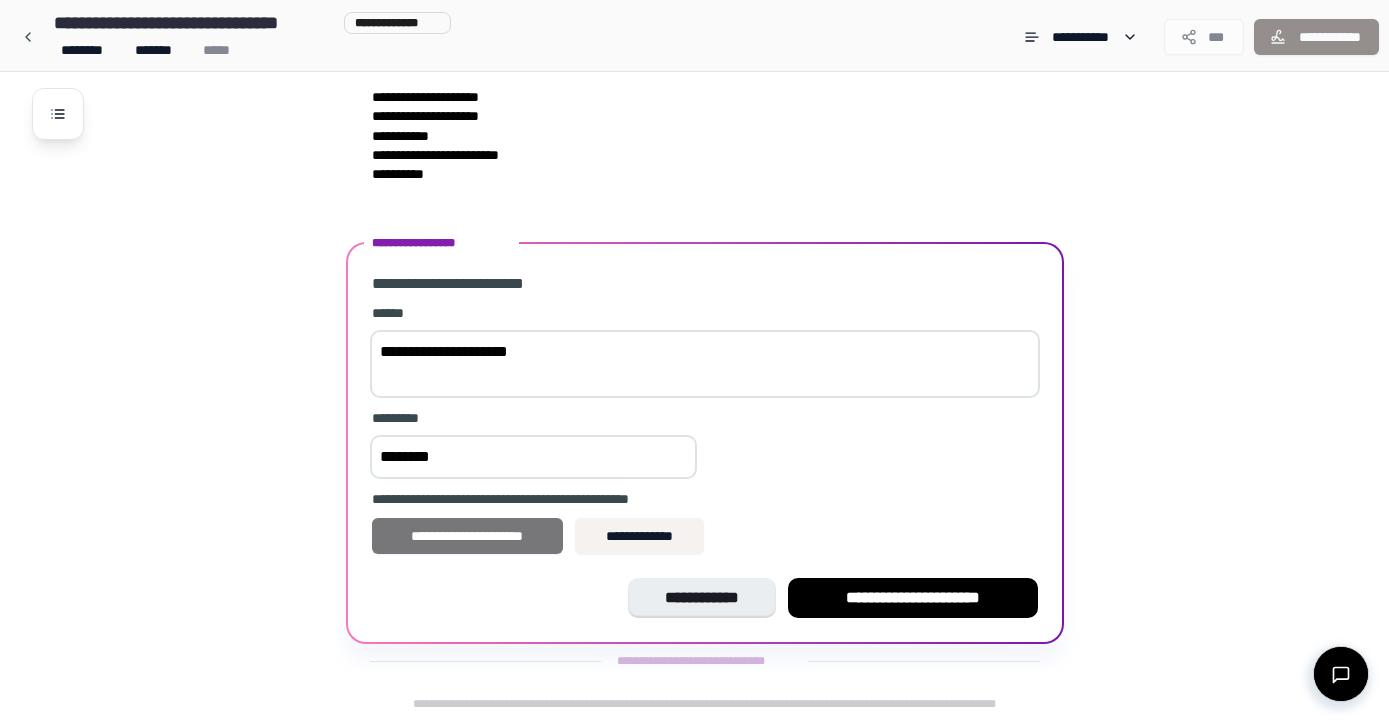 type on "********" 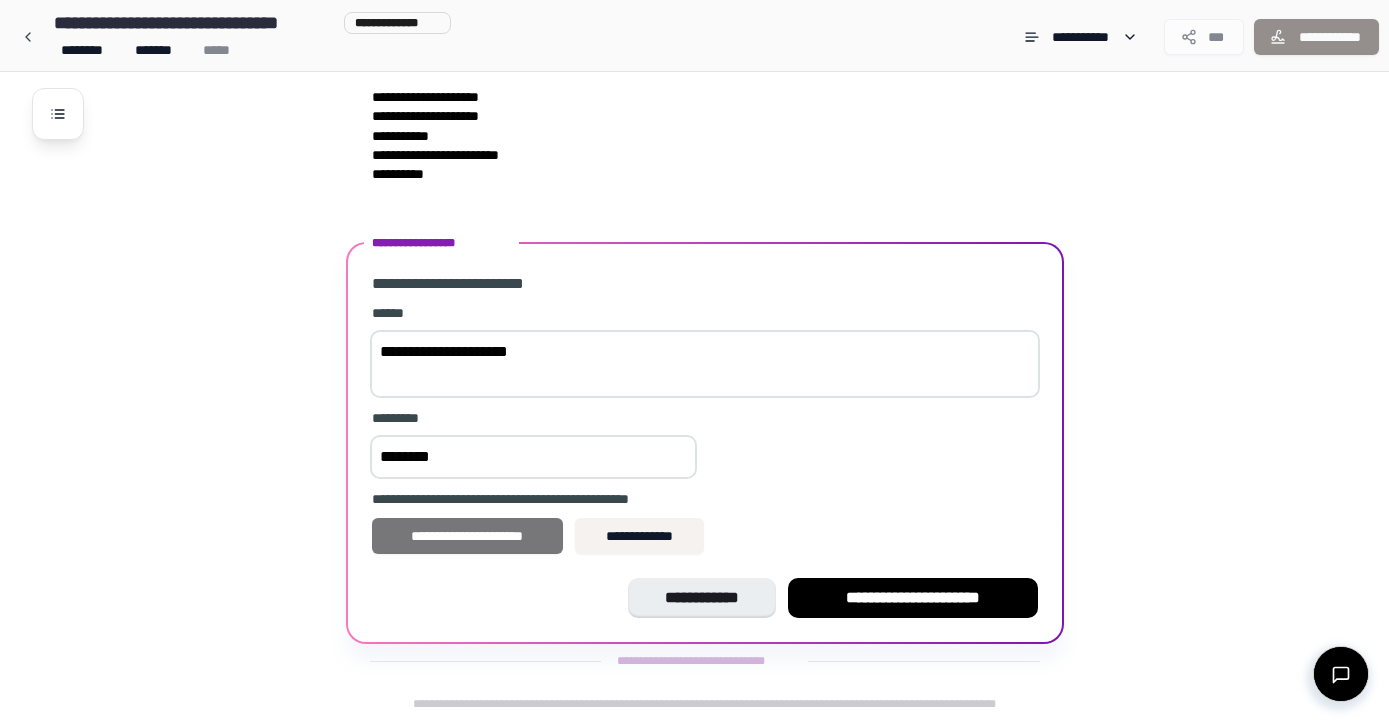 click on "**********" at bounding box center (468, 536) 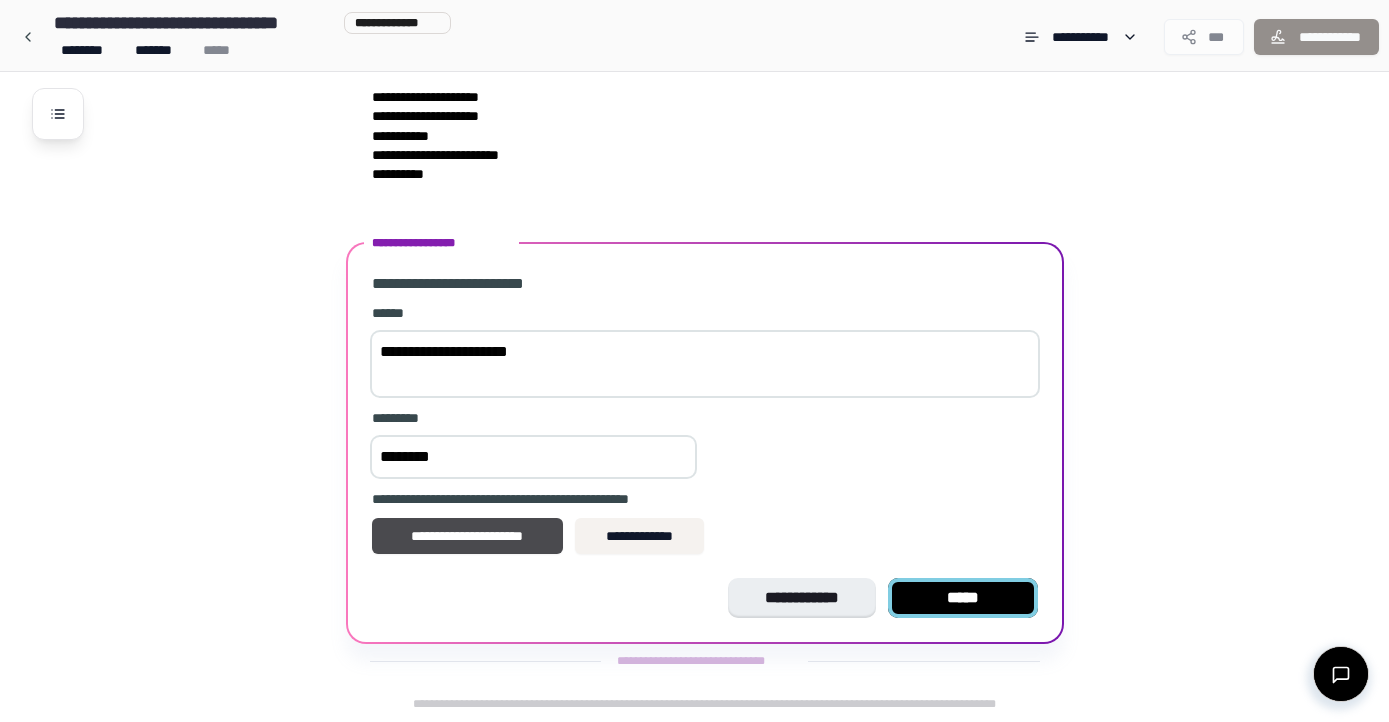 click on "*****" at bounding box center [963, 598] 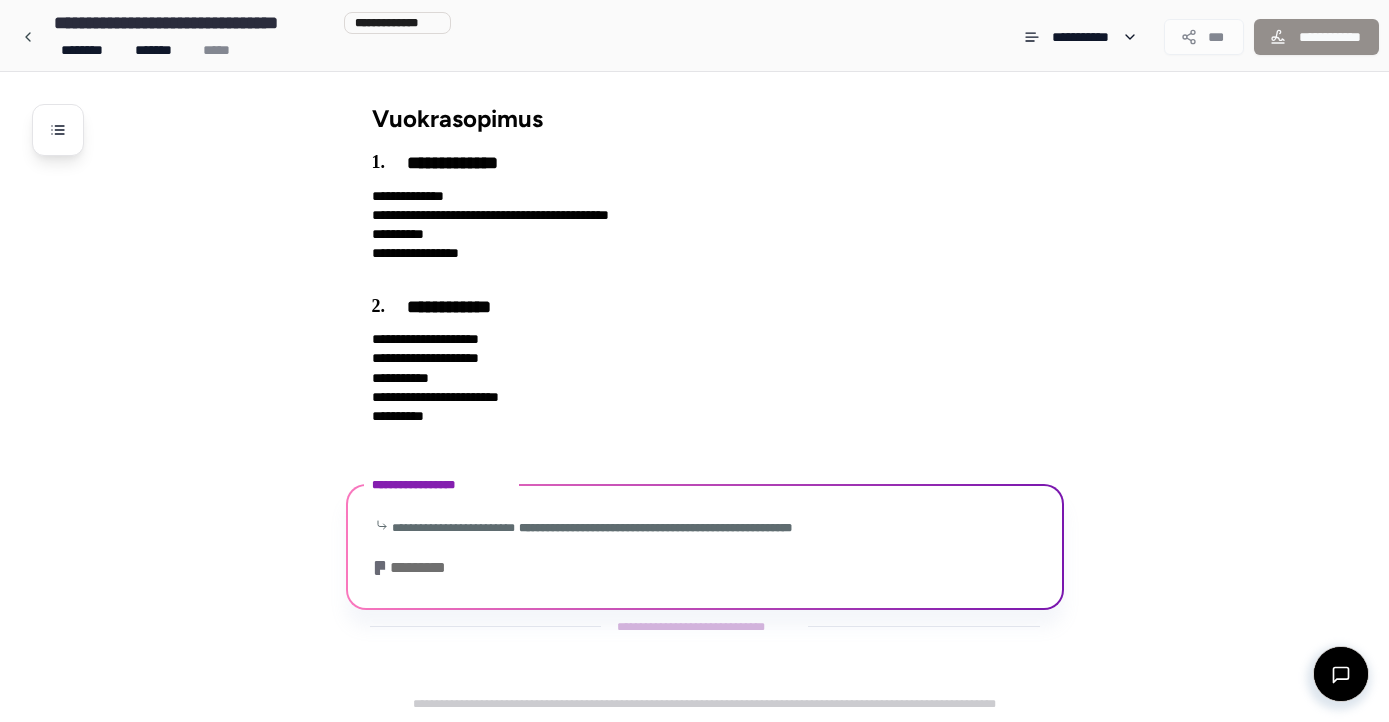 scroll, scrollTop: 196, scrollLeft: 0, axis: vertical 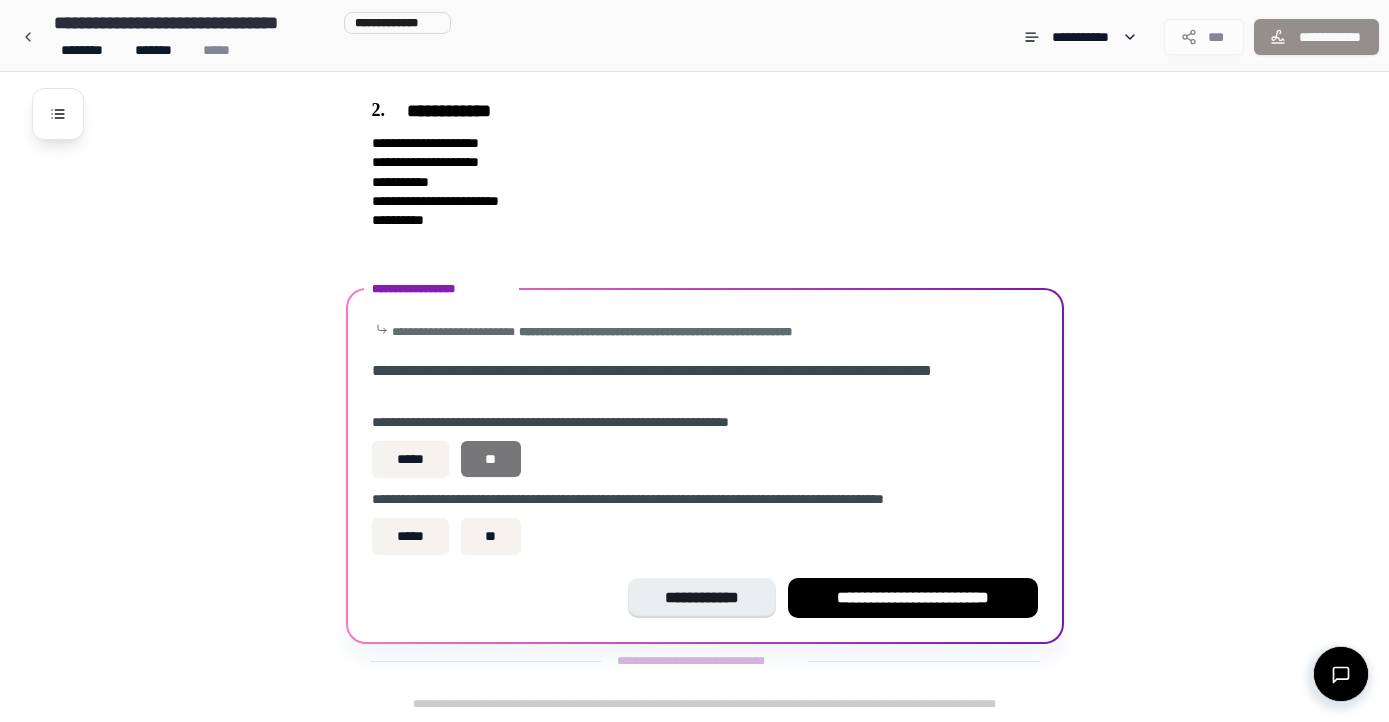 click on "**" at bounding box center (491, 459) 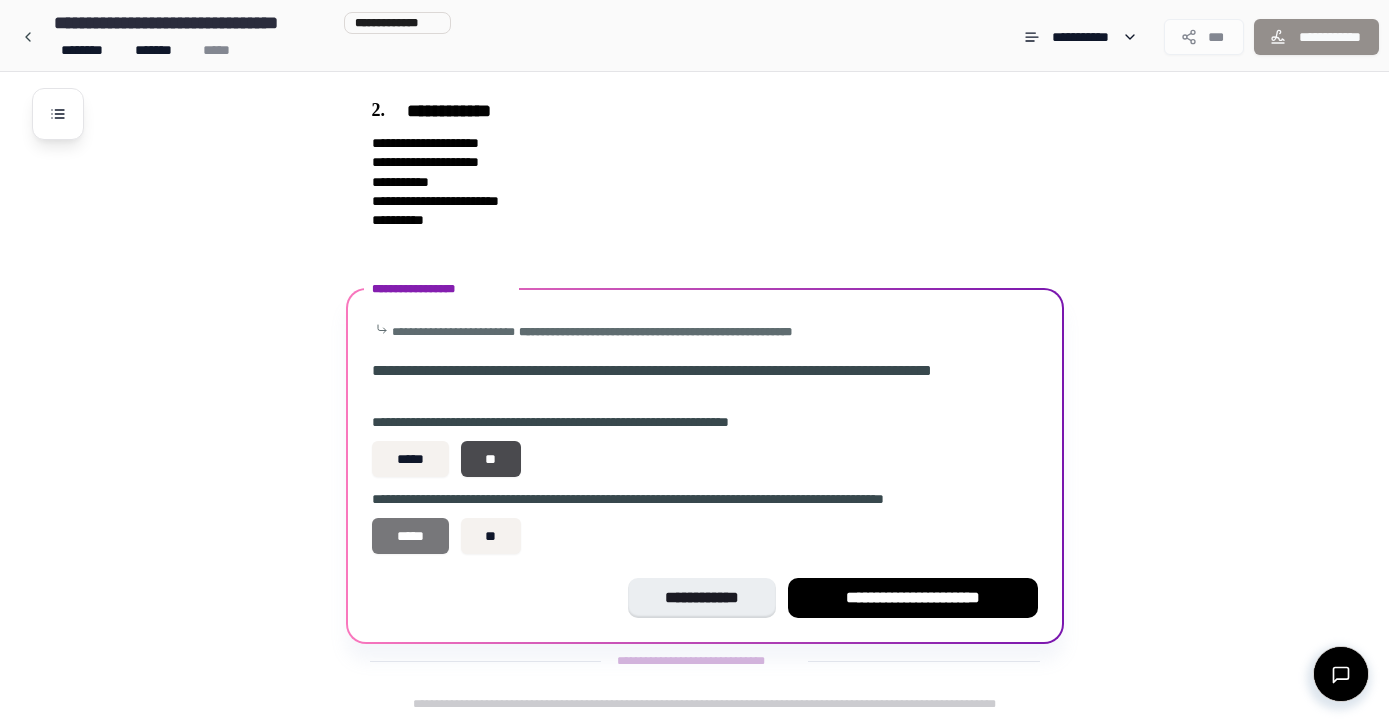 click on "*****" at bounding box center [411, 536] 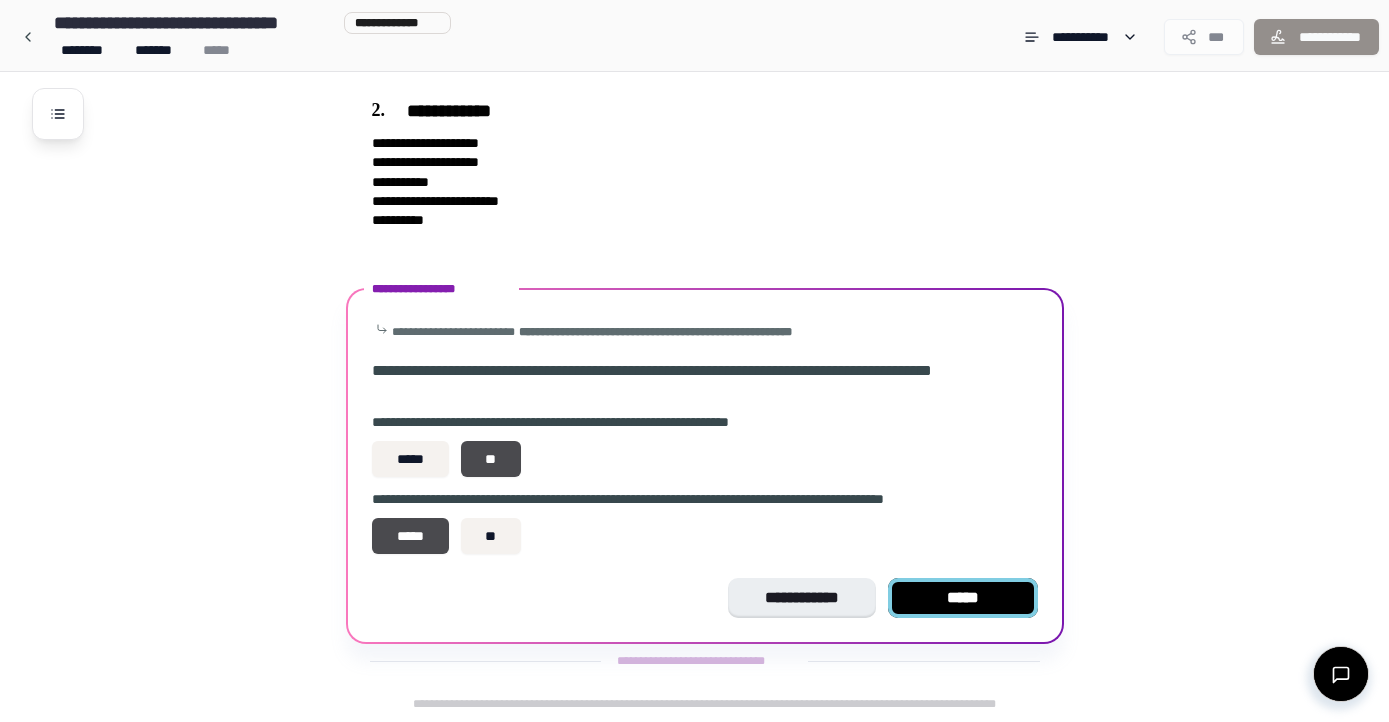 click on "*****" at bounding box center (963, 598) 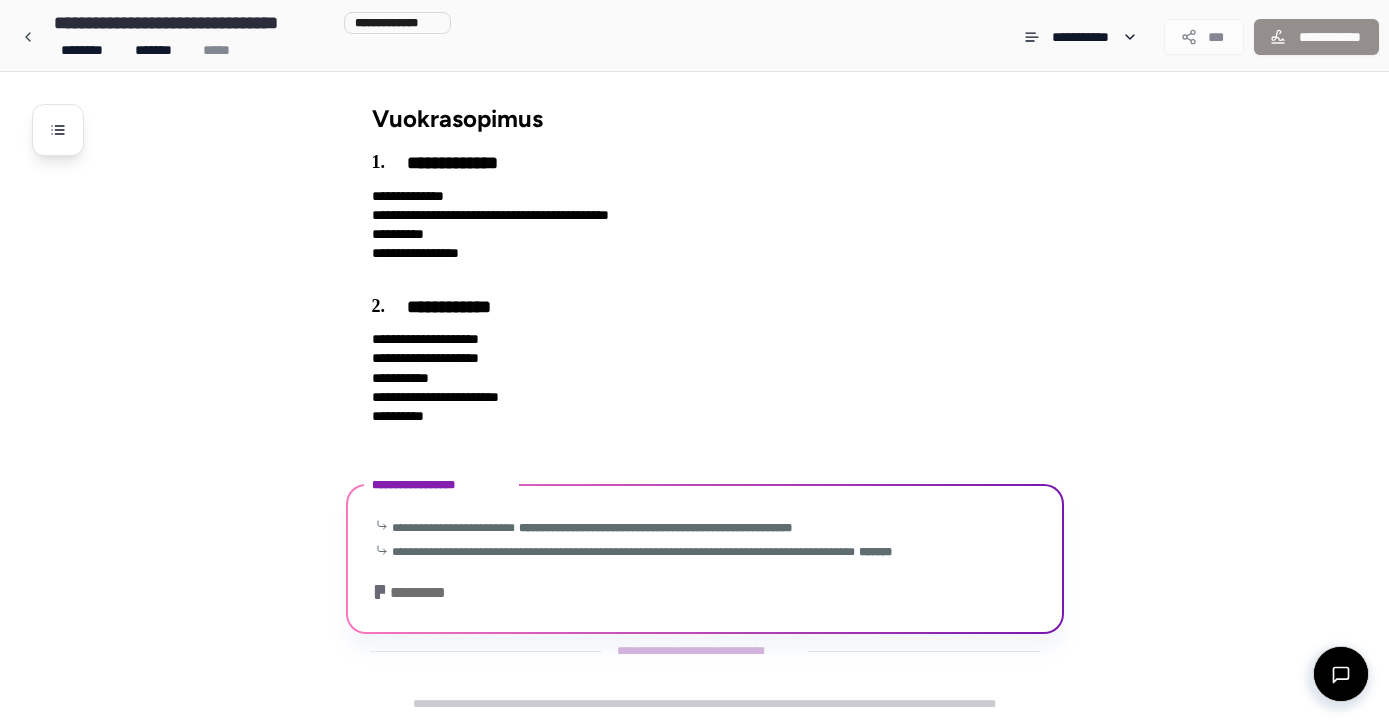 scroll, scrollTop: 121, scrollLeft: 0, axis: vertical 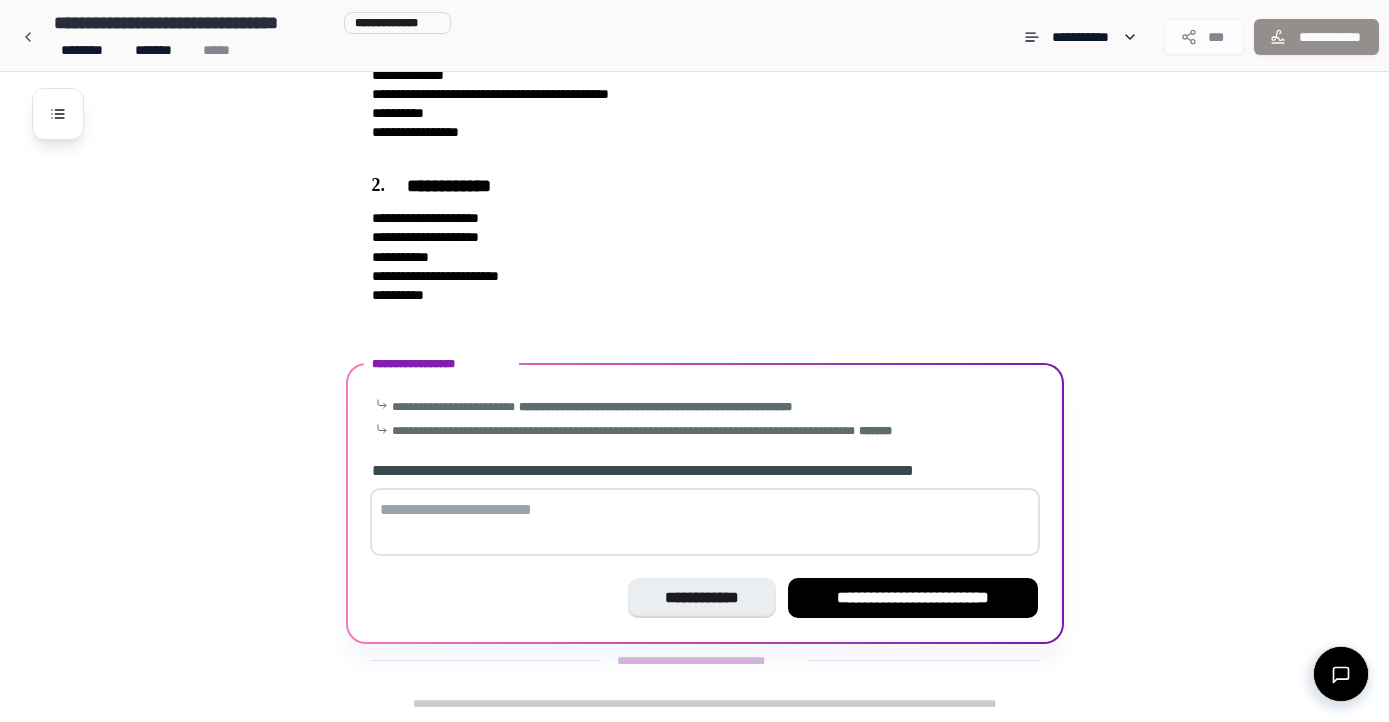 click at bounding box center (705, 522) 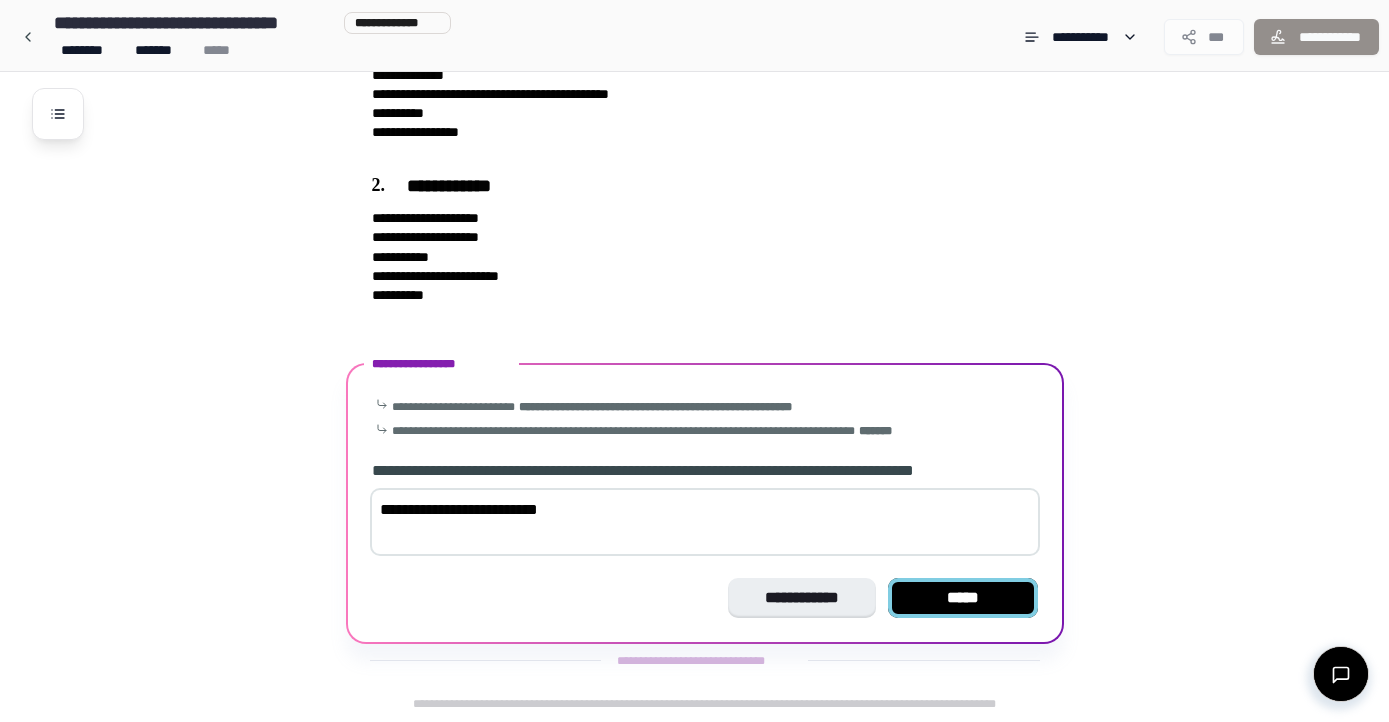 type on "**********" 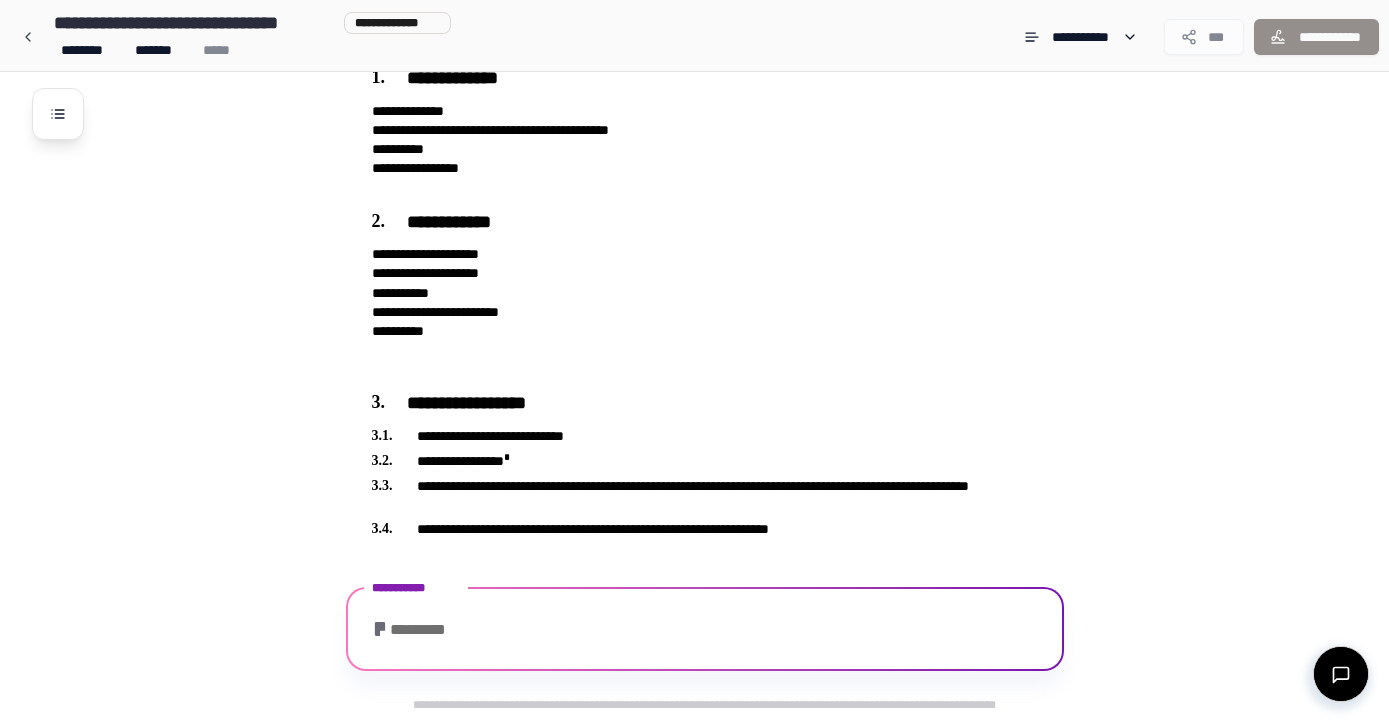 scroll, scrollTop: 329, scrollLeft: 0, axis: vertical 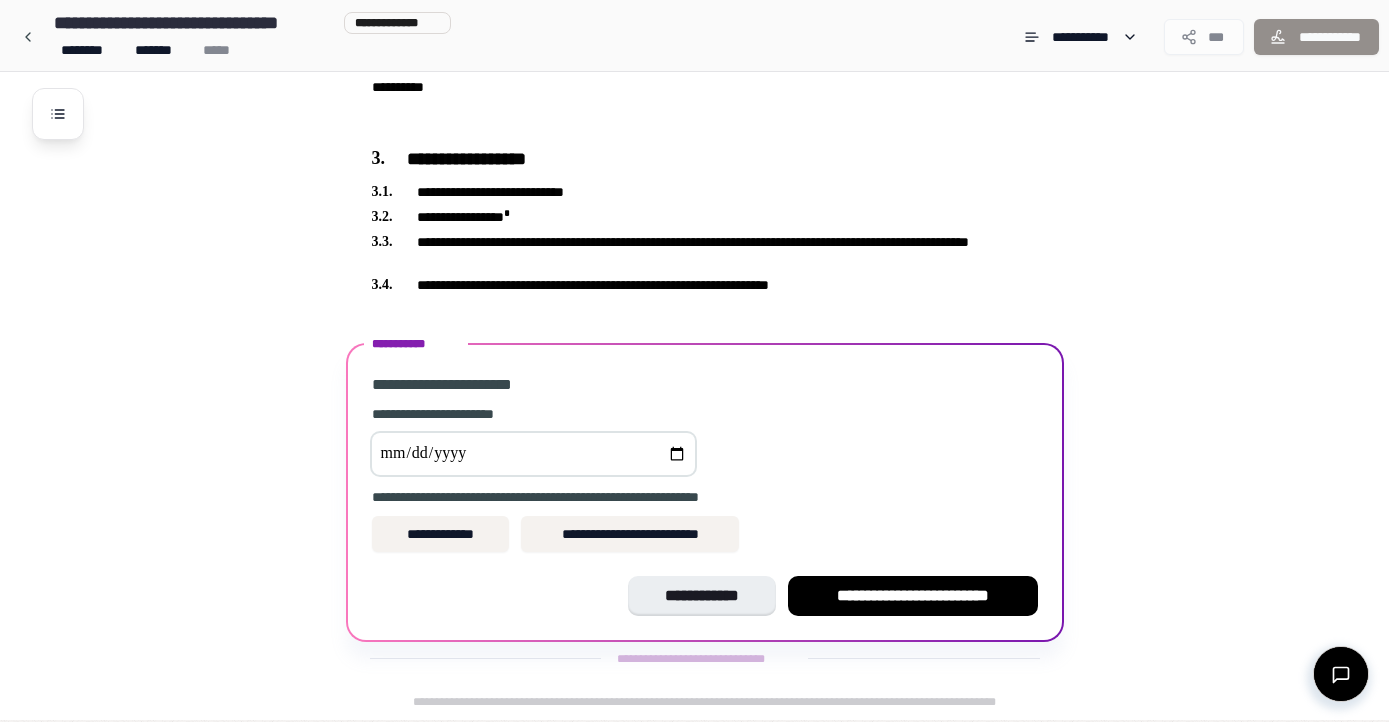 click at bounding box center [533, 454] 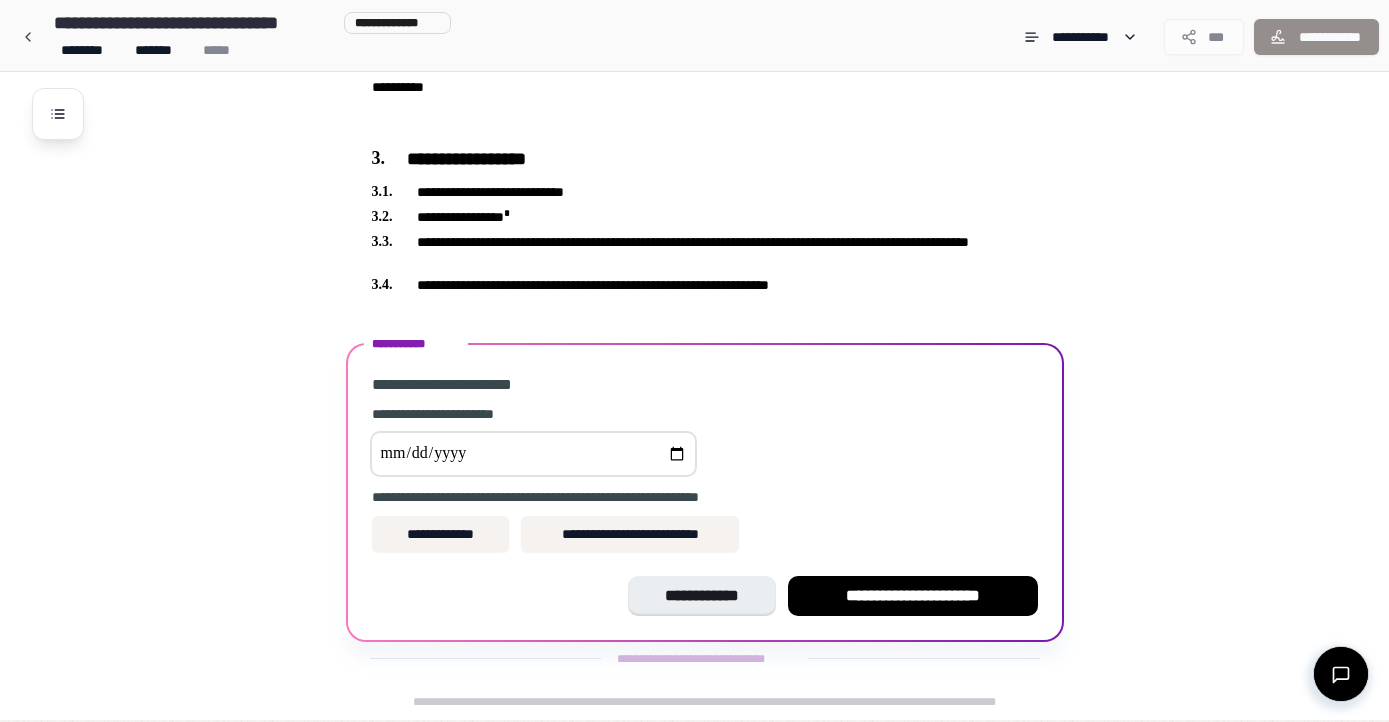 click on "[FIRST] [LAST] [ADDRESS] [CITY] [STATE]" at bounding box center (705, 482) 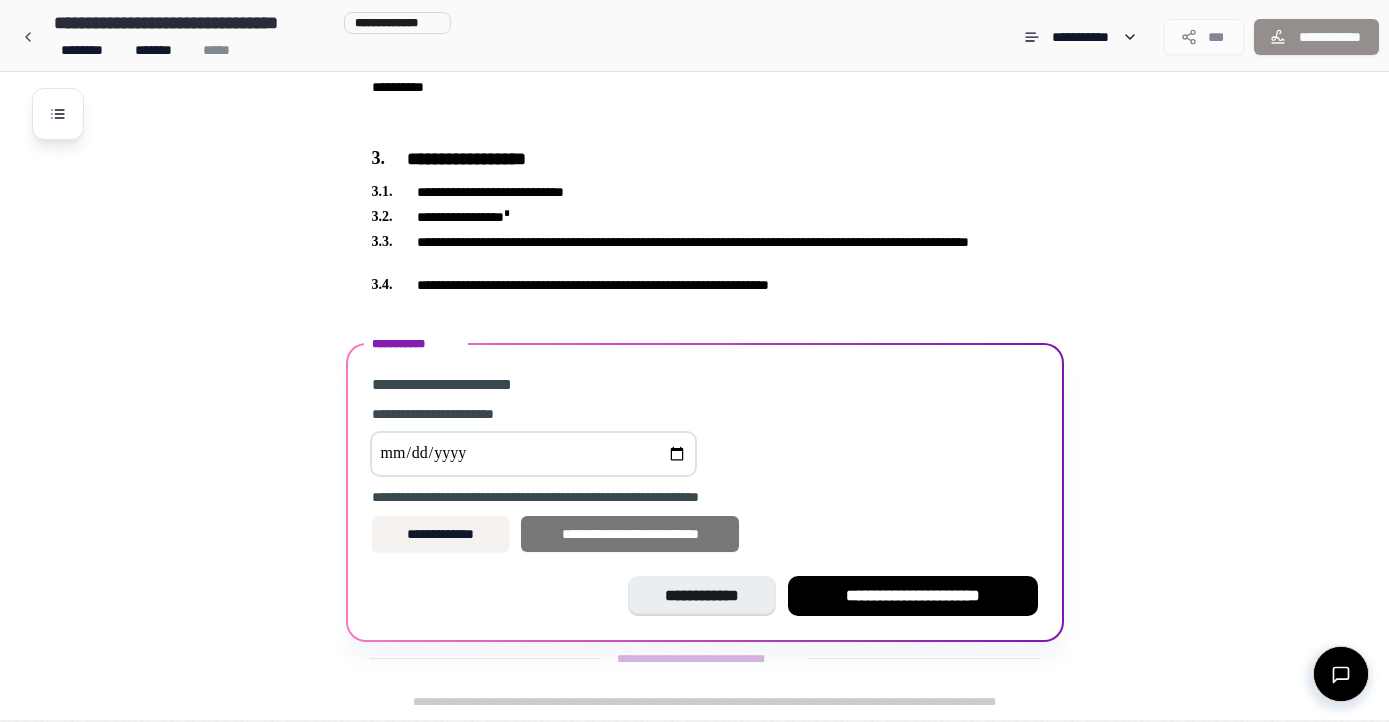 click on "**********" at bounding box center (630, 534) 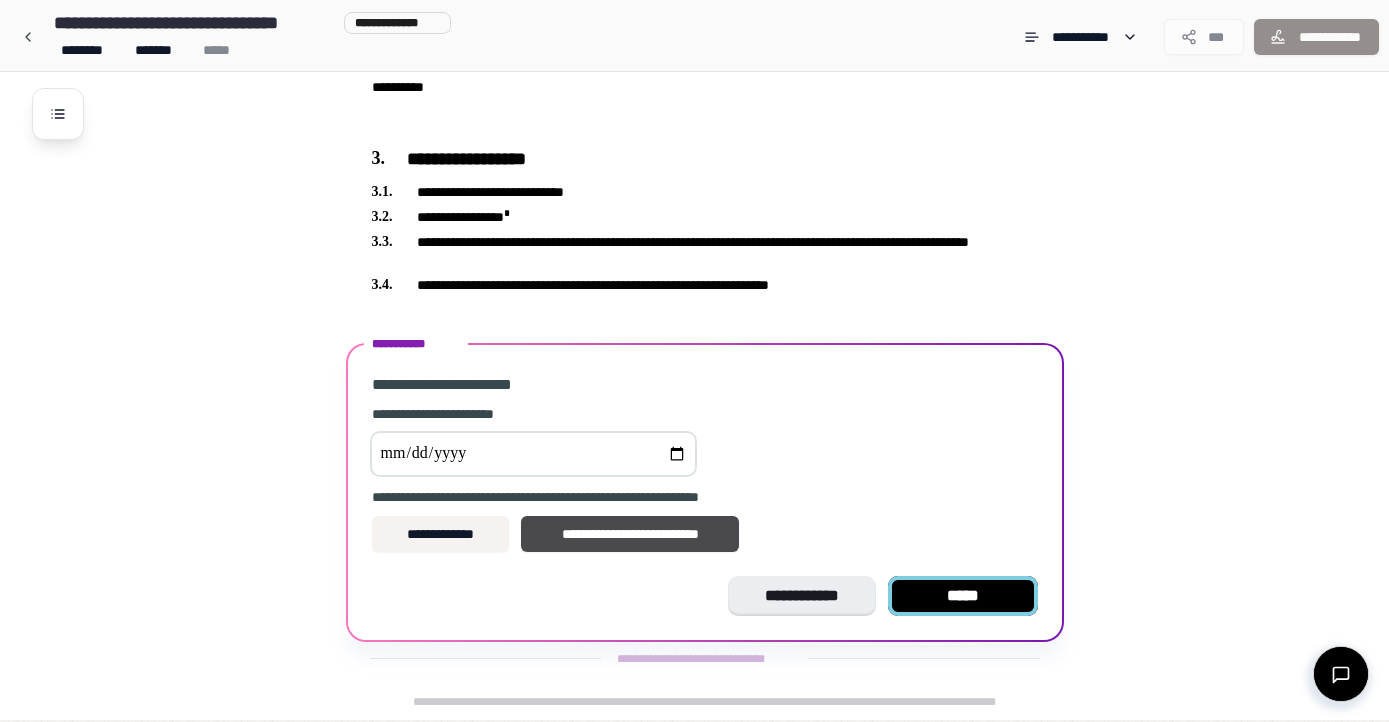 click on "*****" at bounding box center (963, 596) 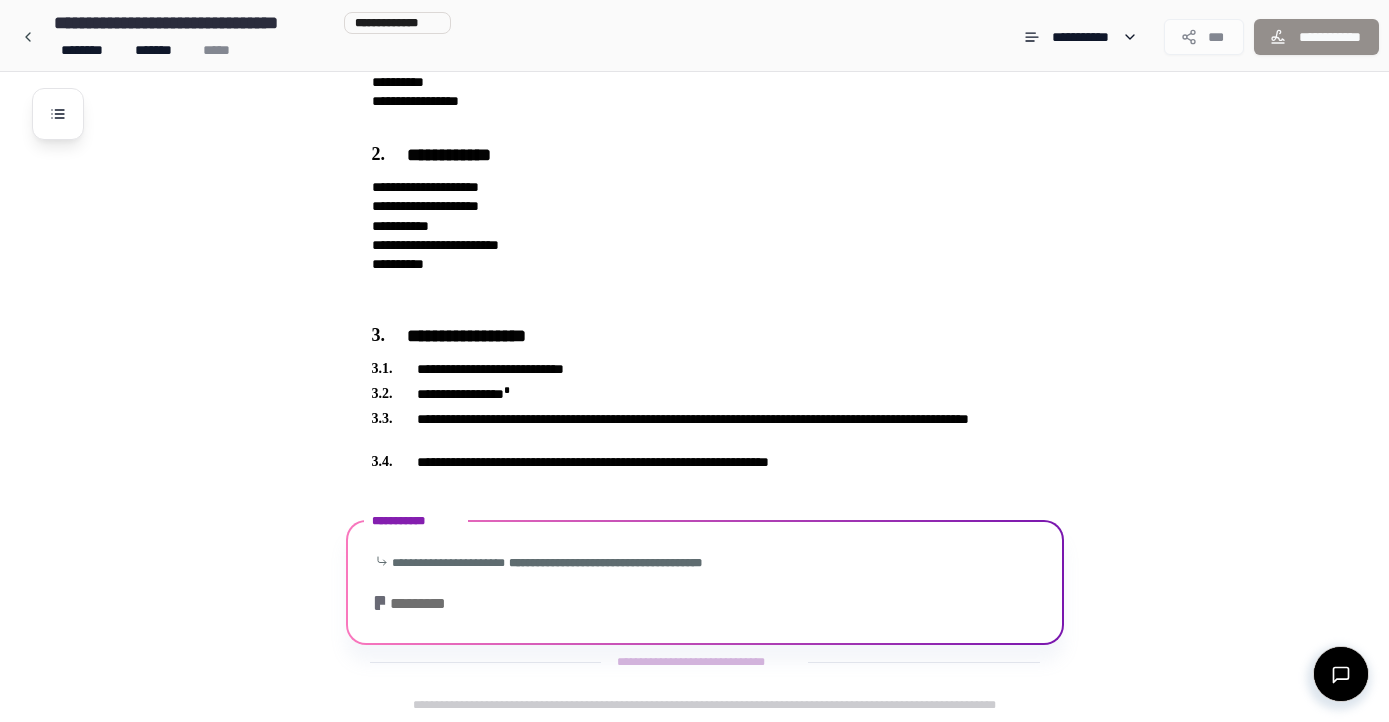 scroll, scrollTop: 436, scrollLeft: 0, axis: vertical 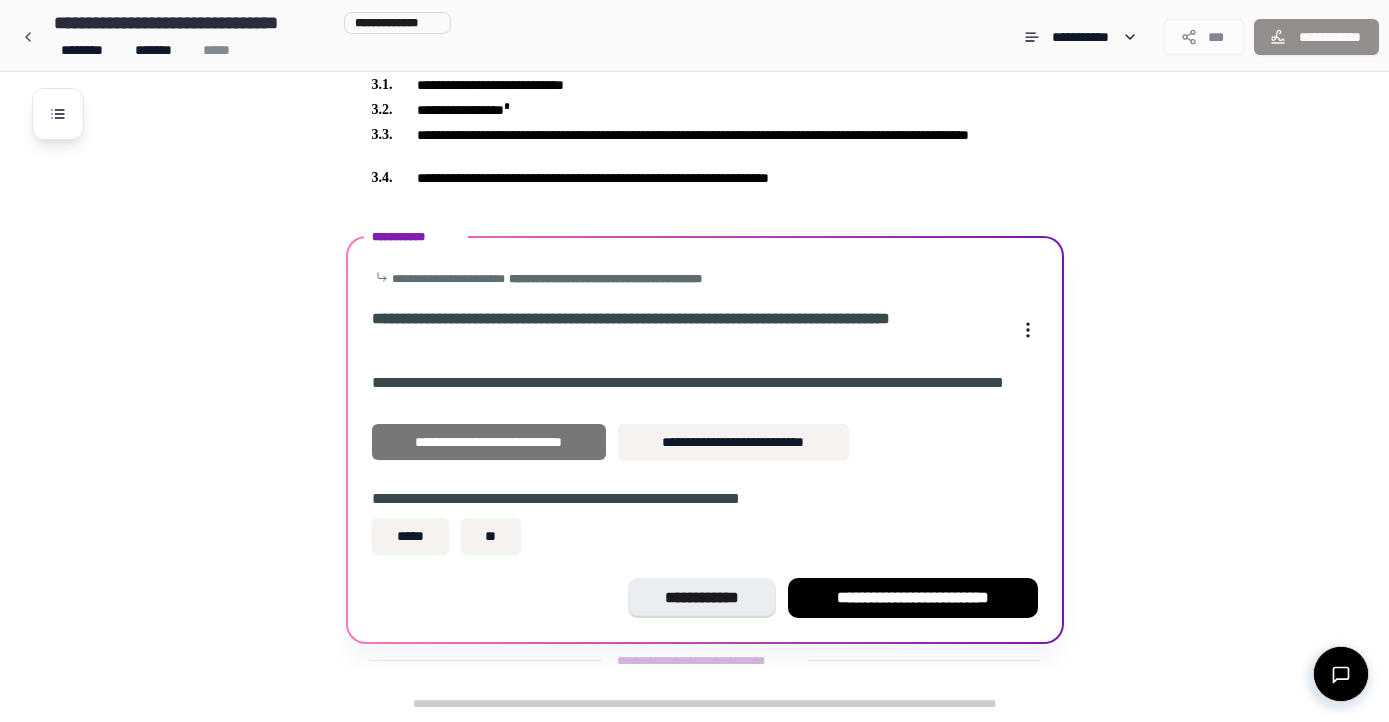 click on "**********" at bounding box center (489, 442) 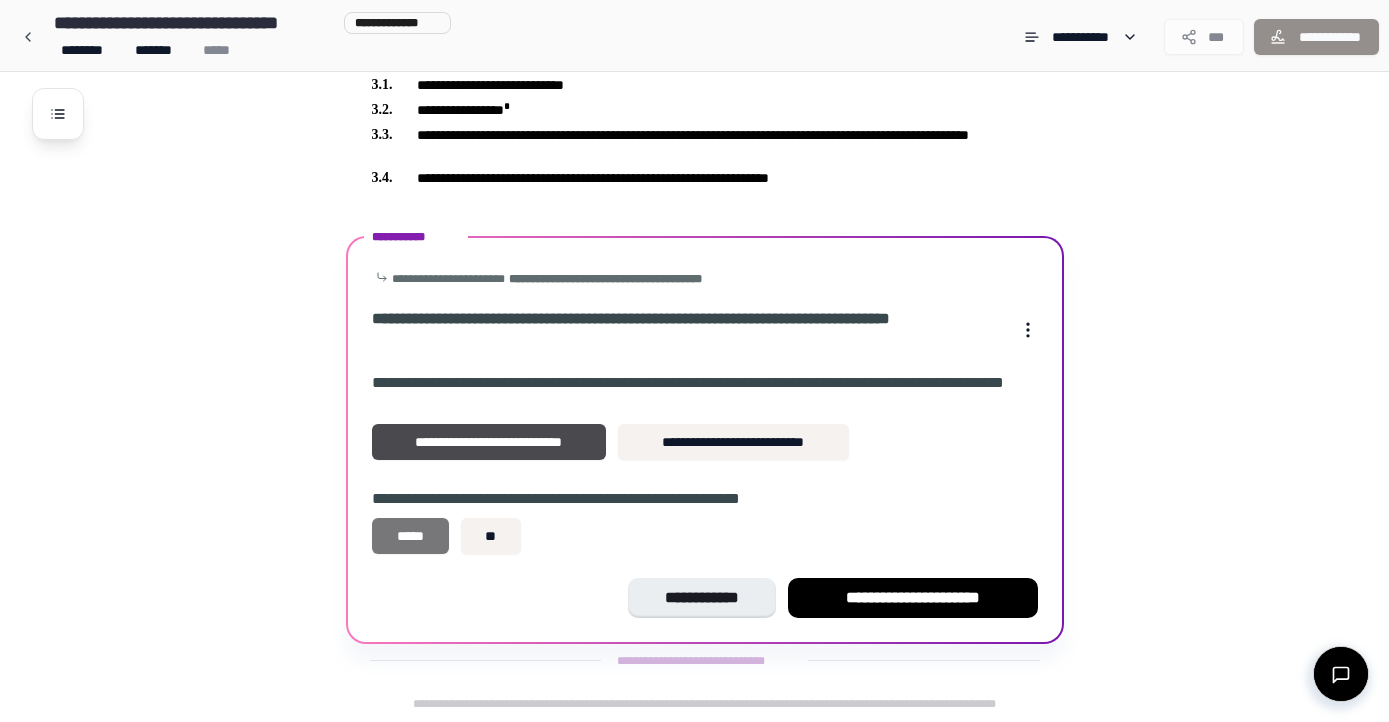 click on "*****" at bounding box center (411, 536) 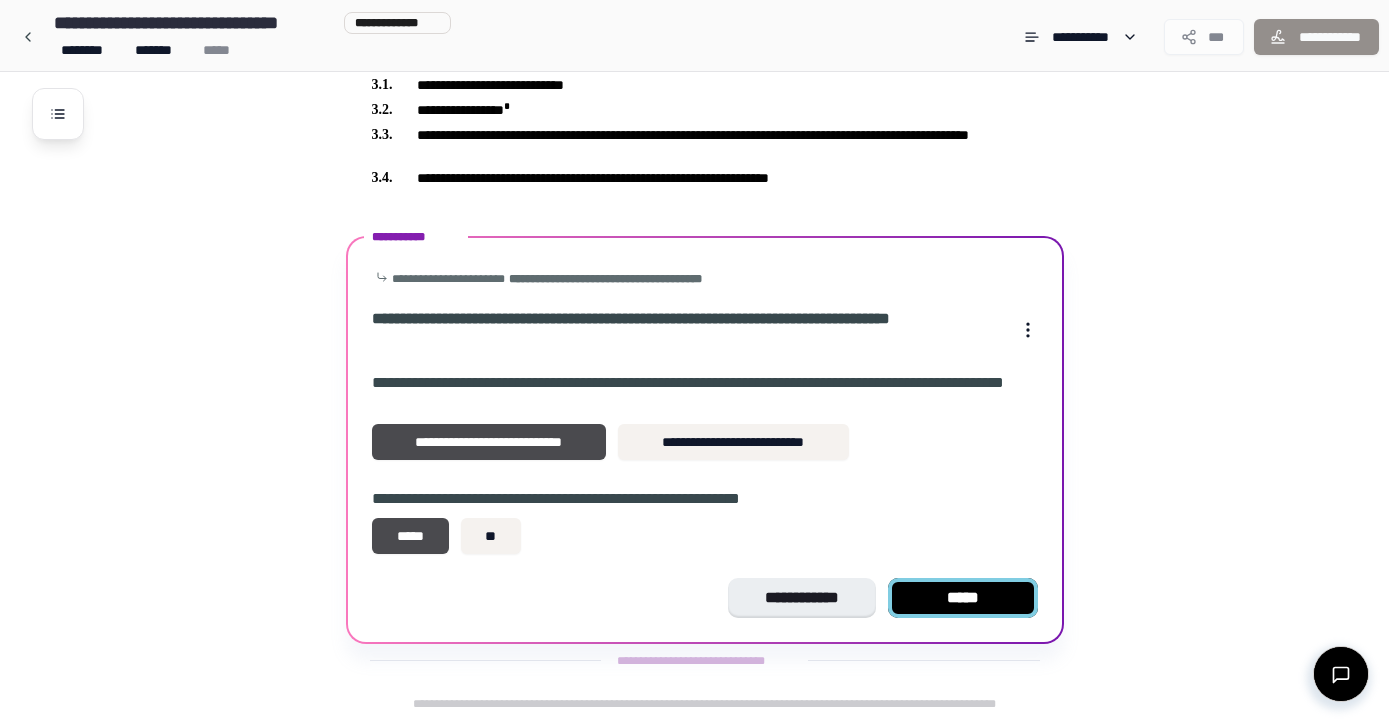 click on "*****" at bounding box center (963, 598) 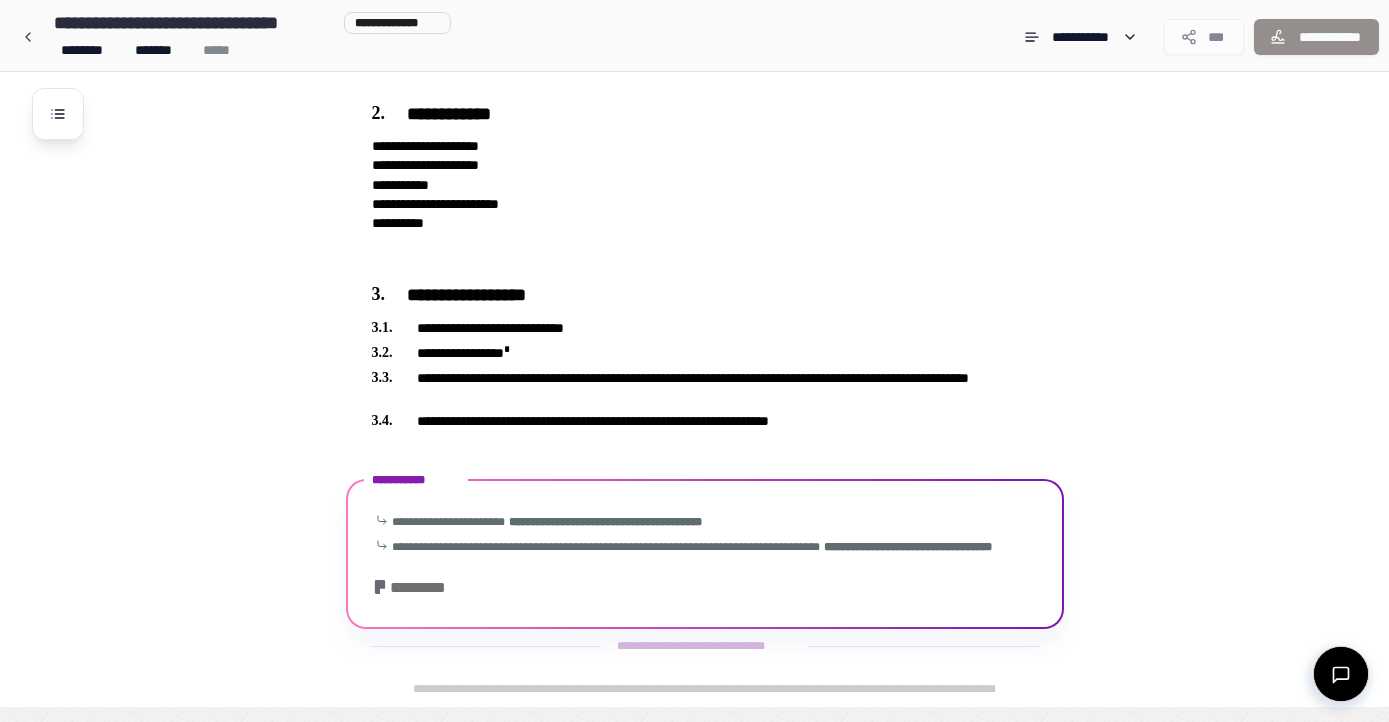 scroll, scrollTop: 305, scrollLeft: 0, axis: vertical 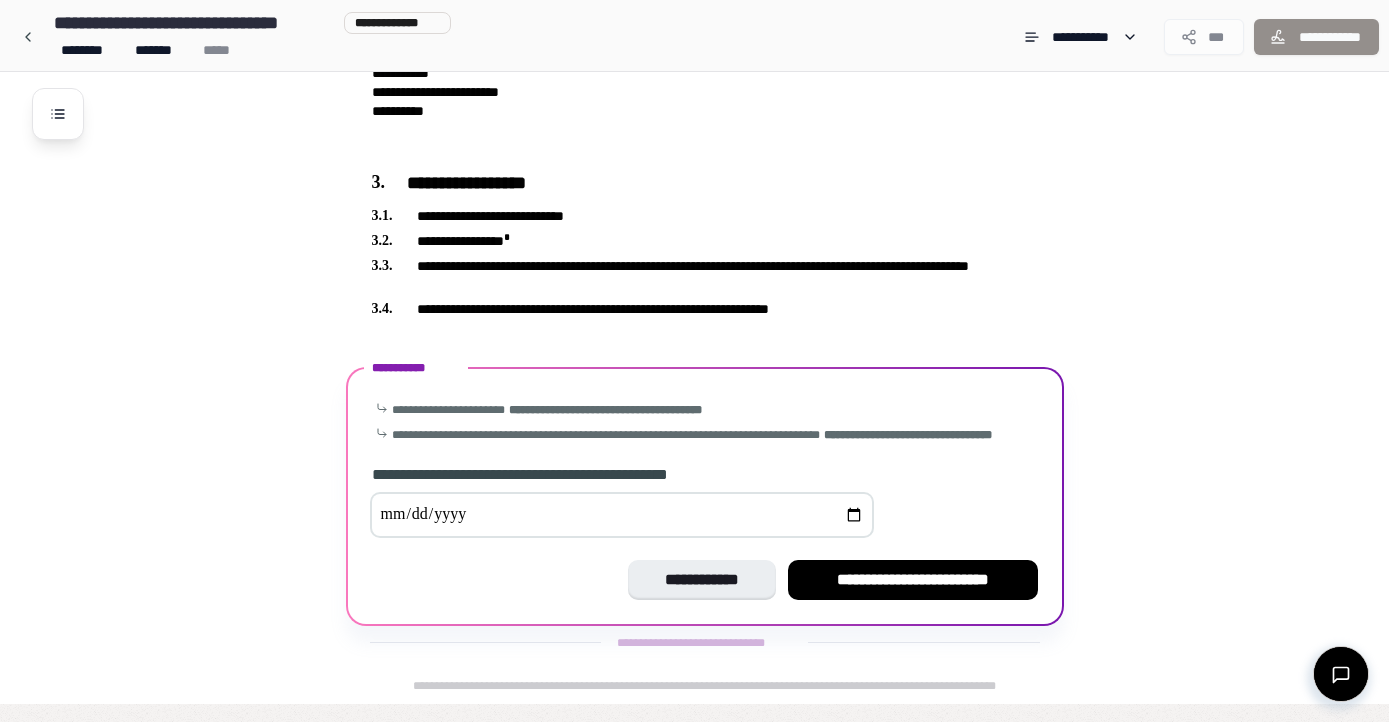 click at bounding box center (622, 515) 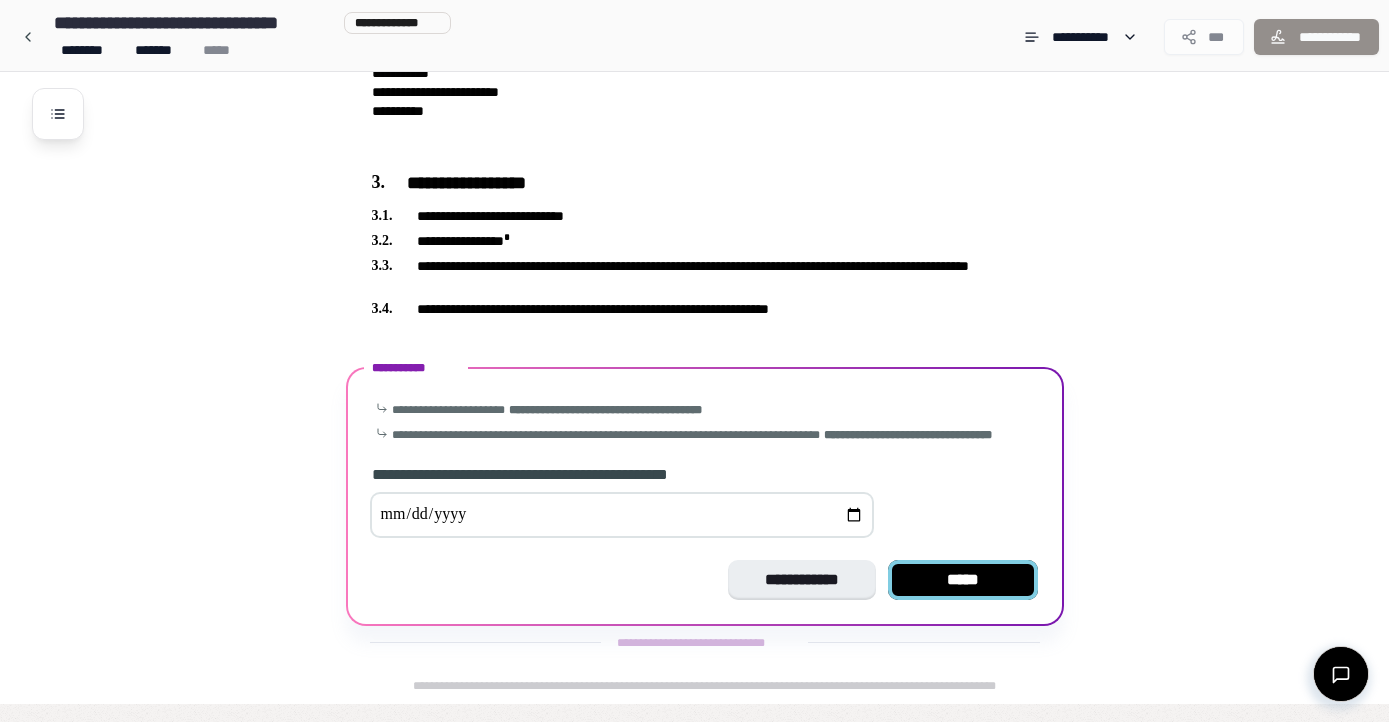 click on "*****" at bounding box center (963, 580) 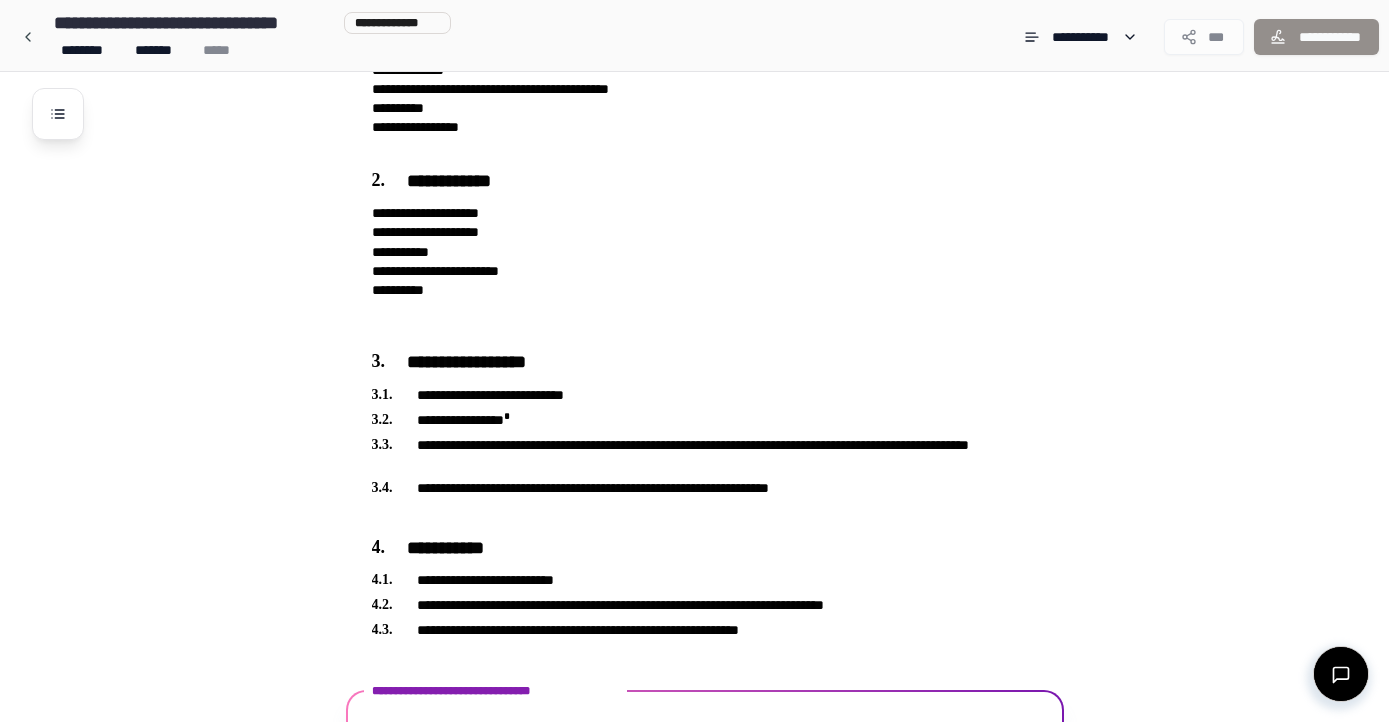 scroll, scrollTop: 230, scrollLeft: 0, axis: vertical 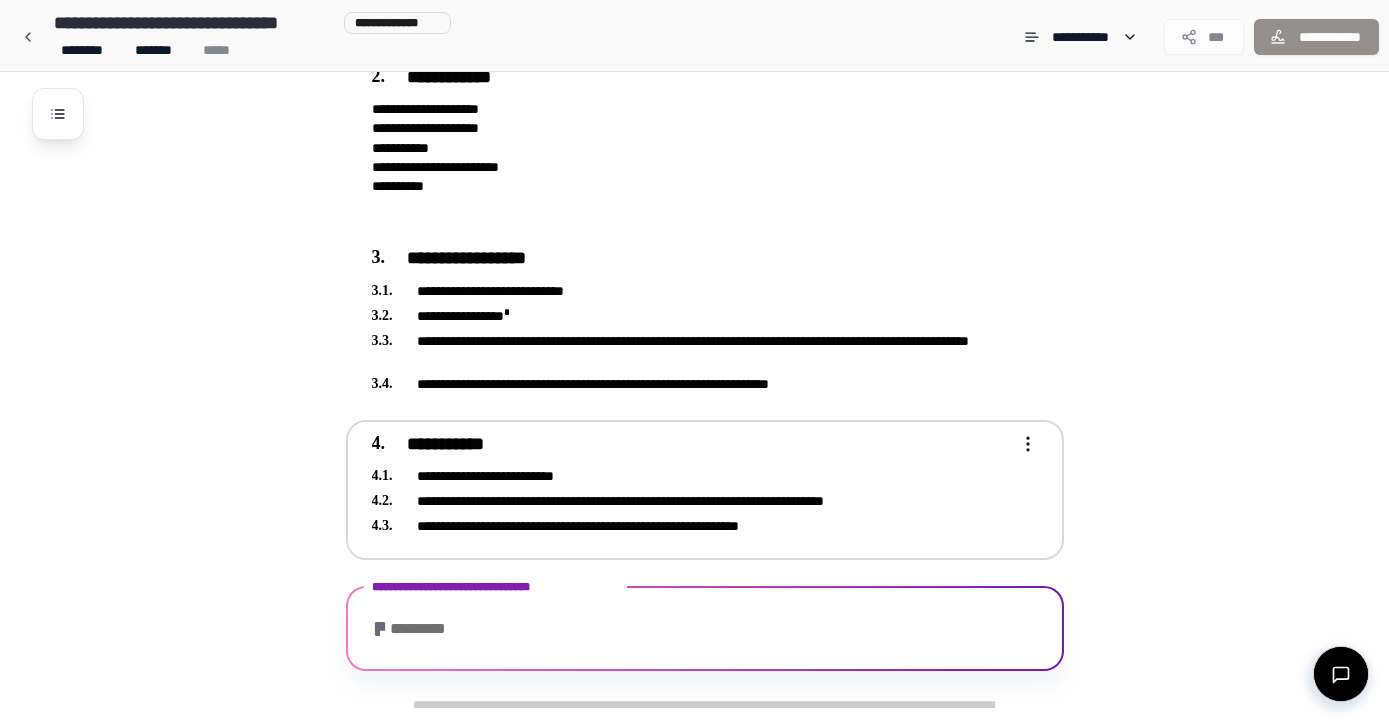 click on "**********" at bounding box center (691, 501) 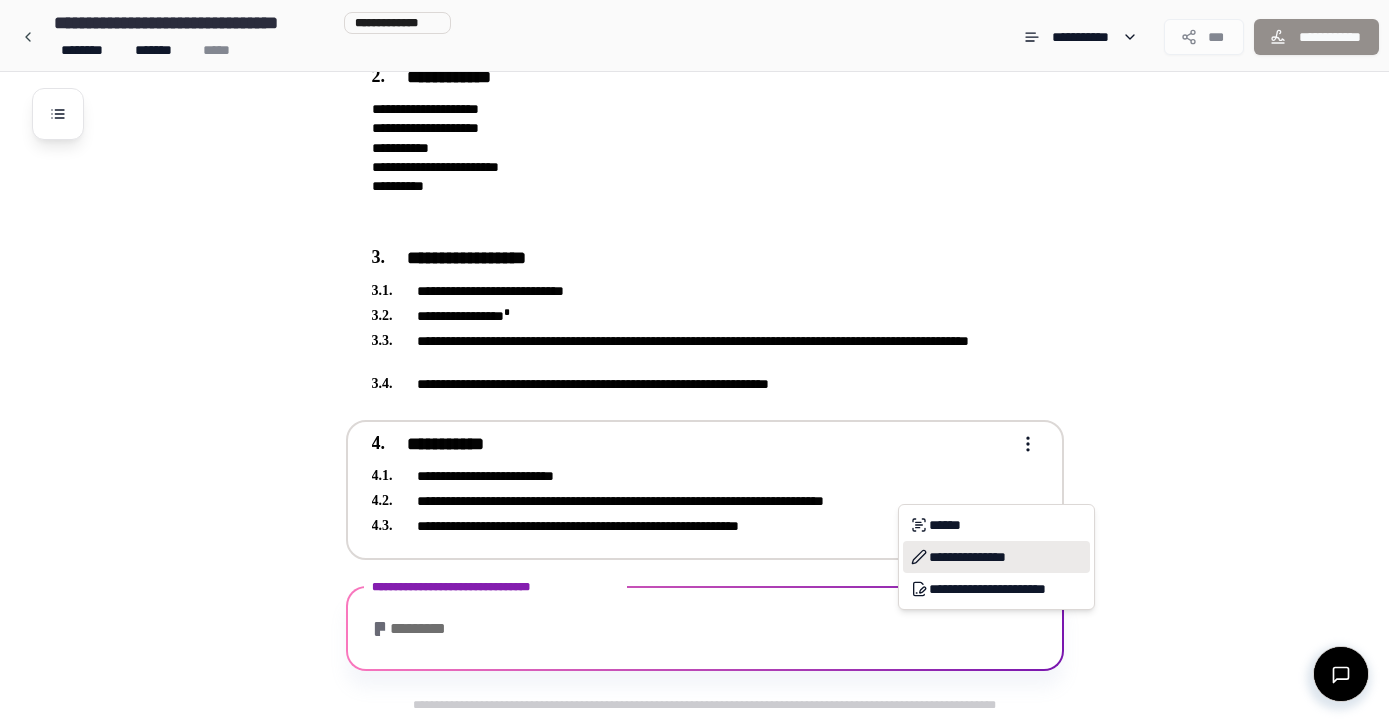 click on "**********" at bounding box center (996, 557) 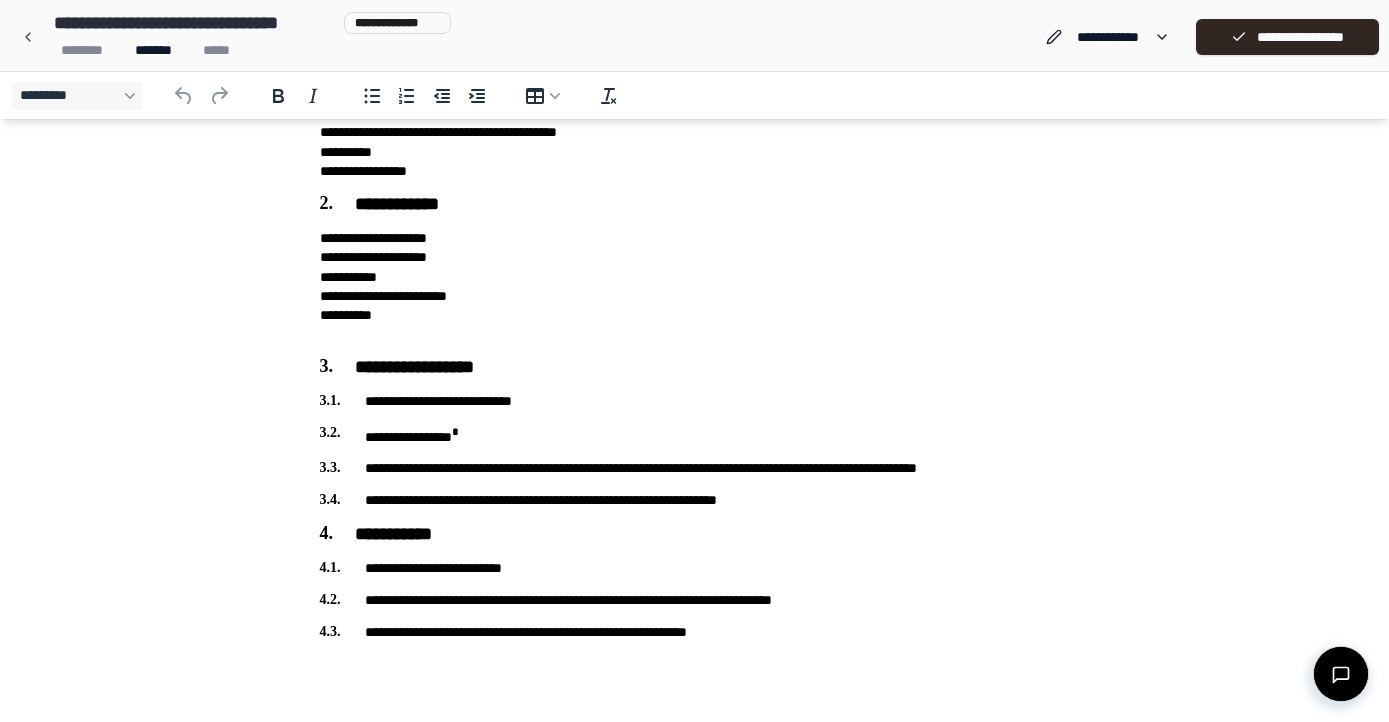 scroll, scrollTop: 134, scrollLeft: 0, axis: vertical 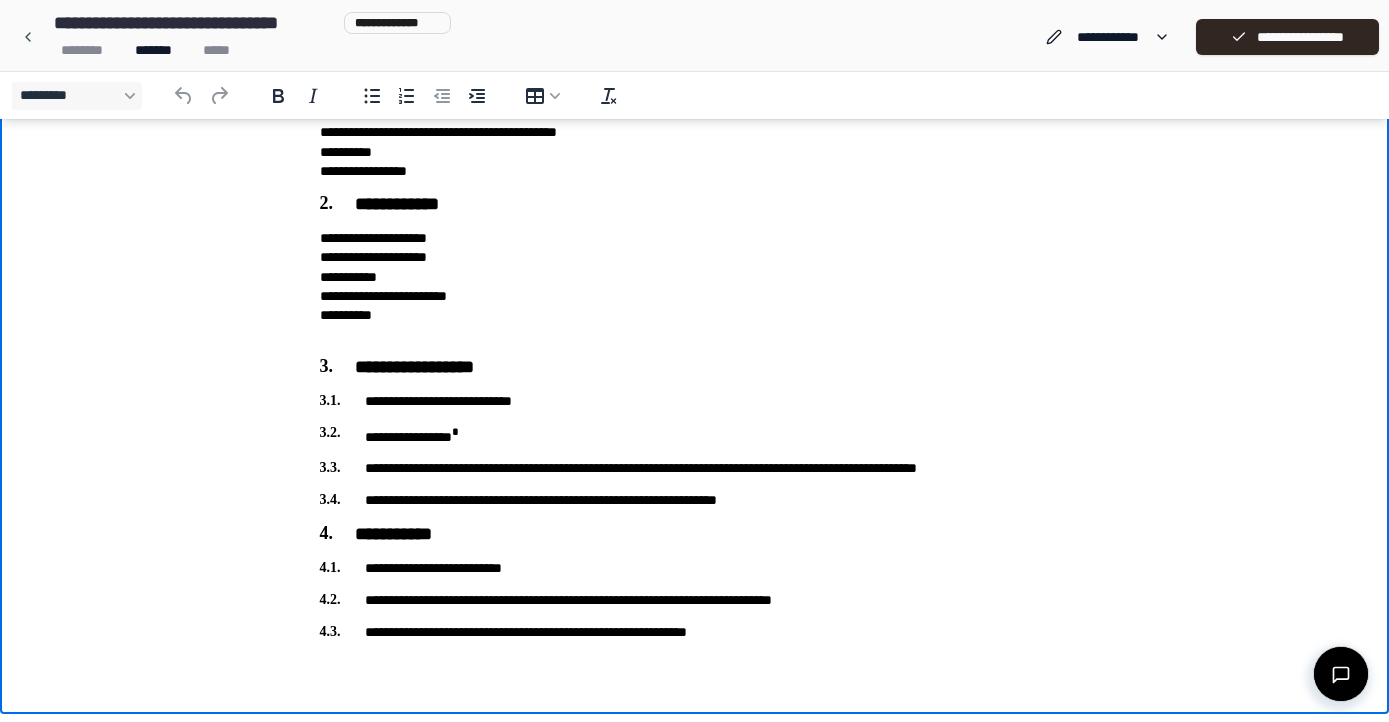 type 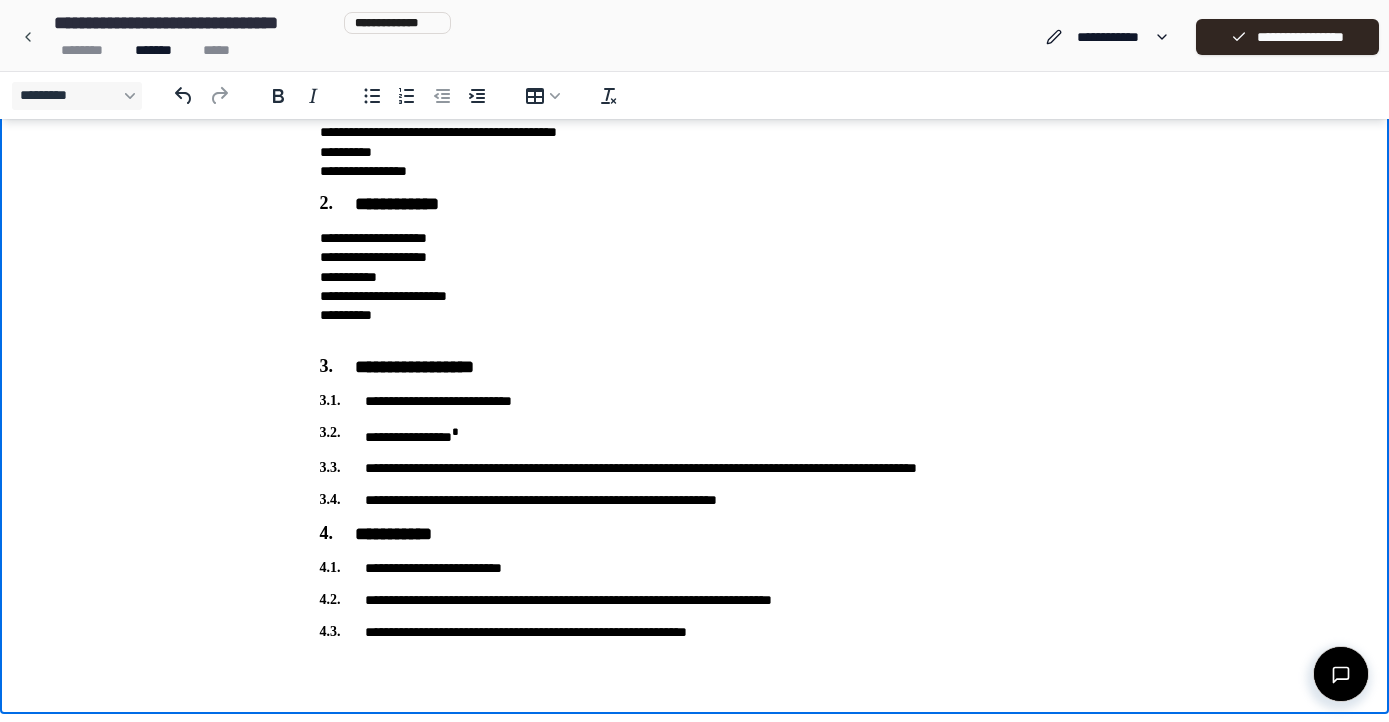 scroll, scrollTop: 134, scrollLeft: 0, axis: vertical 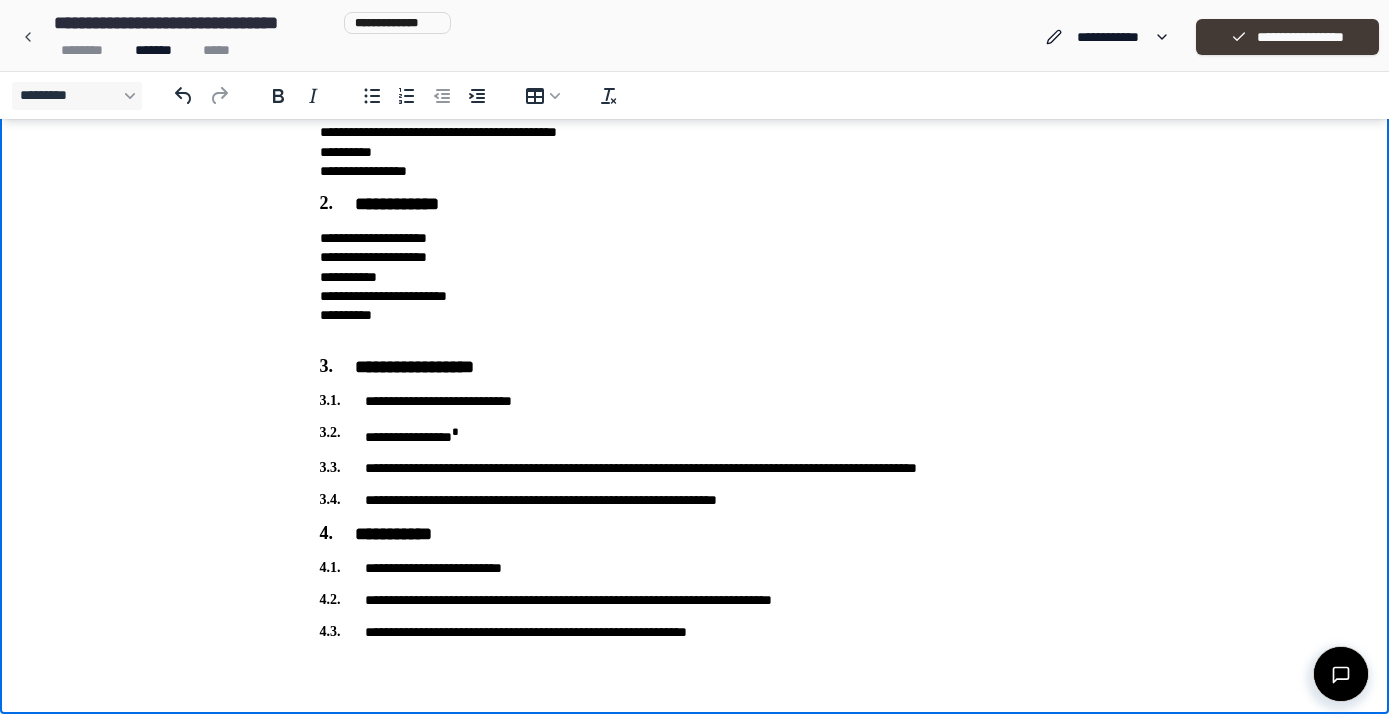 click on "**********" at bounding box center [1287, 37] 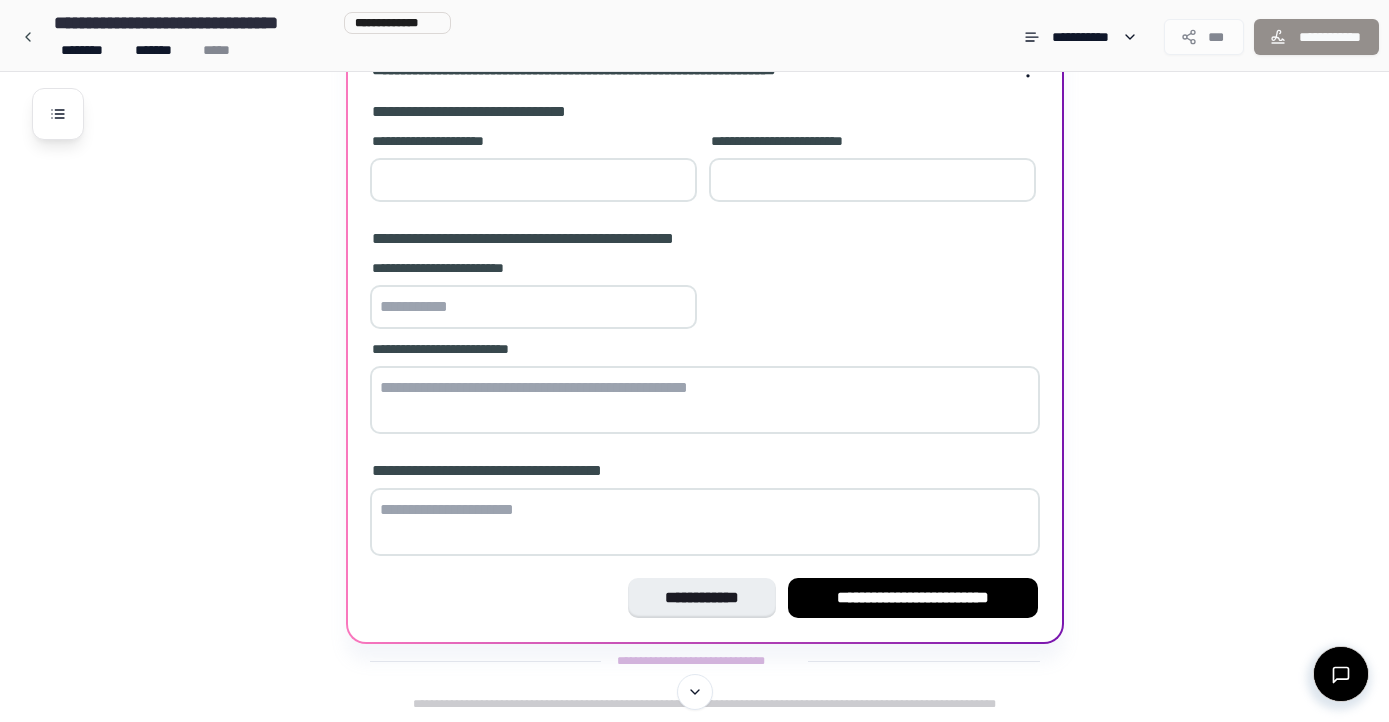 scroll, scrollTop: 710, scrollLeft: 0, axis: vertical 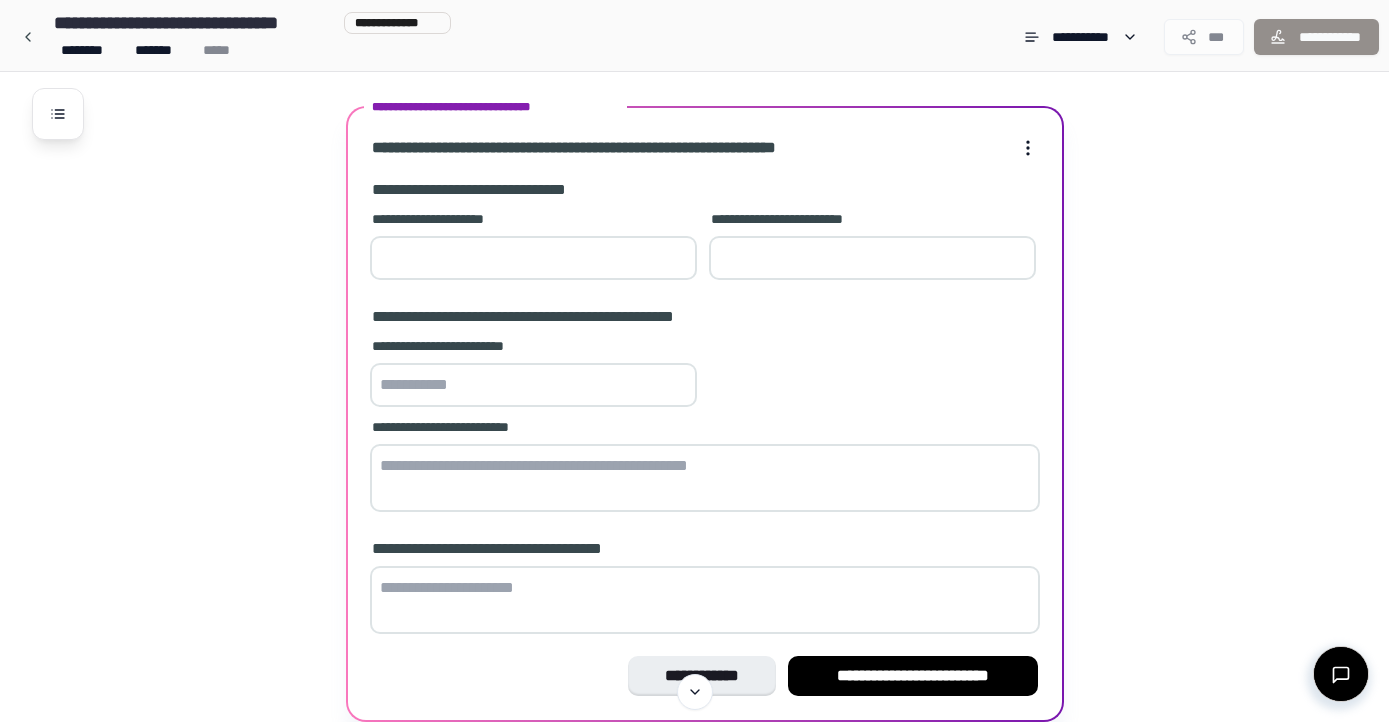 click on "**********" at bounding box center (533, 247) 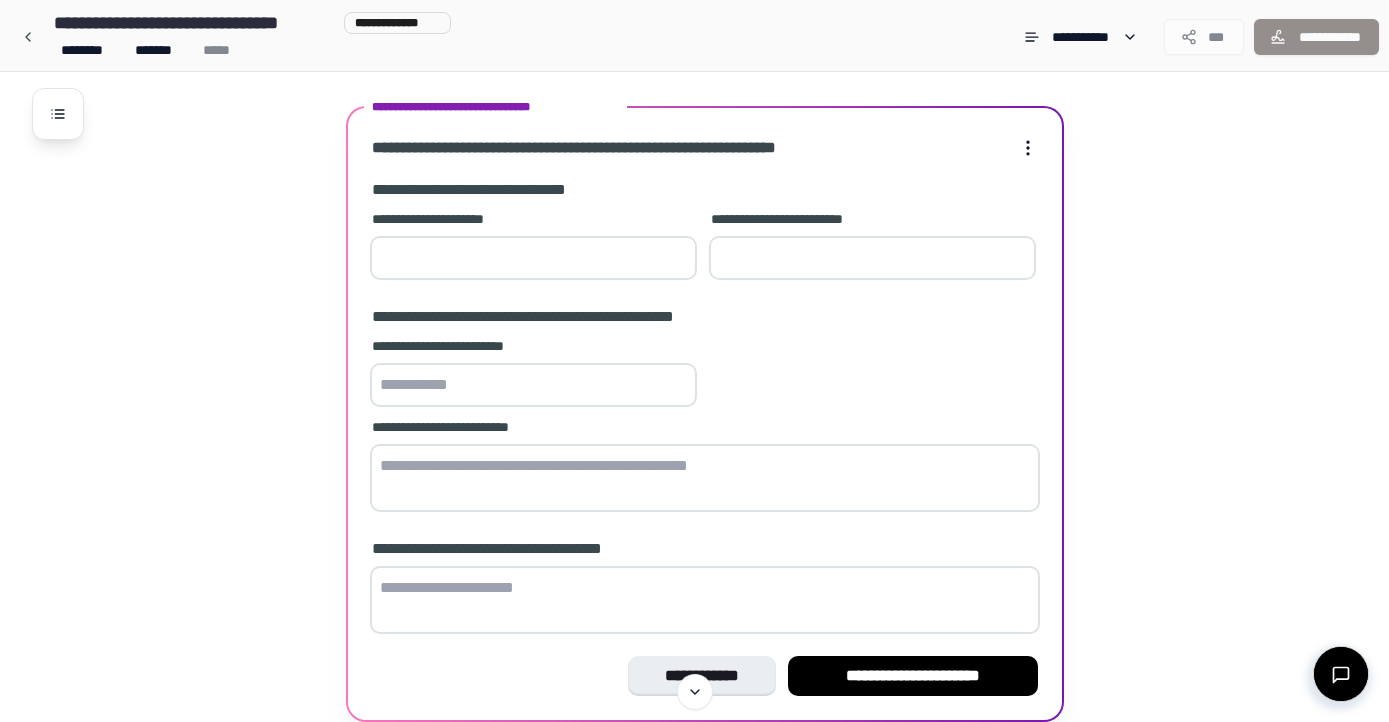 type on "***" 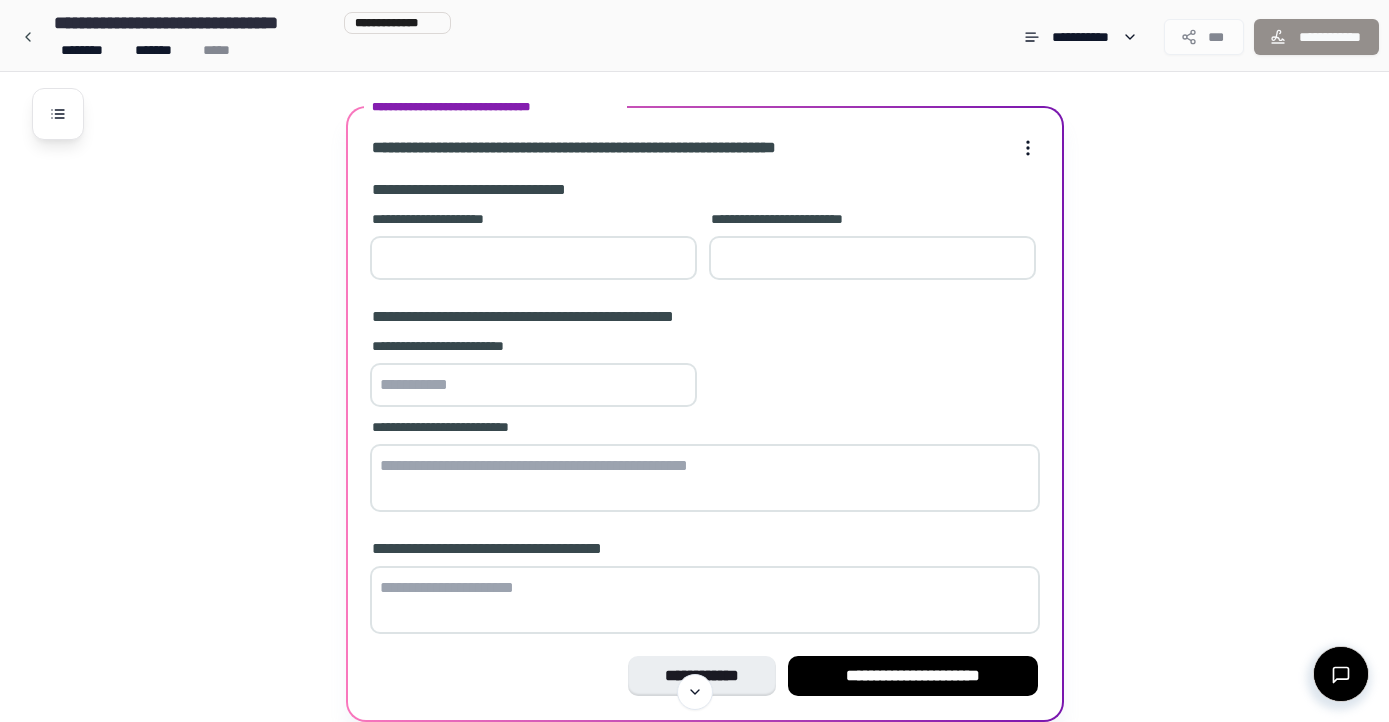 click at bounding box center (533, 385) 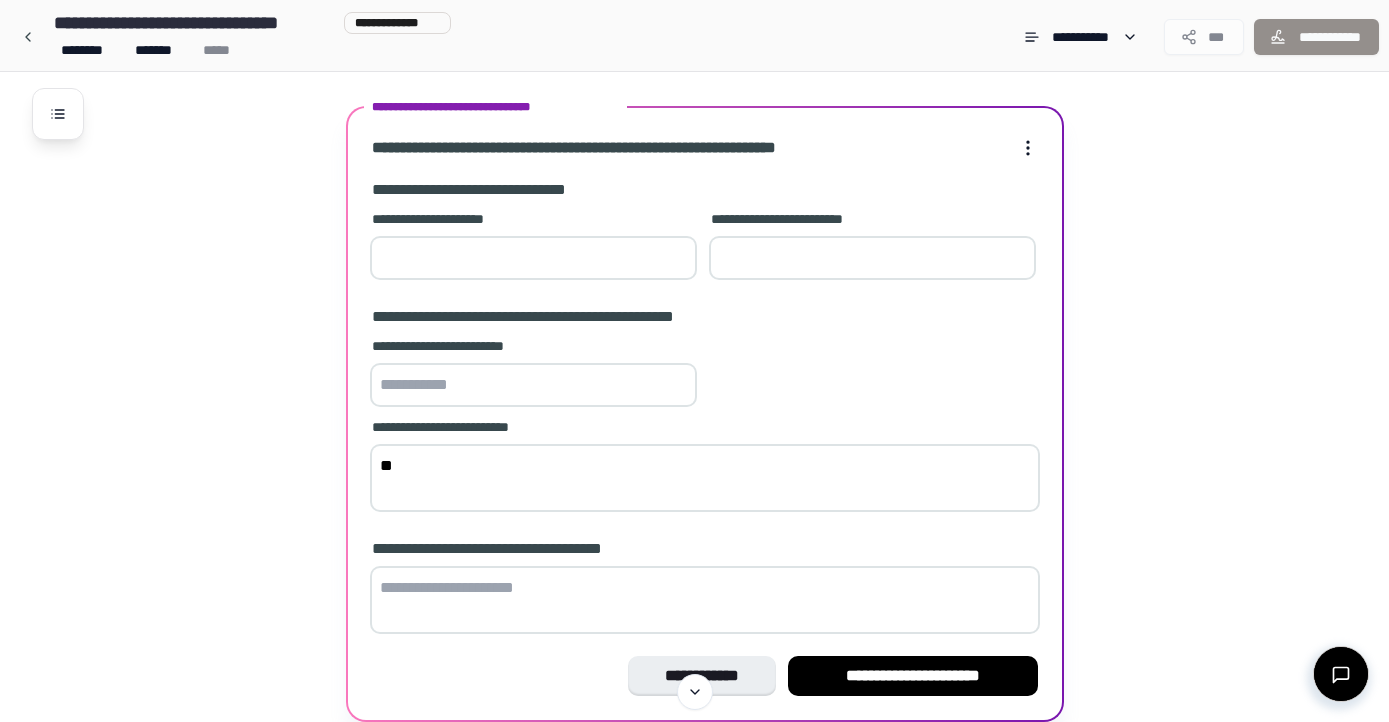 type on "*" 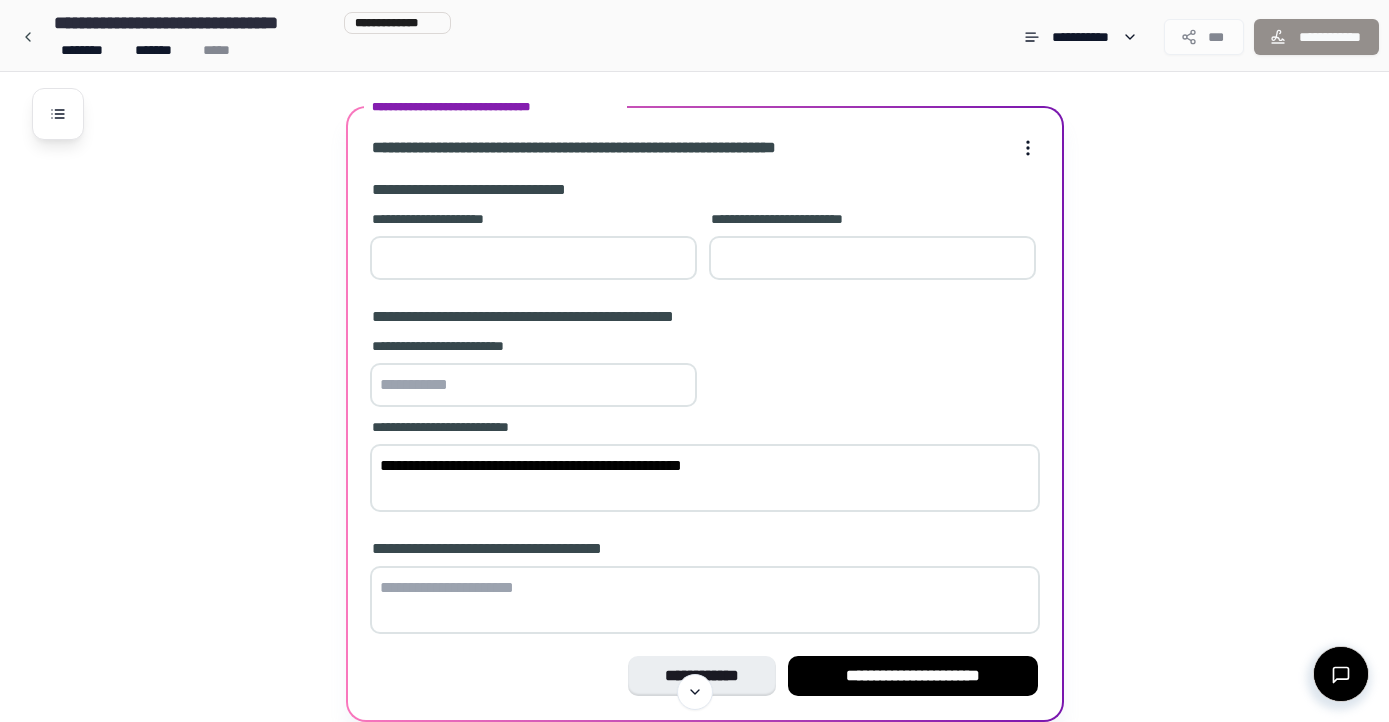 type on "**********" 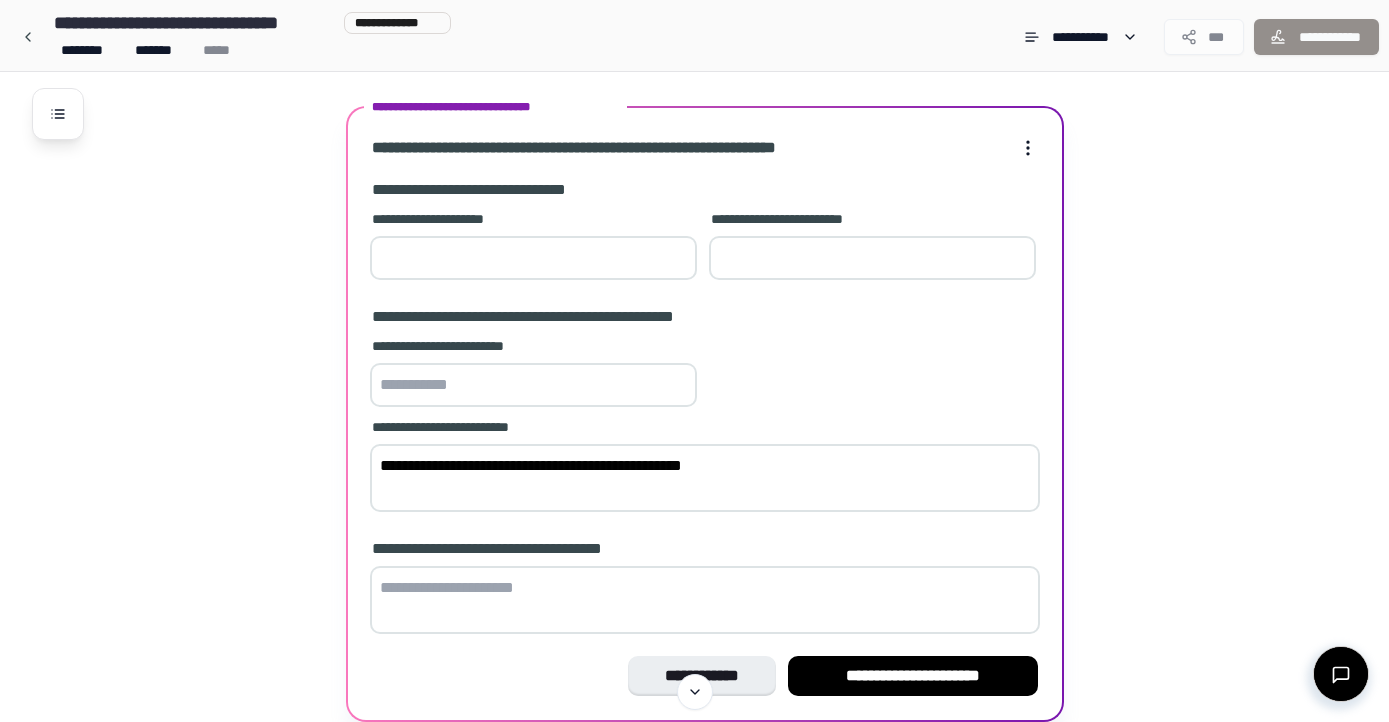 click at bounding box center (872, 258) 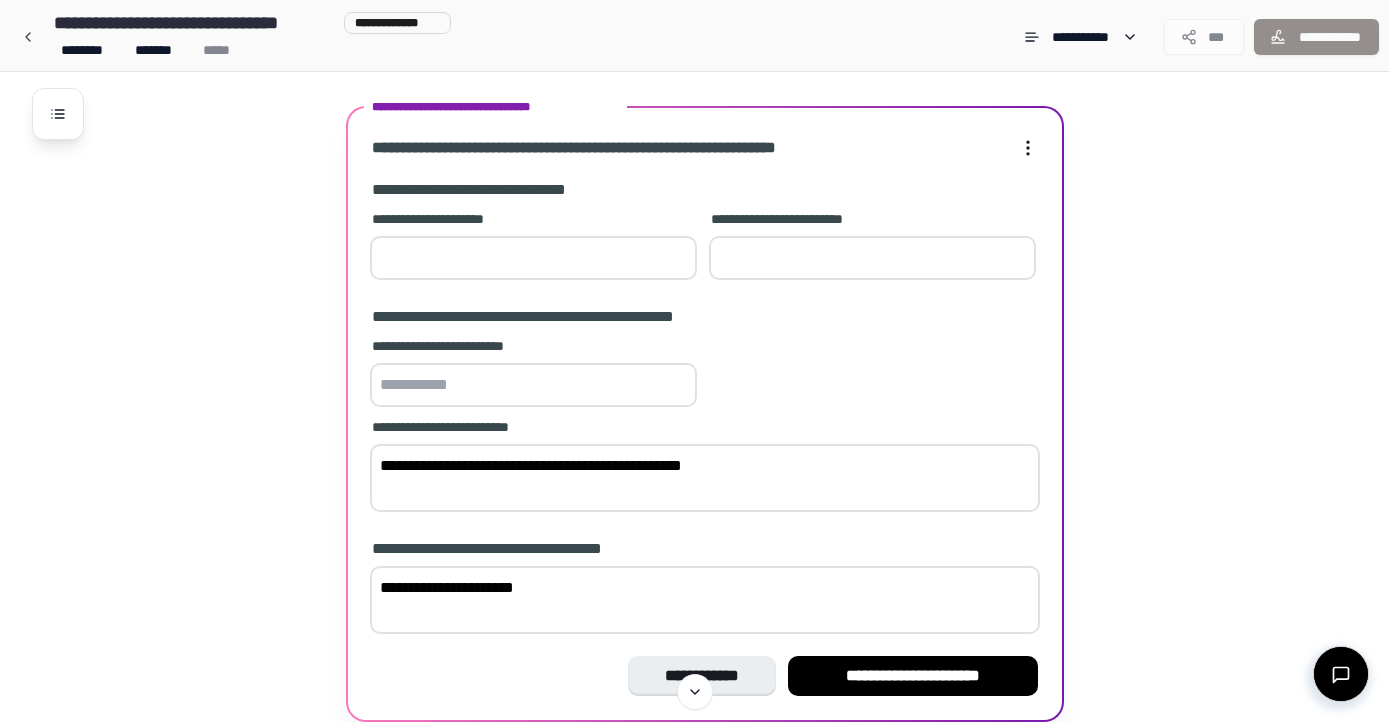 type on "**********" 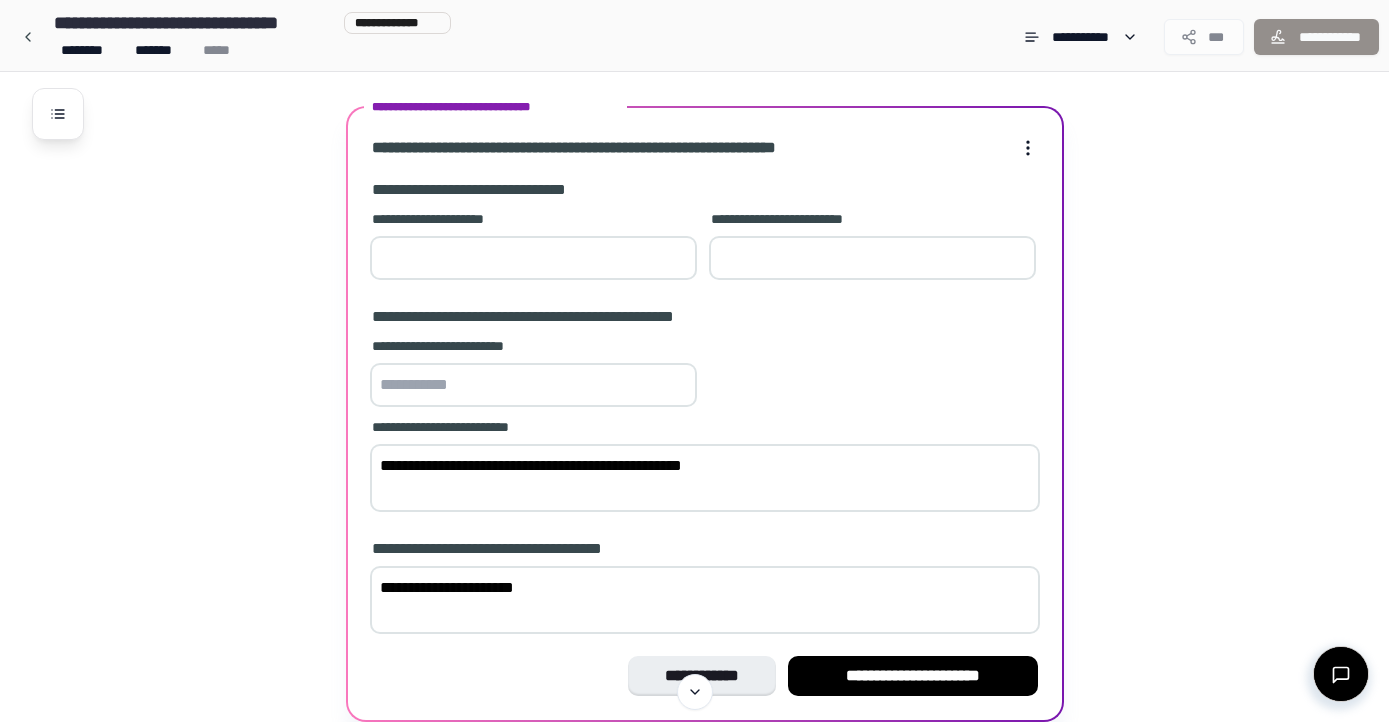 click at bounding box center [533, 385] 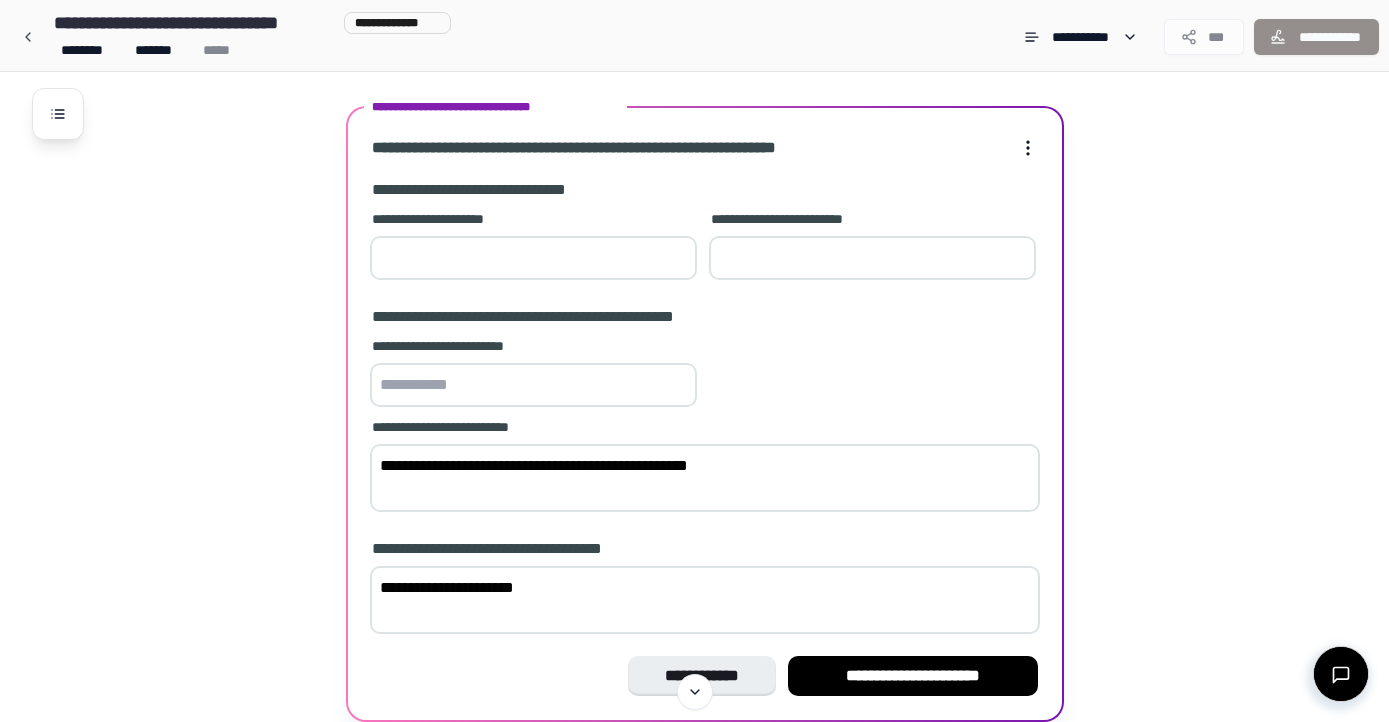 type on "**********" 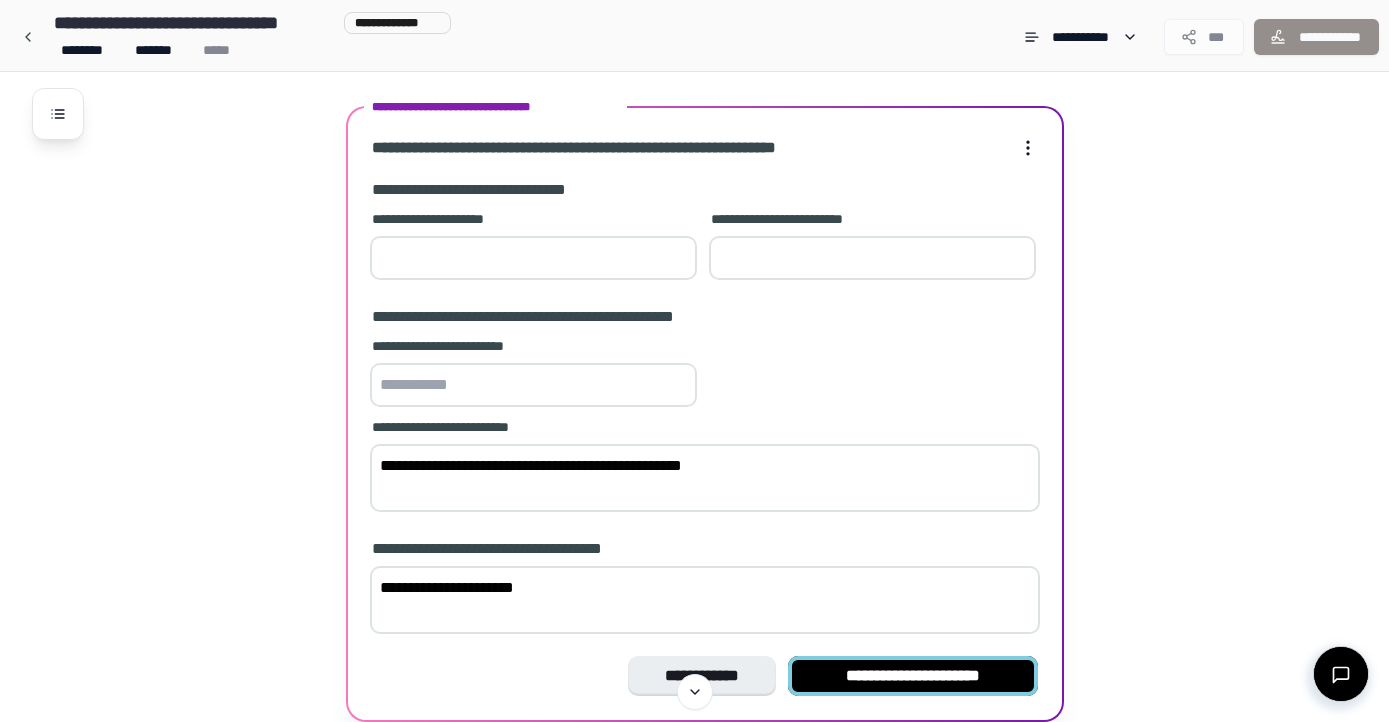 click on "**********" at bounding box center (913, 676) 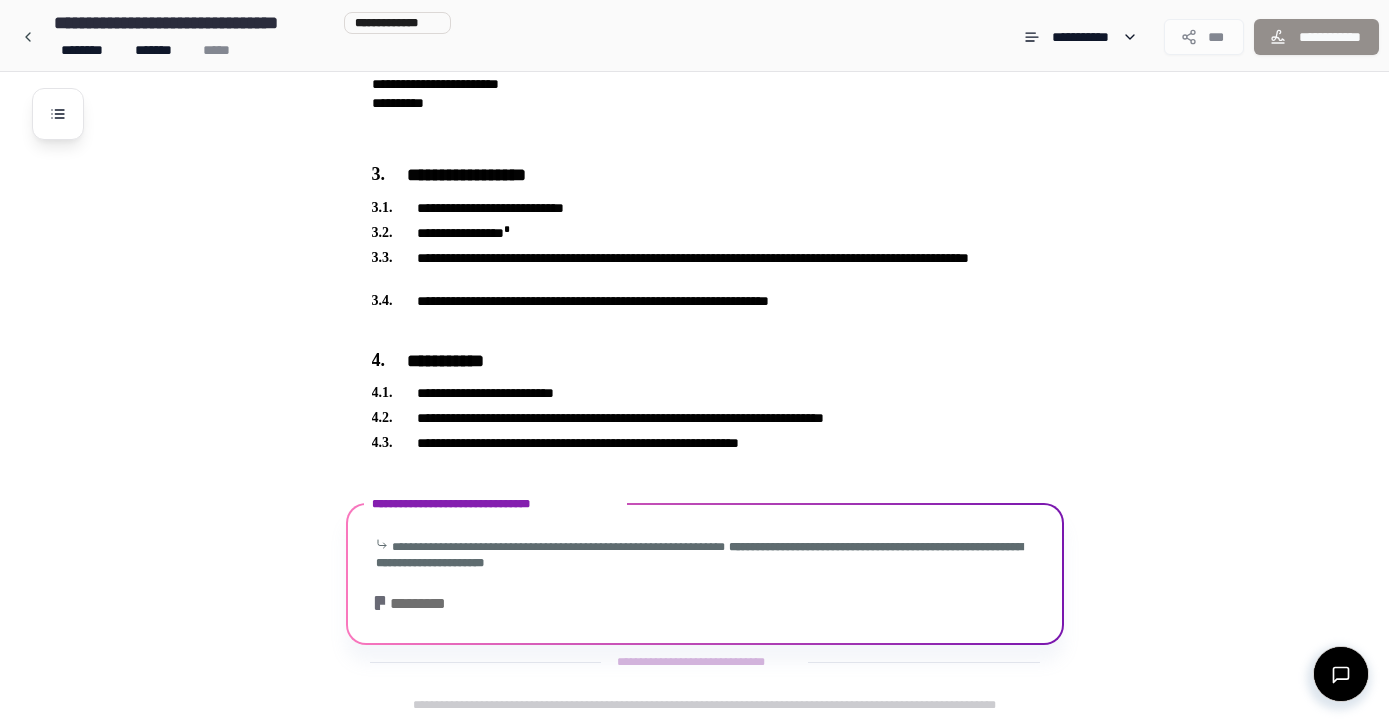 scroll, scrollTop: 444, scrollLeft: 0, axis: vertical 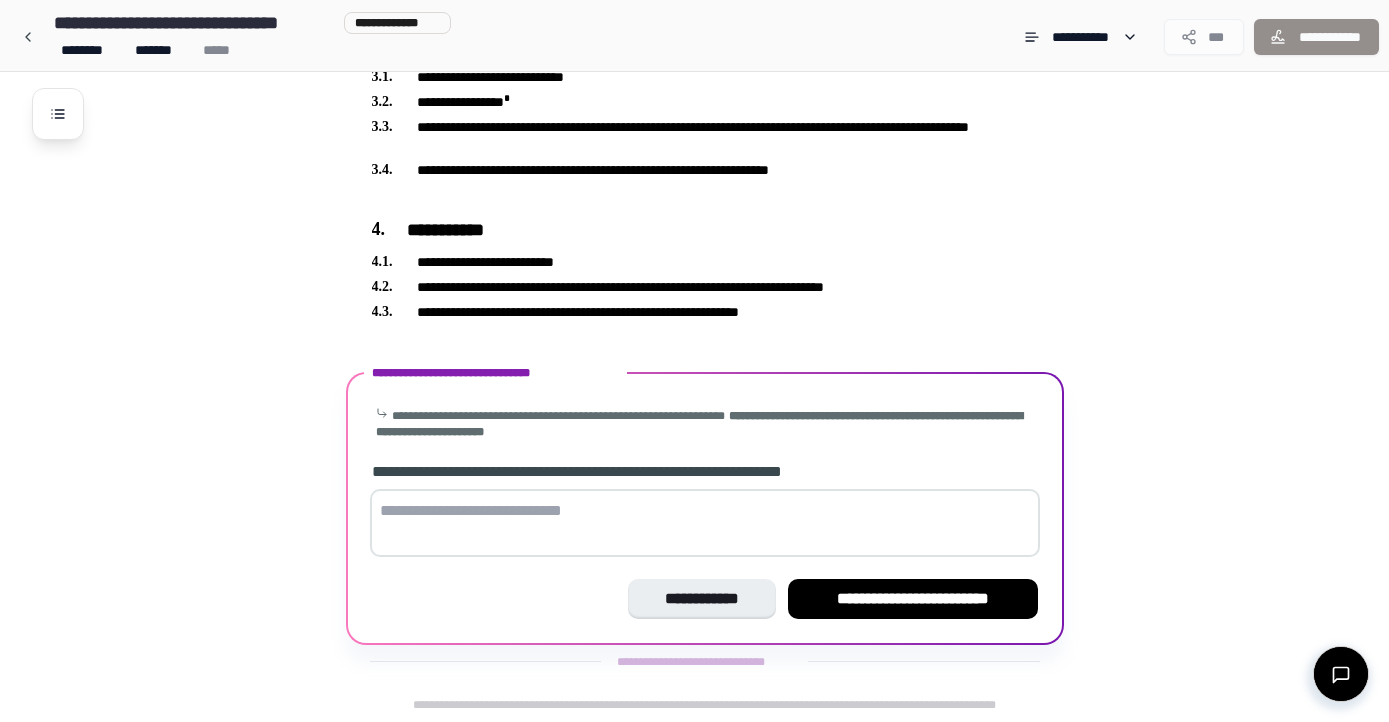 click at bounding box center [705, 523] 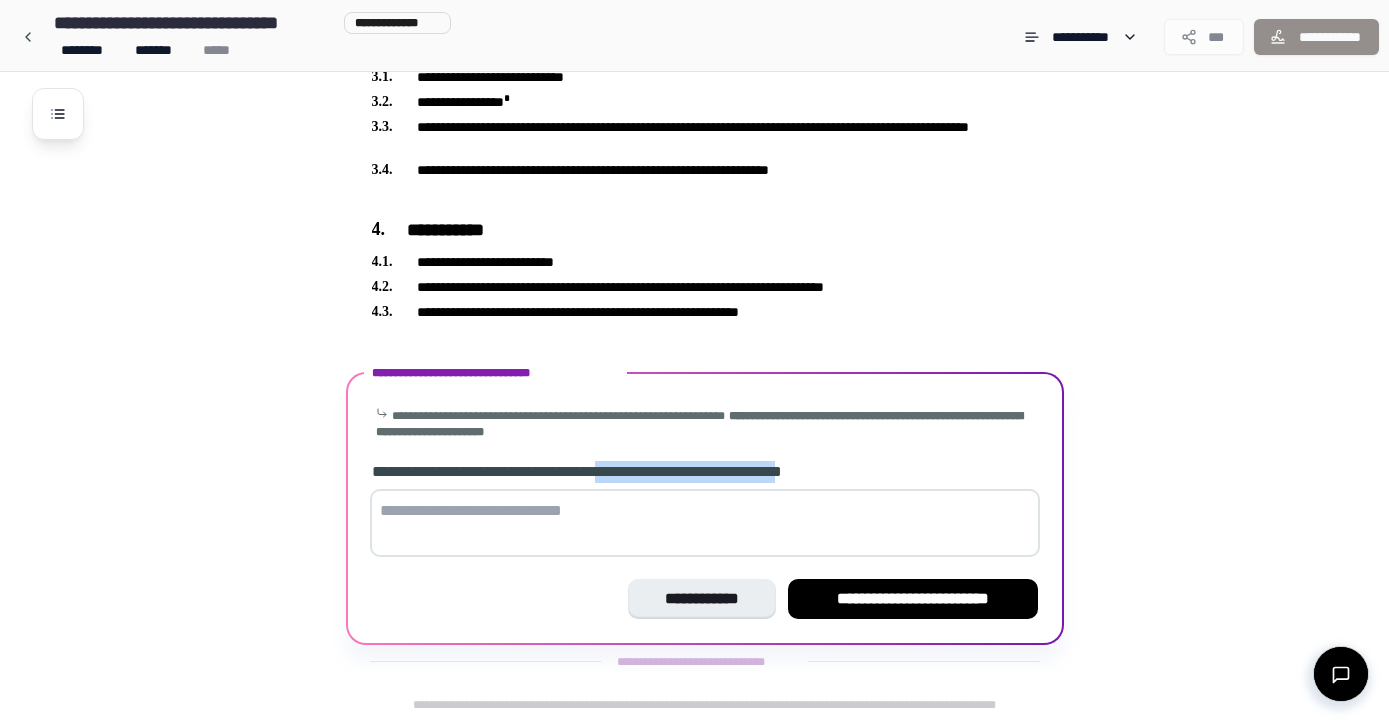 drag, startPoint x: 868, startPoint y: 475, endPoint x: 644, endPoint y: 469, distance: 224.08034 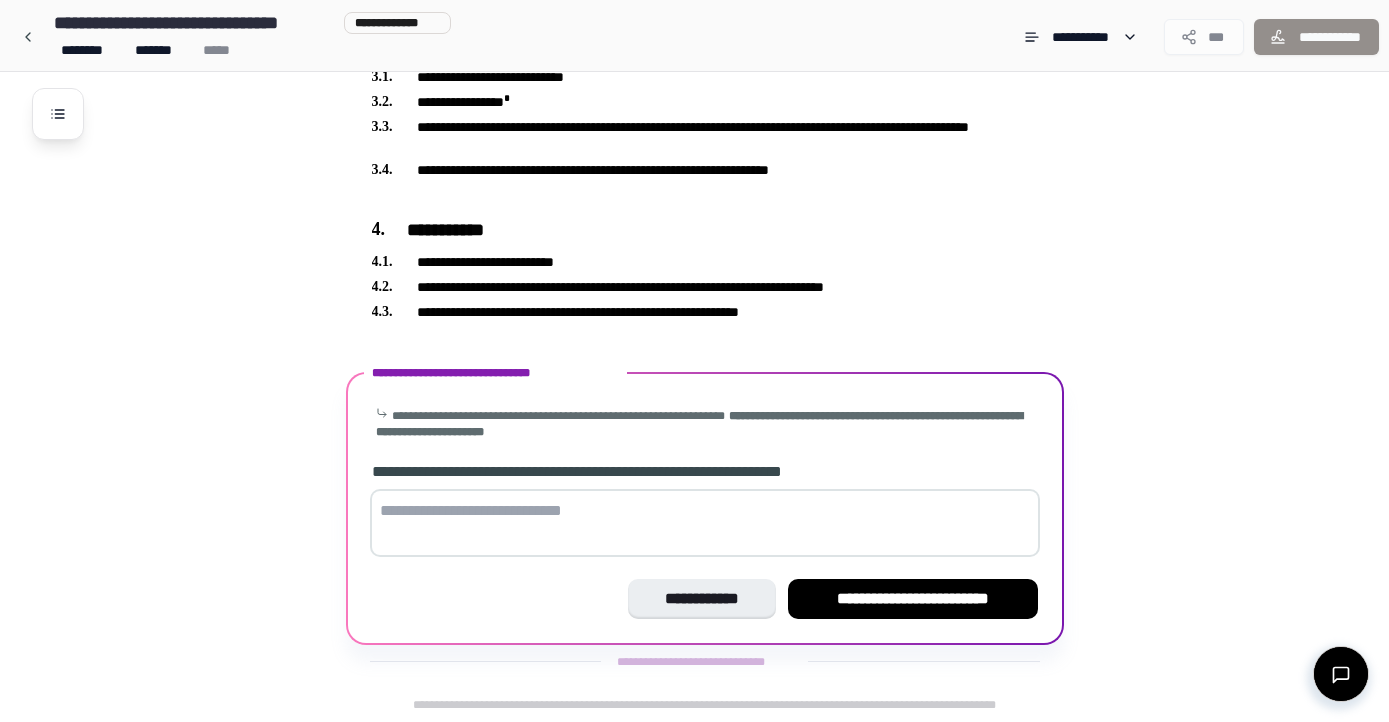click at bounding box center [705, 523] 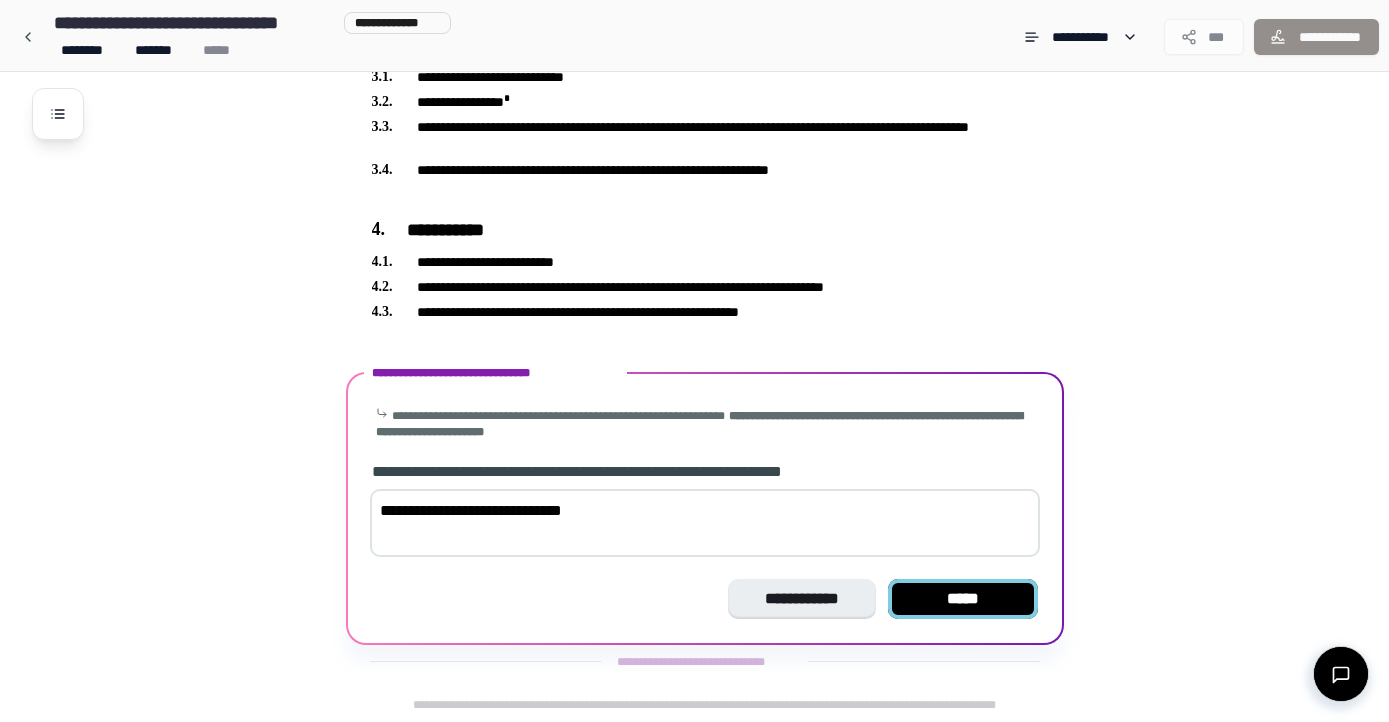 type on "**********" 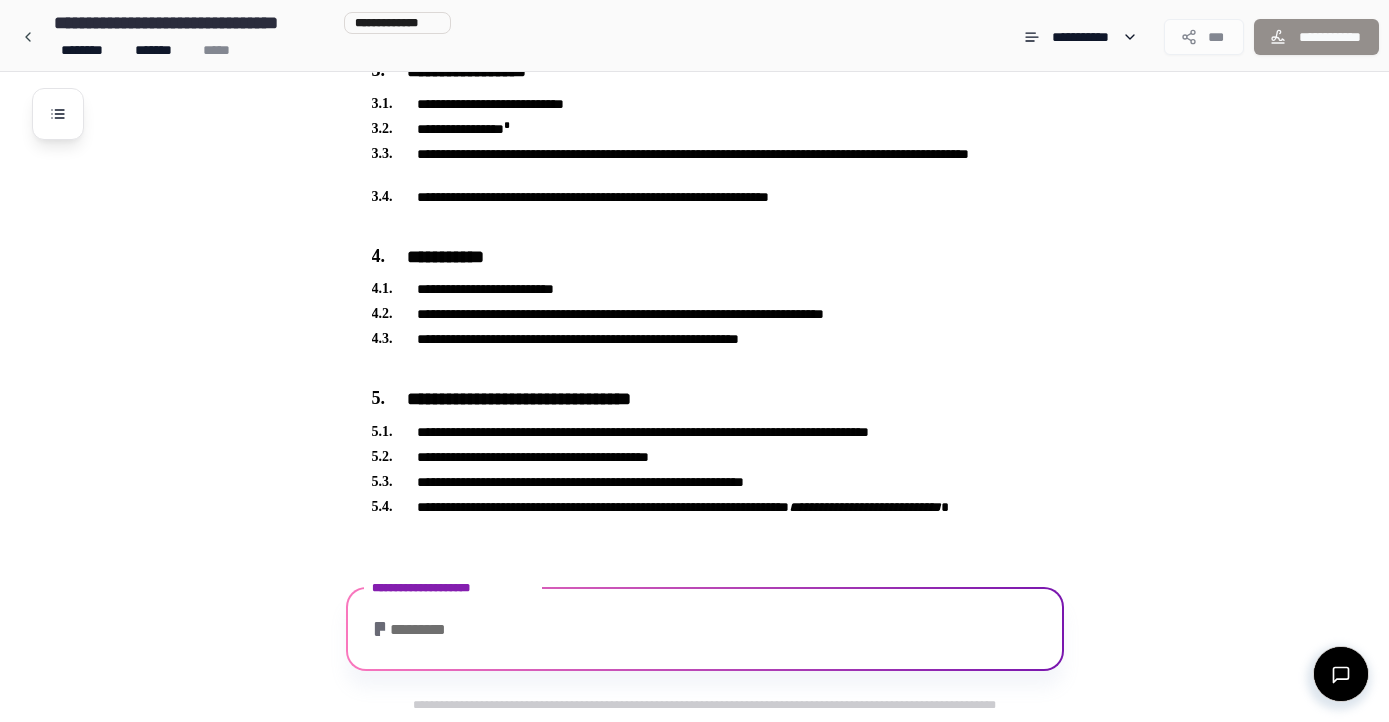 scroll, scrollTop: 535, scrollLeft: 0, axis: vertical 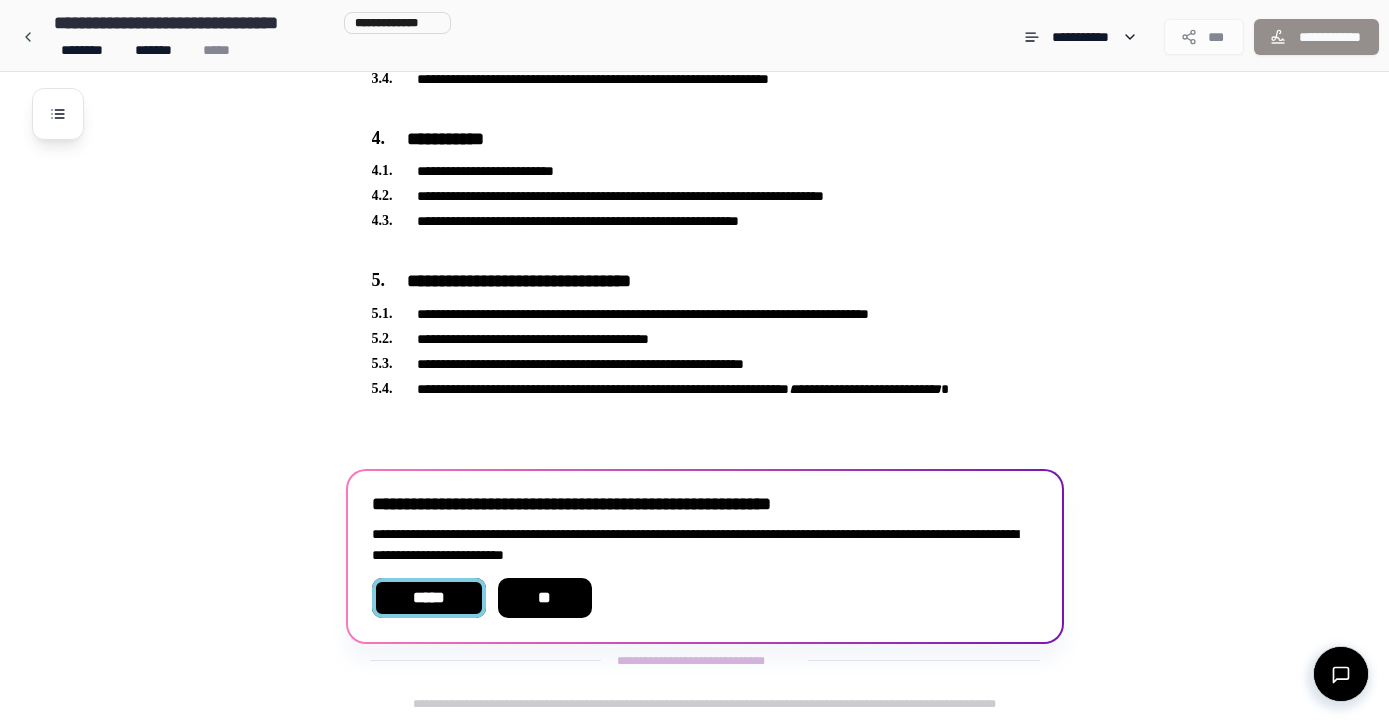 click on "*****" at bounding box center [429, 598] 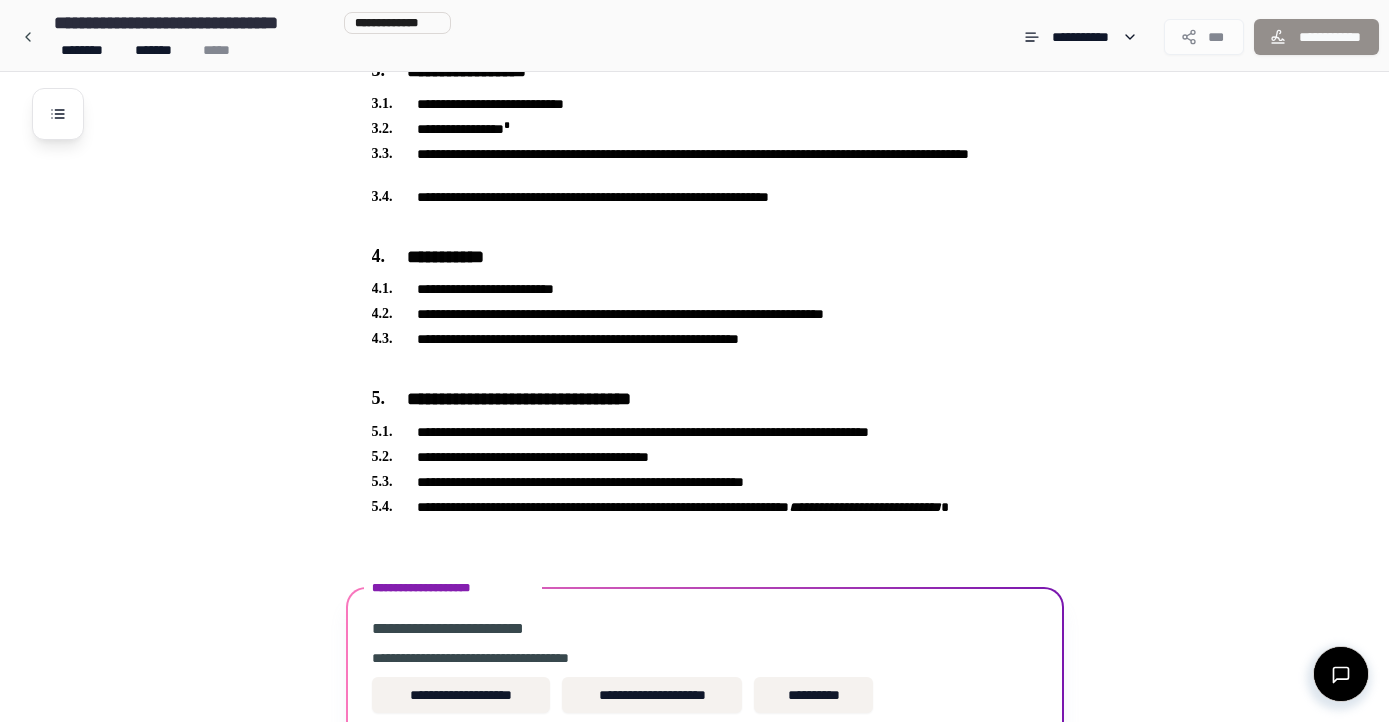 scroll, scrollTop: 657, scrollLeft: 0, axis: vertical 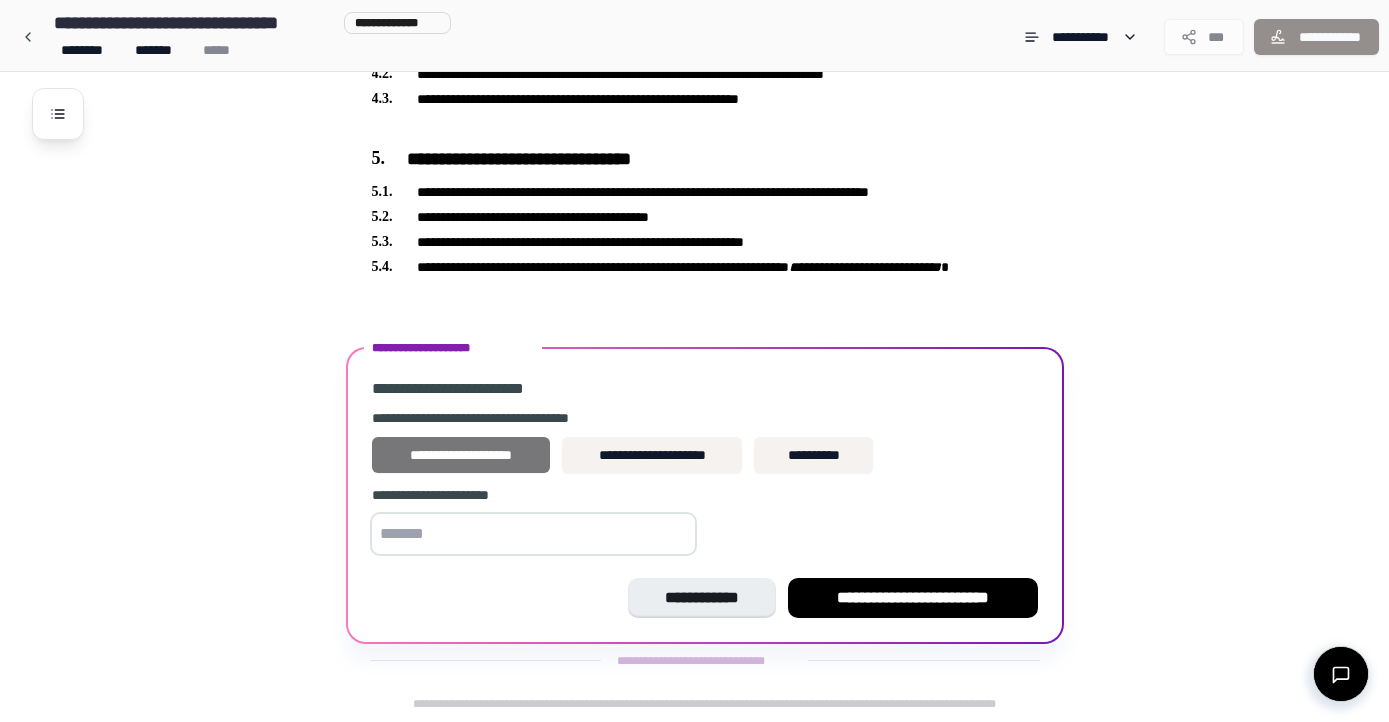 click on "**********" at bounding box center (461, 455) 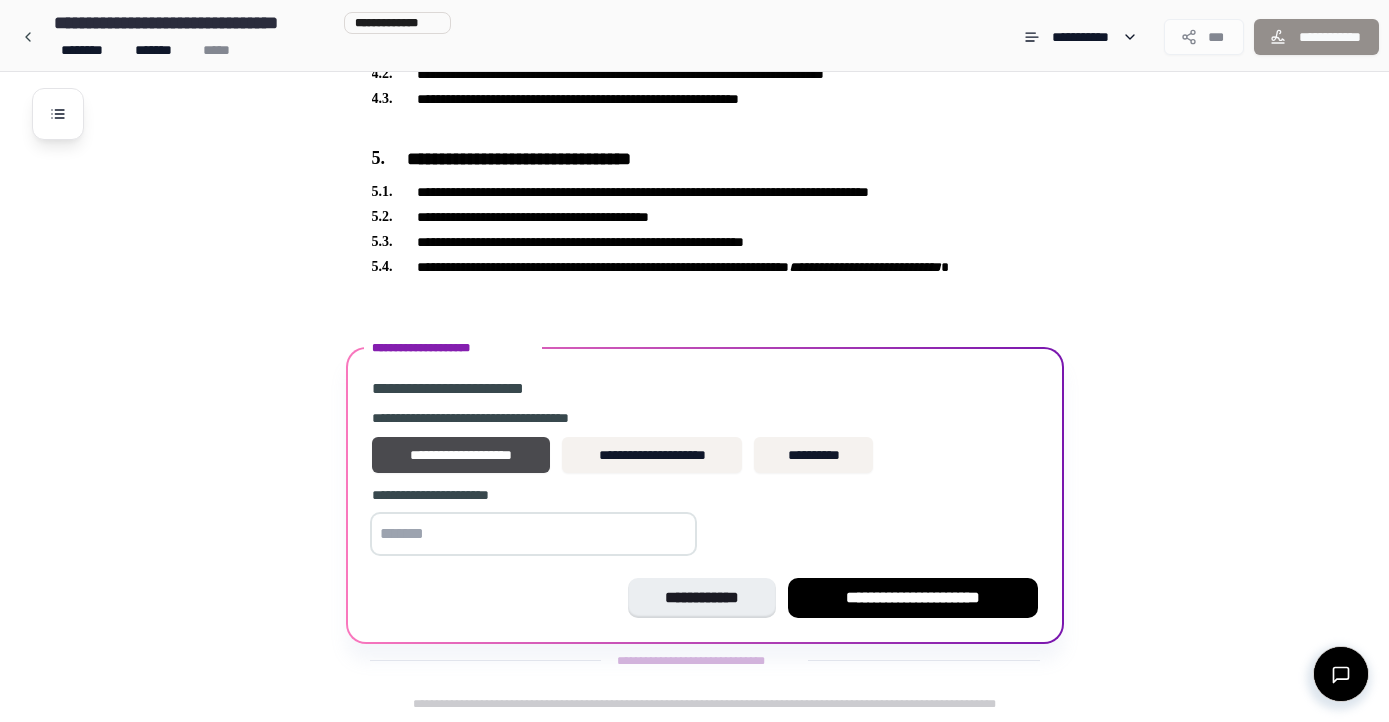 click at bounding box center (533, 534) 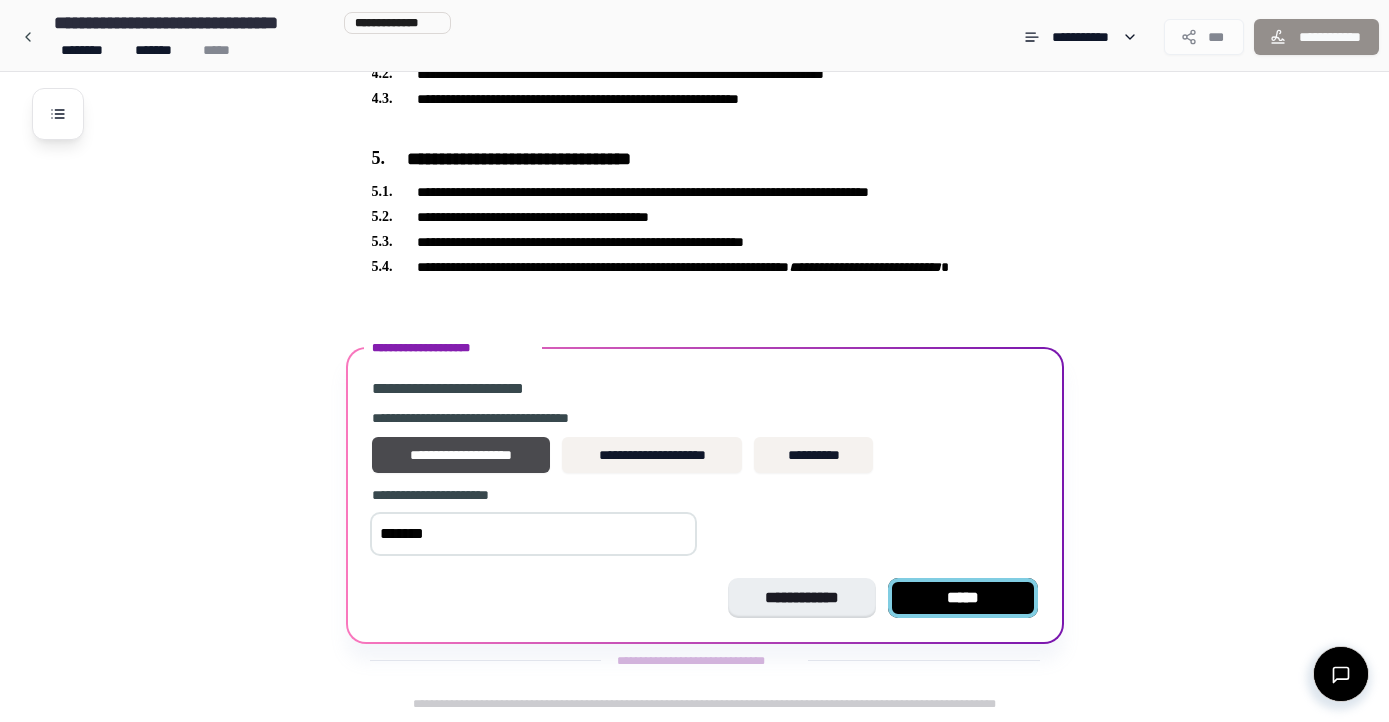 type on "*******" 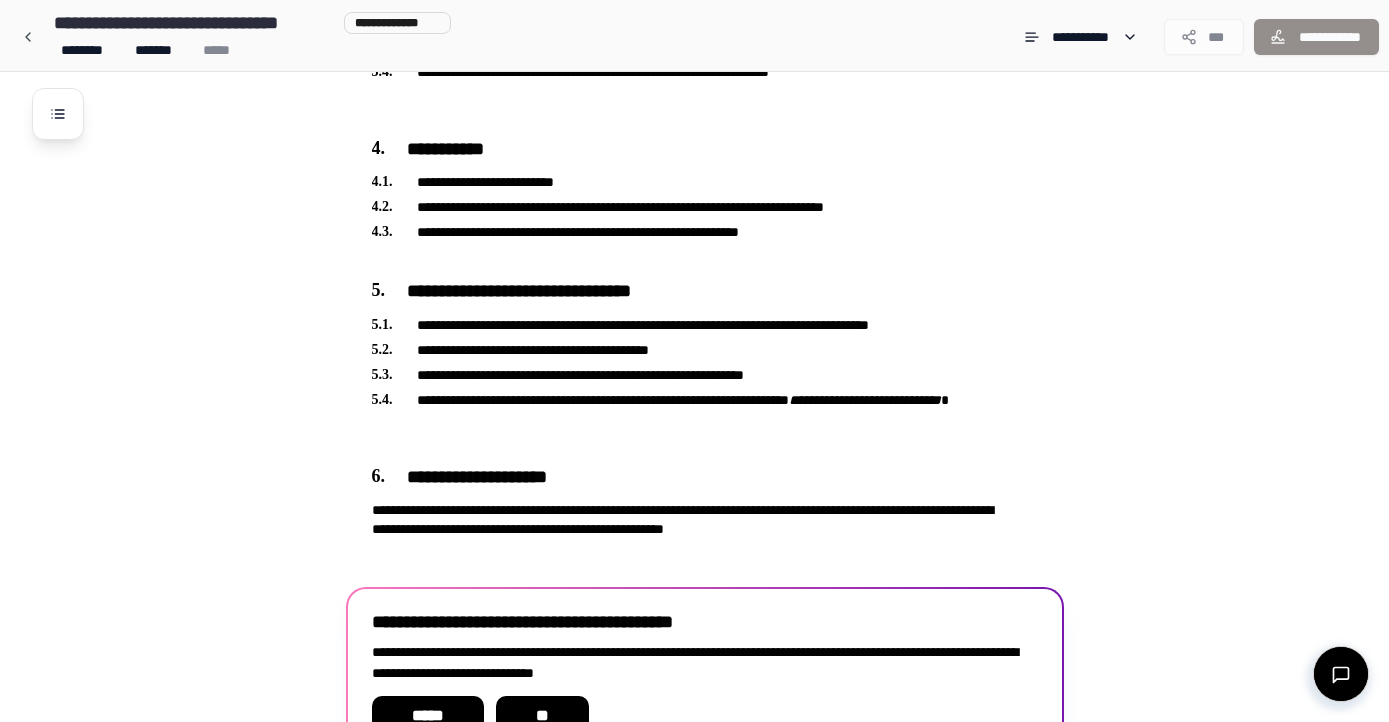 scroll, scrollTop: 643, scrollLeft: 0, axis: vertical 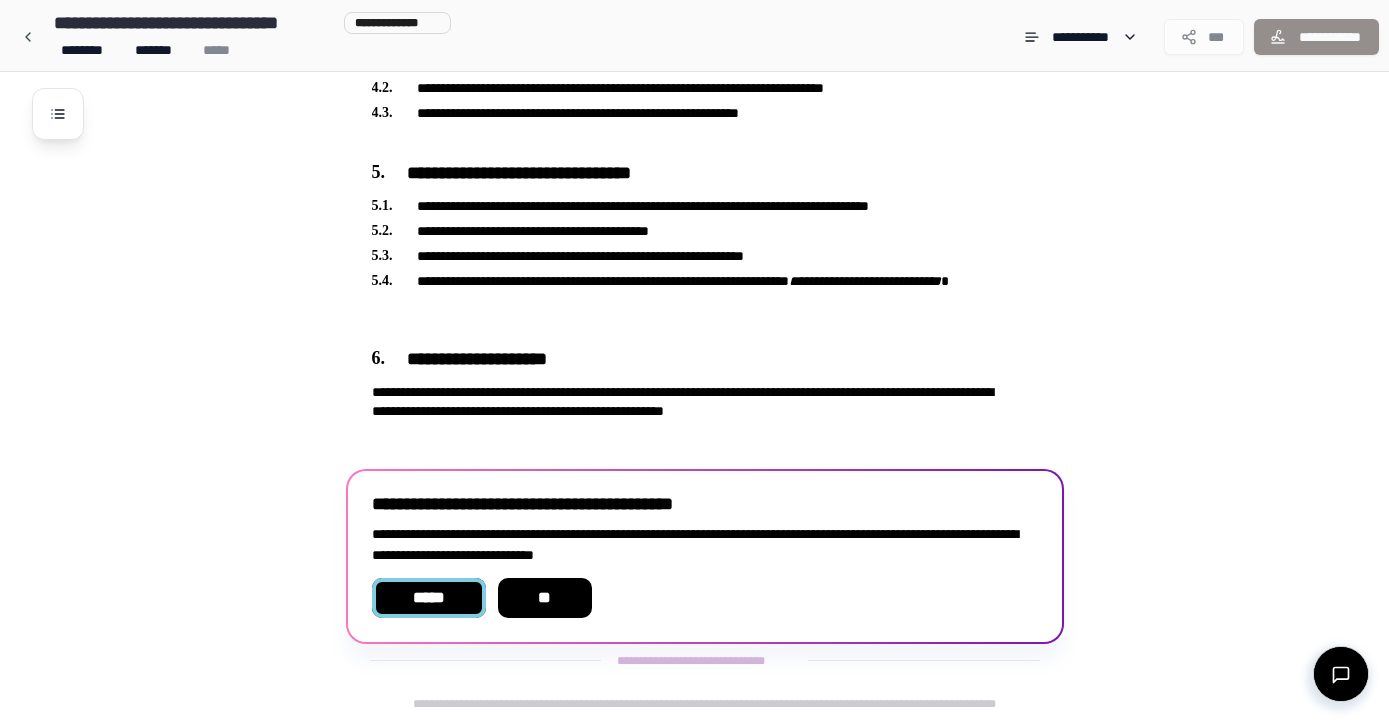 click on "*****" at bounding box center [429, 598] 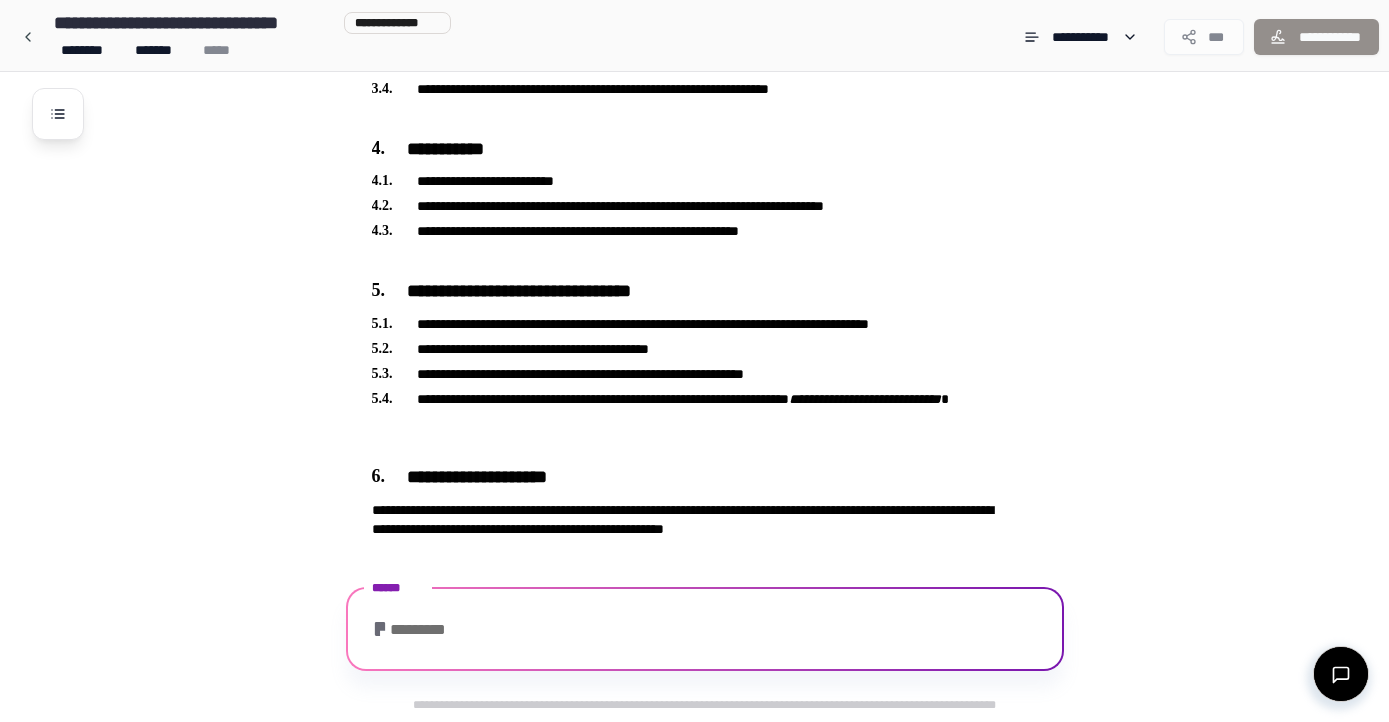 scroll, scrollTop: 595, scrollLeft: 0, axis: vertical 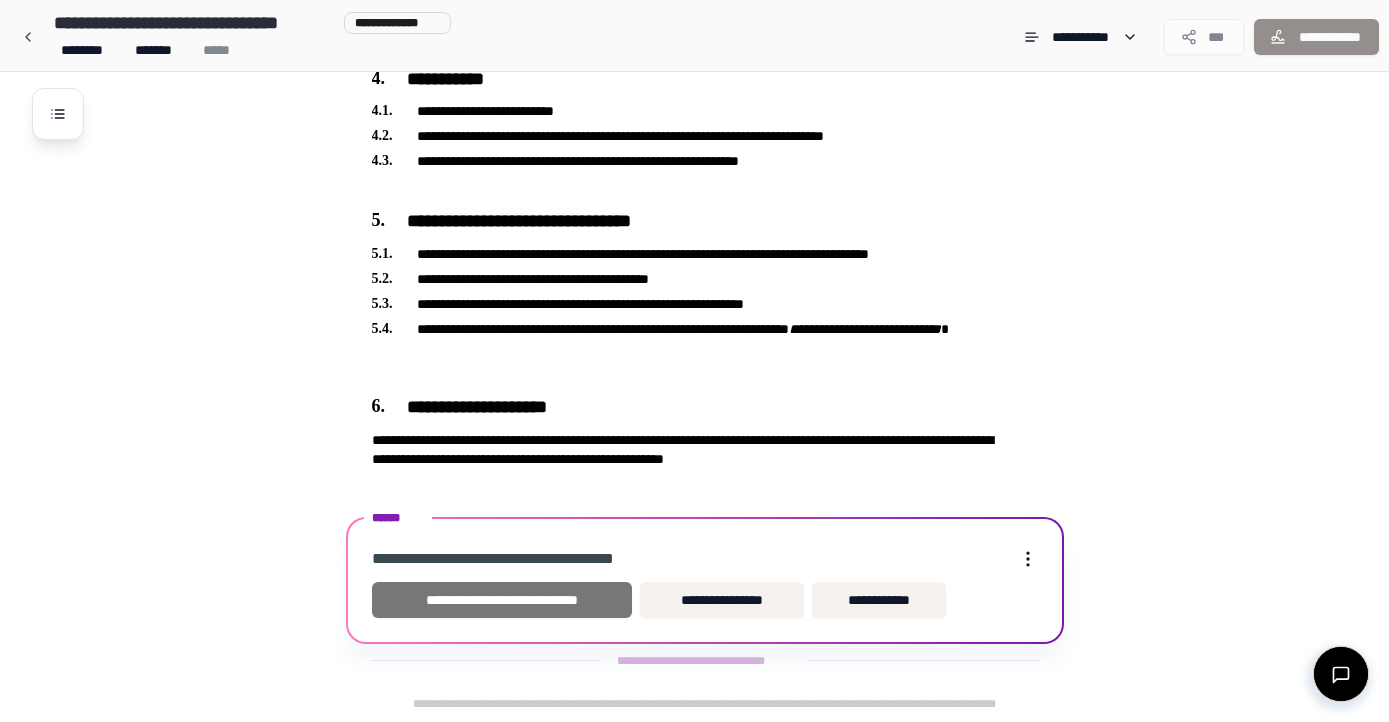 click on "**********" at bounding box center (502, 600) 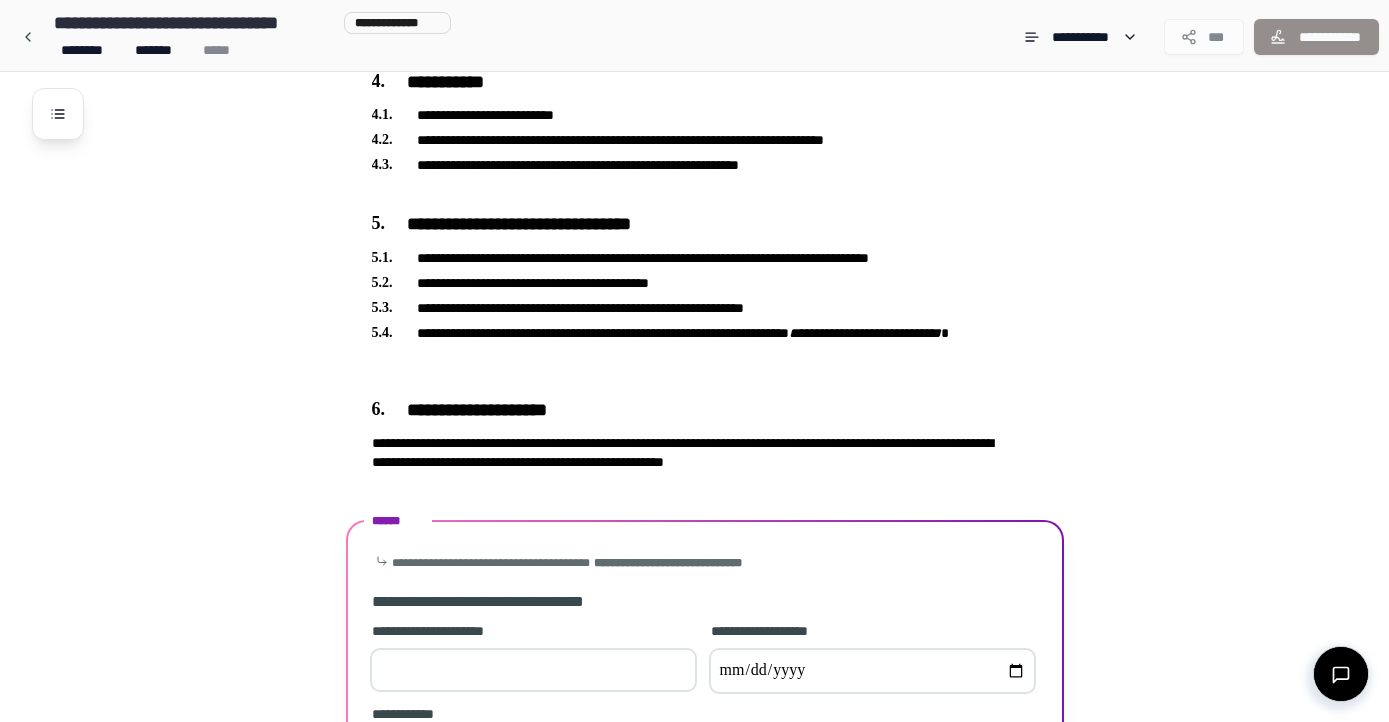 scroll, scrollTop: 814, scrollLeft: 0, axis: vertical 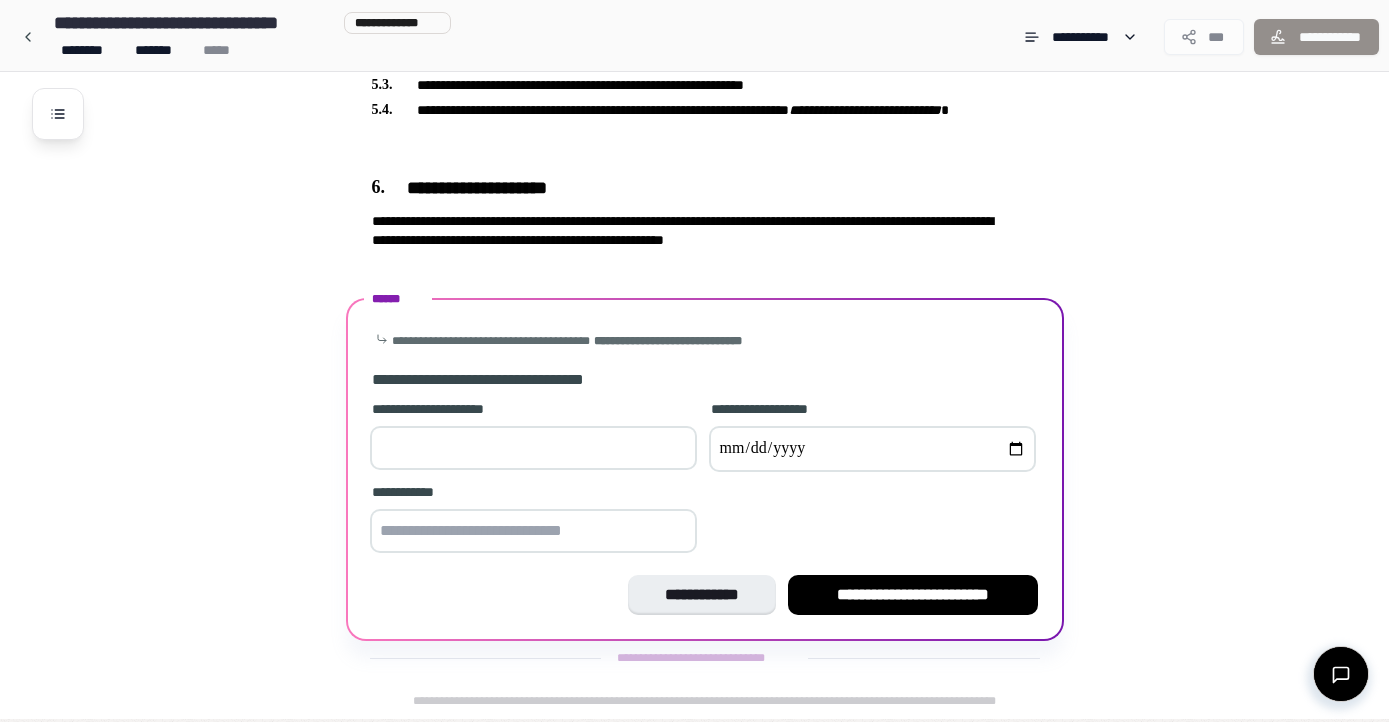 click at bounding box center (533, 448) 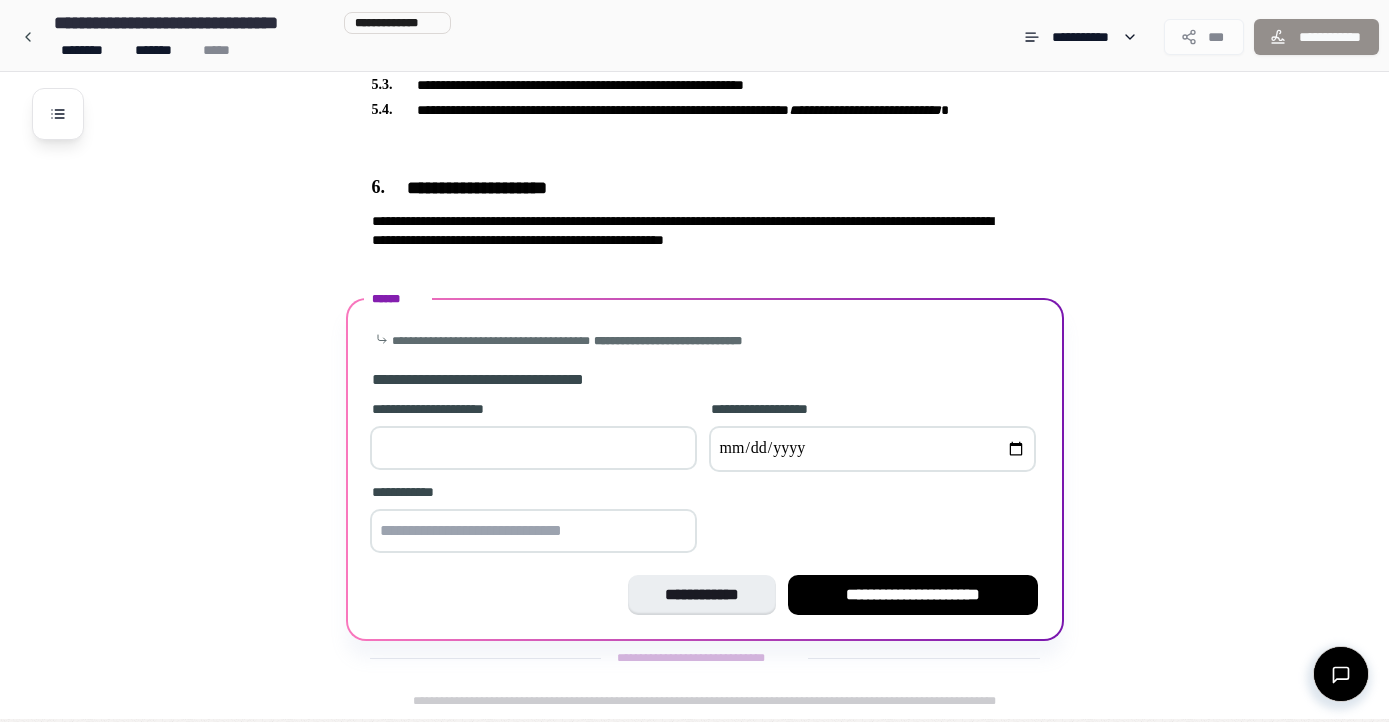 type on "***" 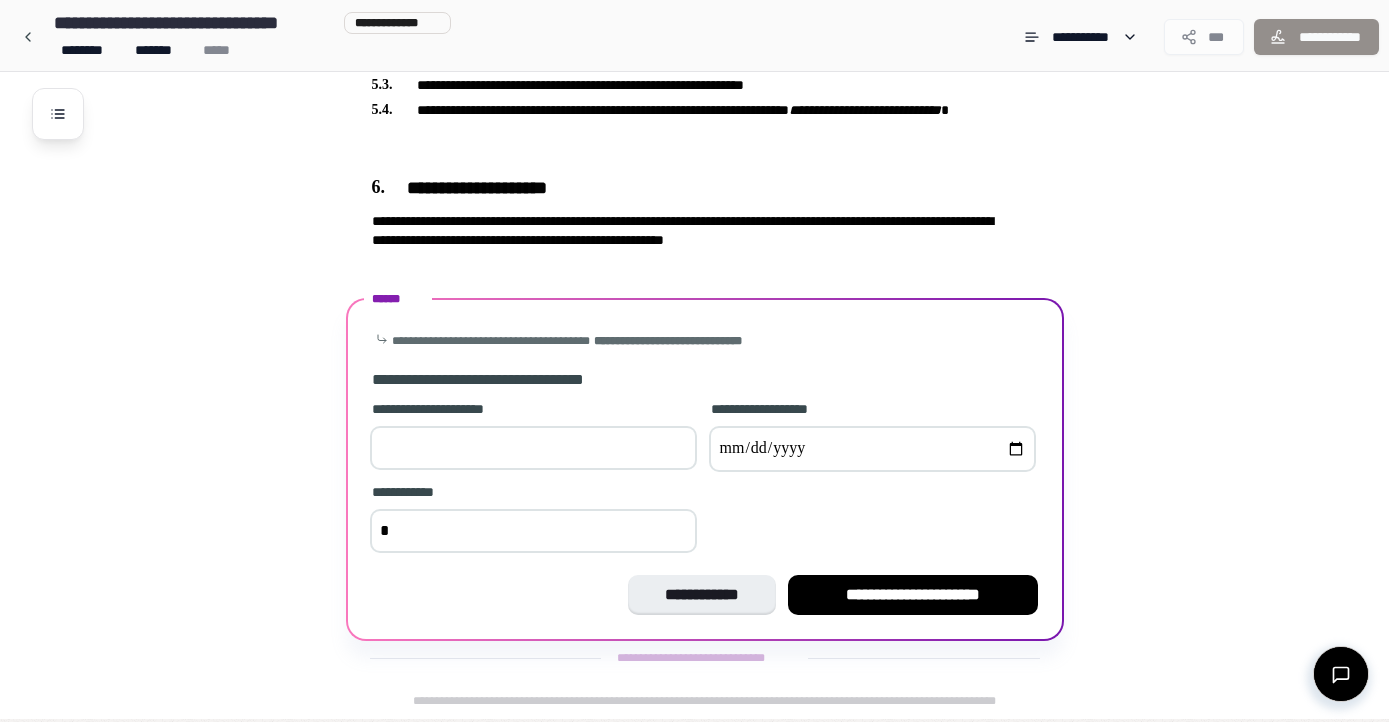 scroll, scrollTop: 814, scrollLeft: 0, axis: vertical 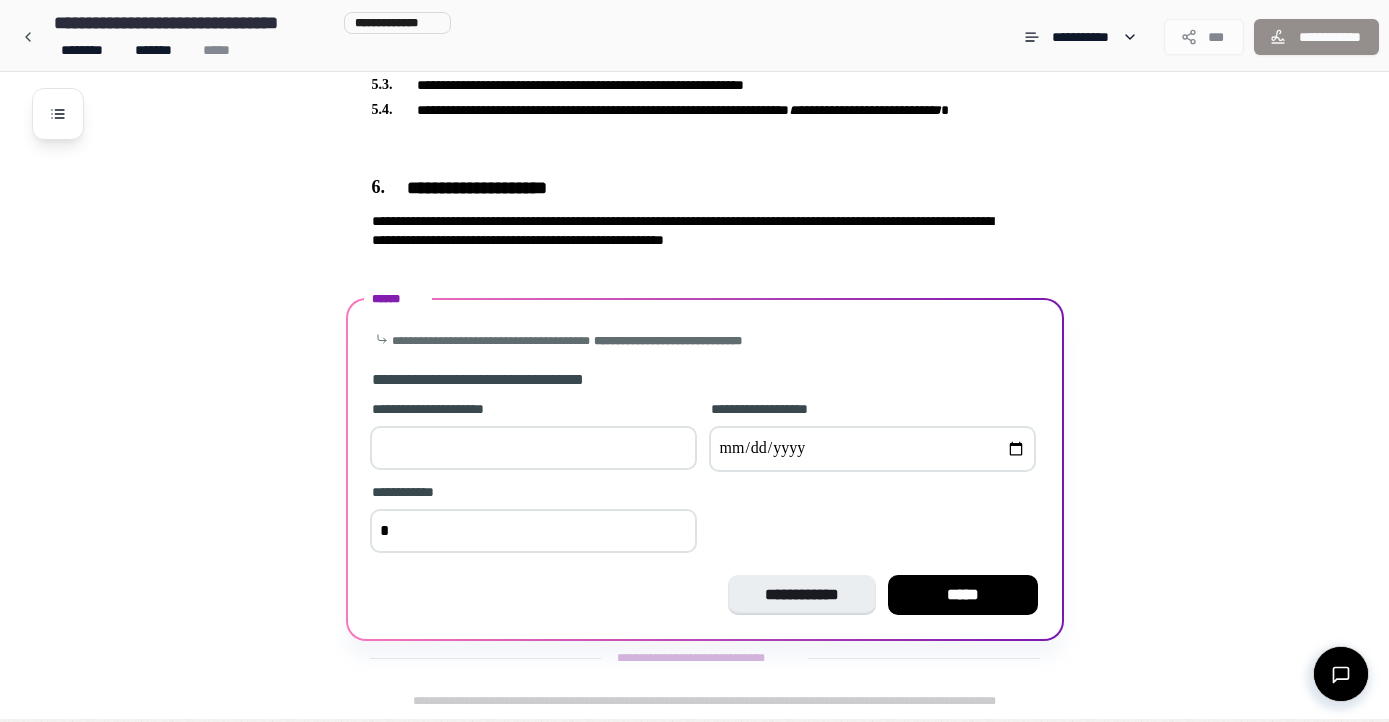 click on "*" at bounding box center (533, 531) 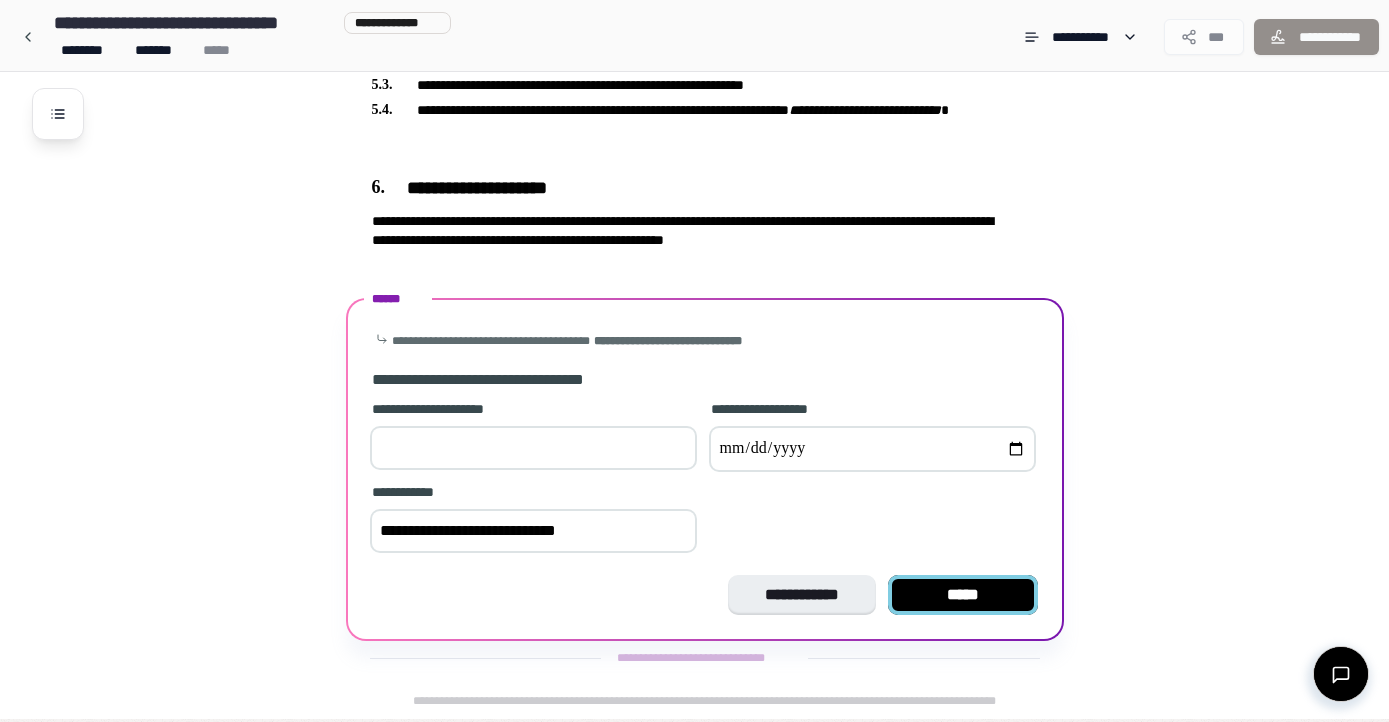 type on "**********" 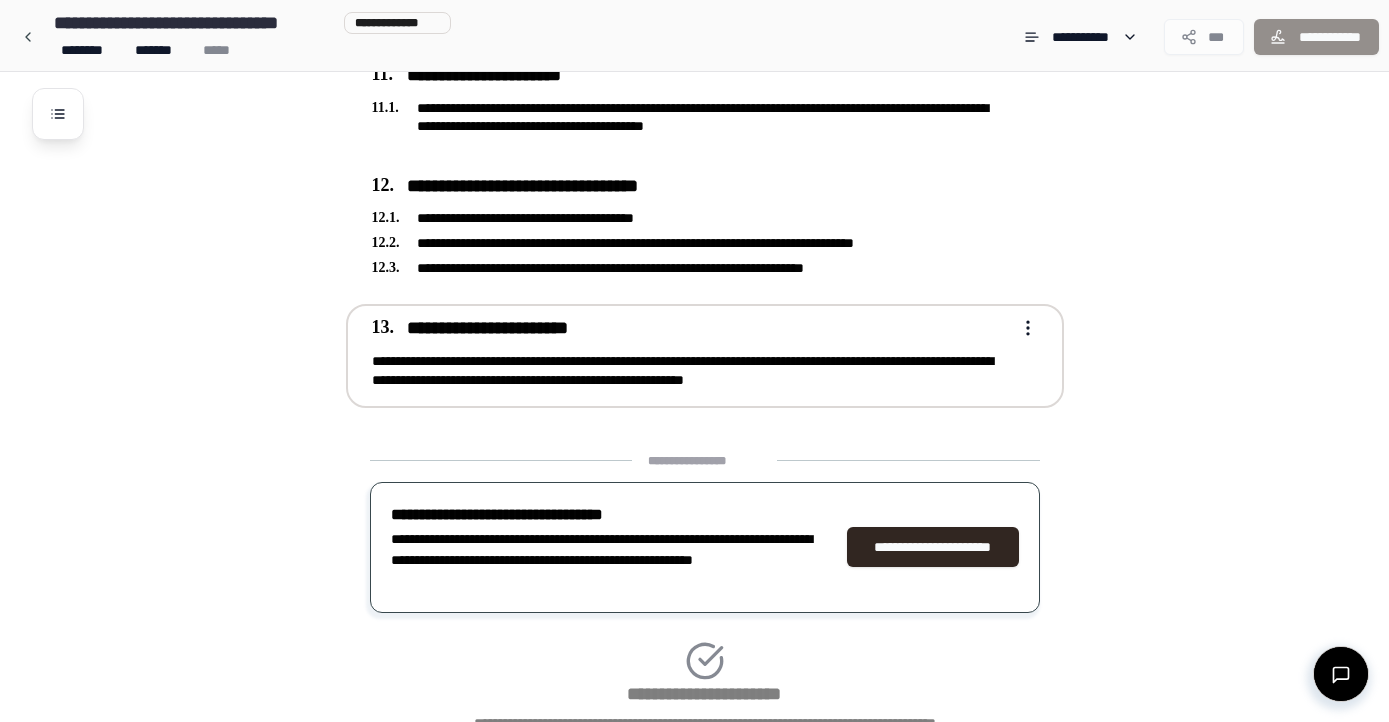 scroll, scrollTop: 2078, scrollLeft: 0, axis: vertical 